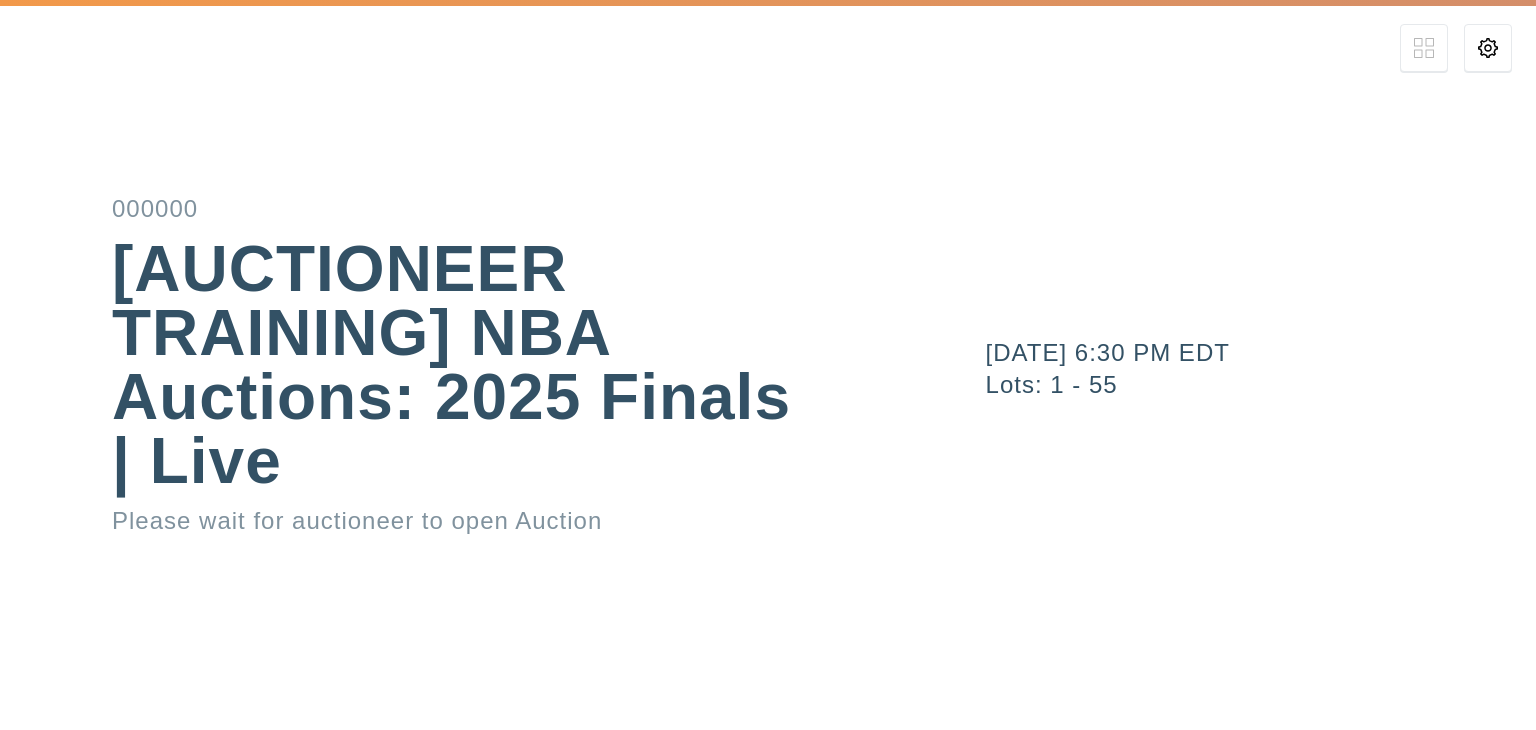 scroll, scrollTop: 0, scrollLeft: 0, axis: both 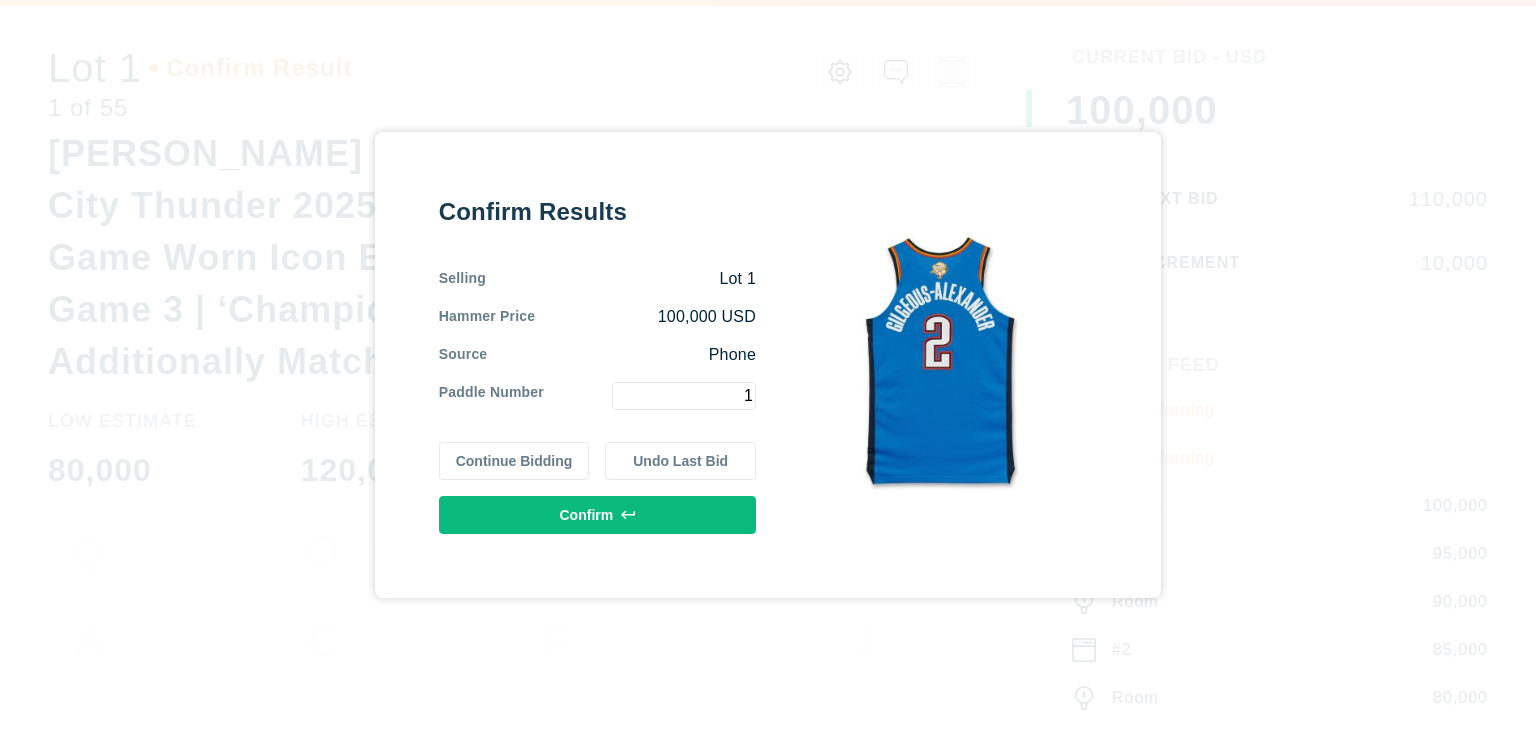 type on "1" 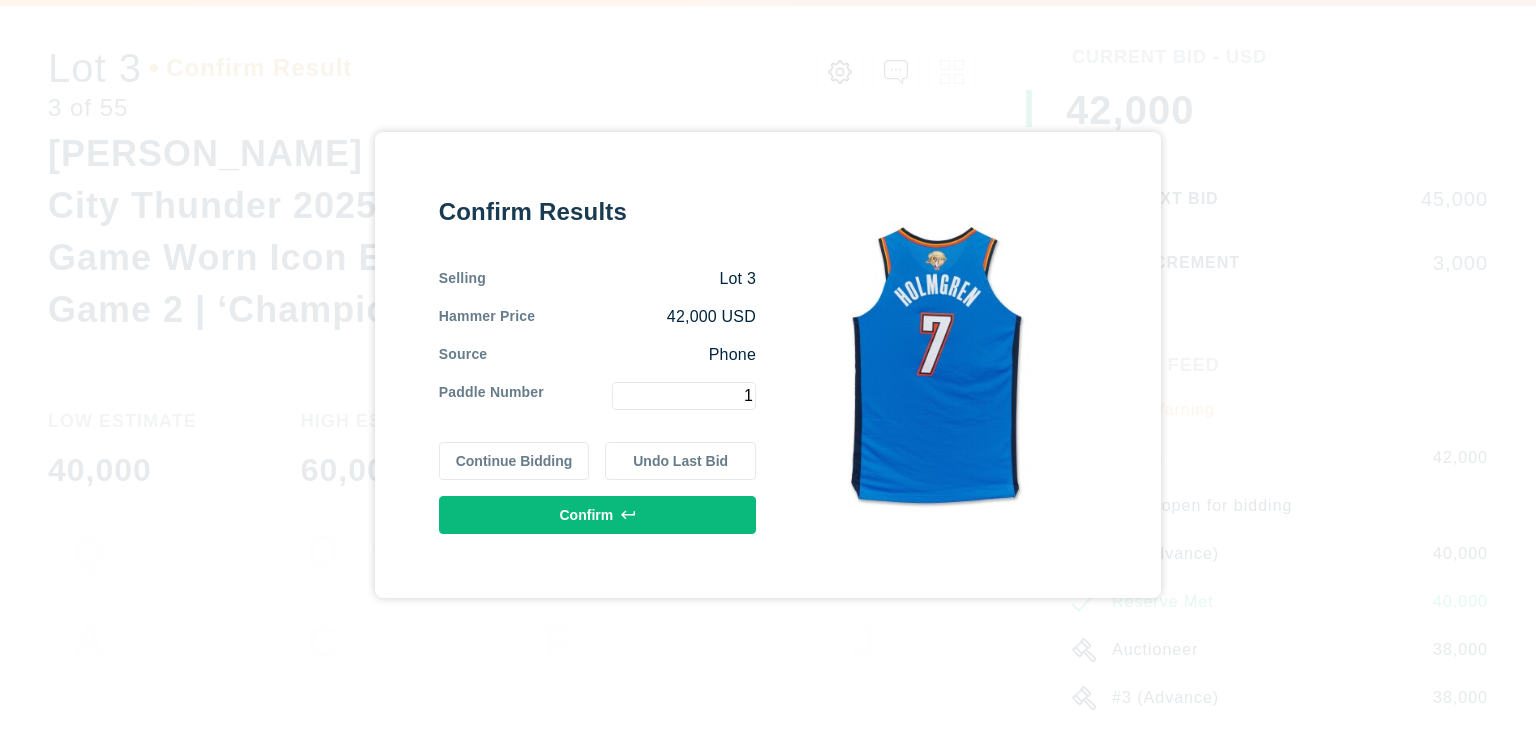 type on "1" 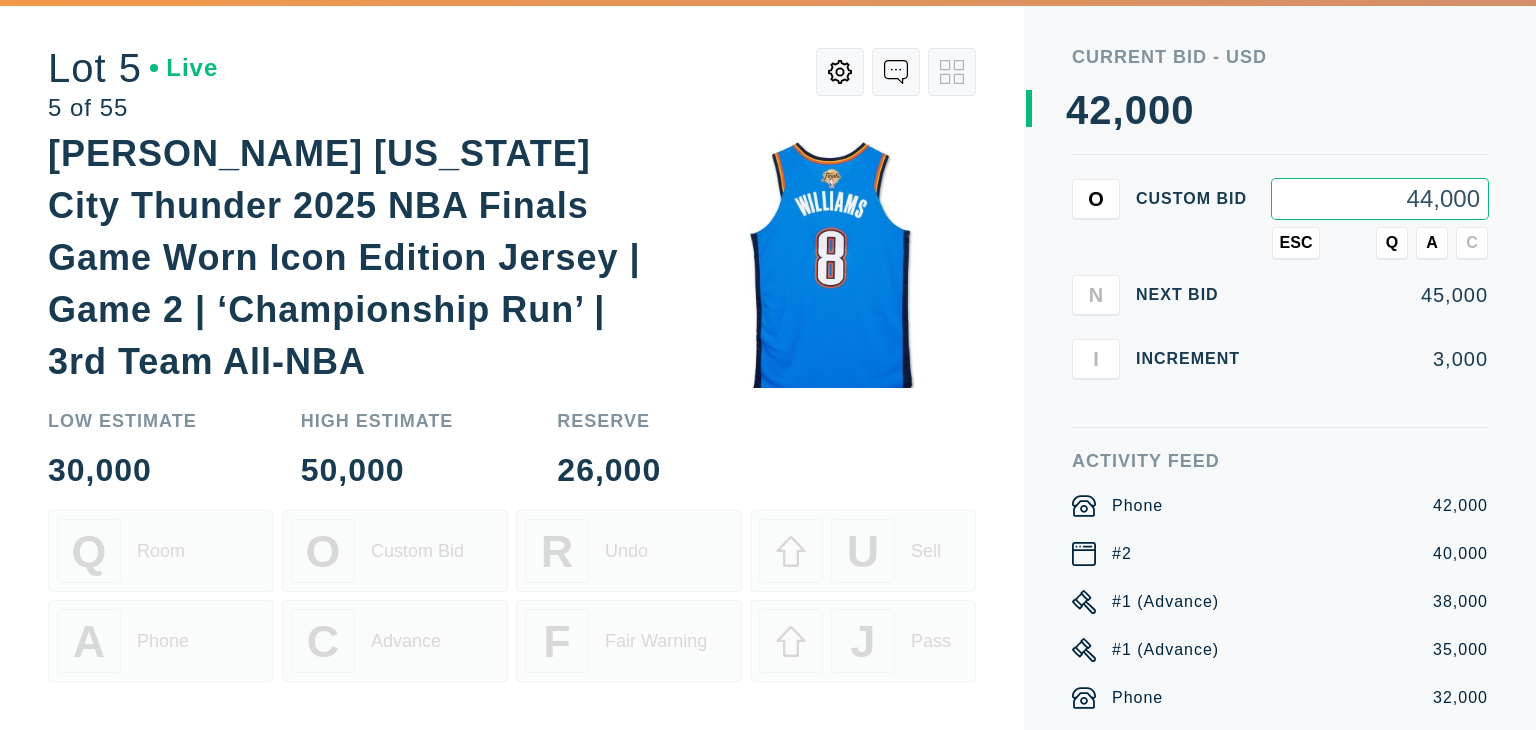type on "44,000" 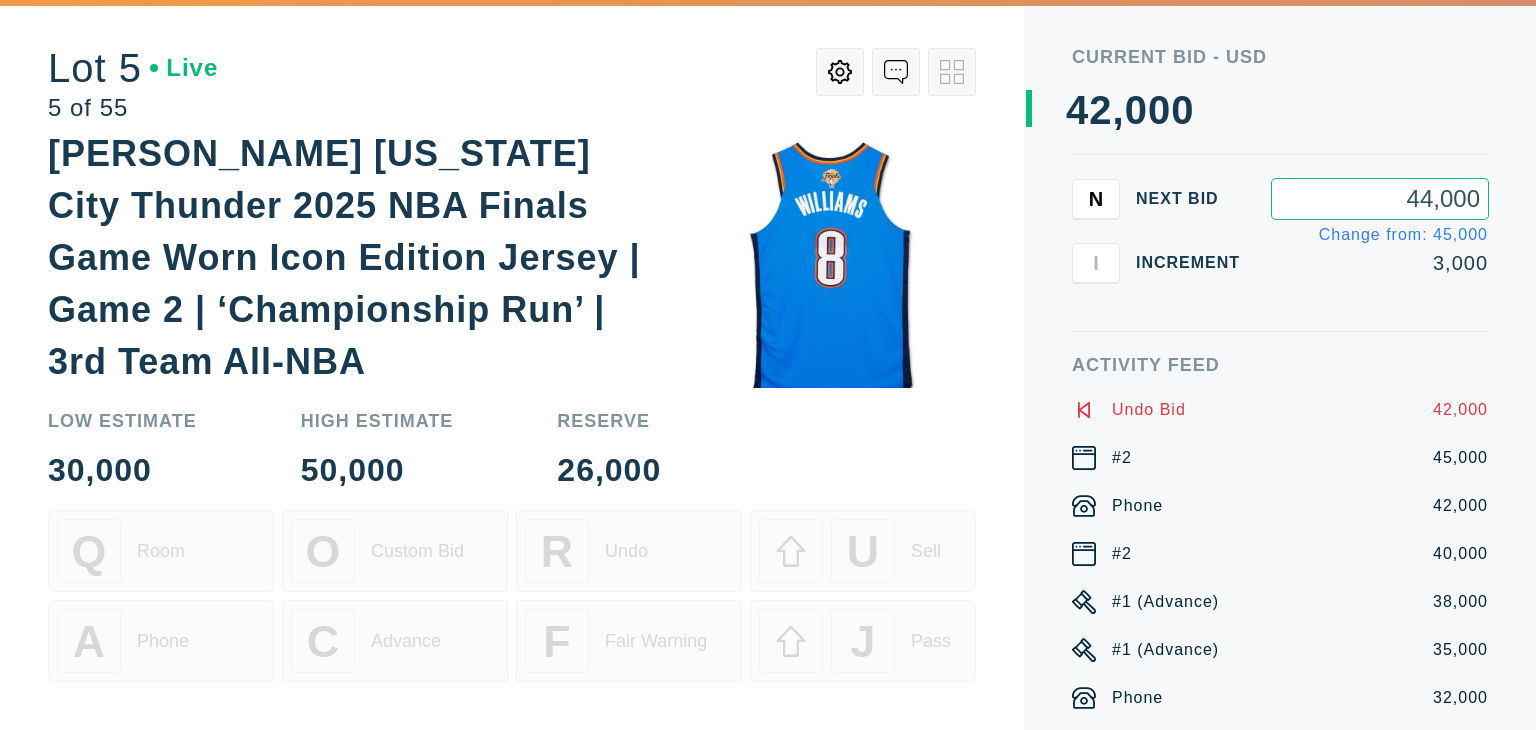 type on "44,000" 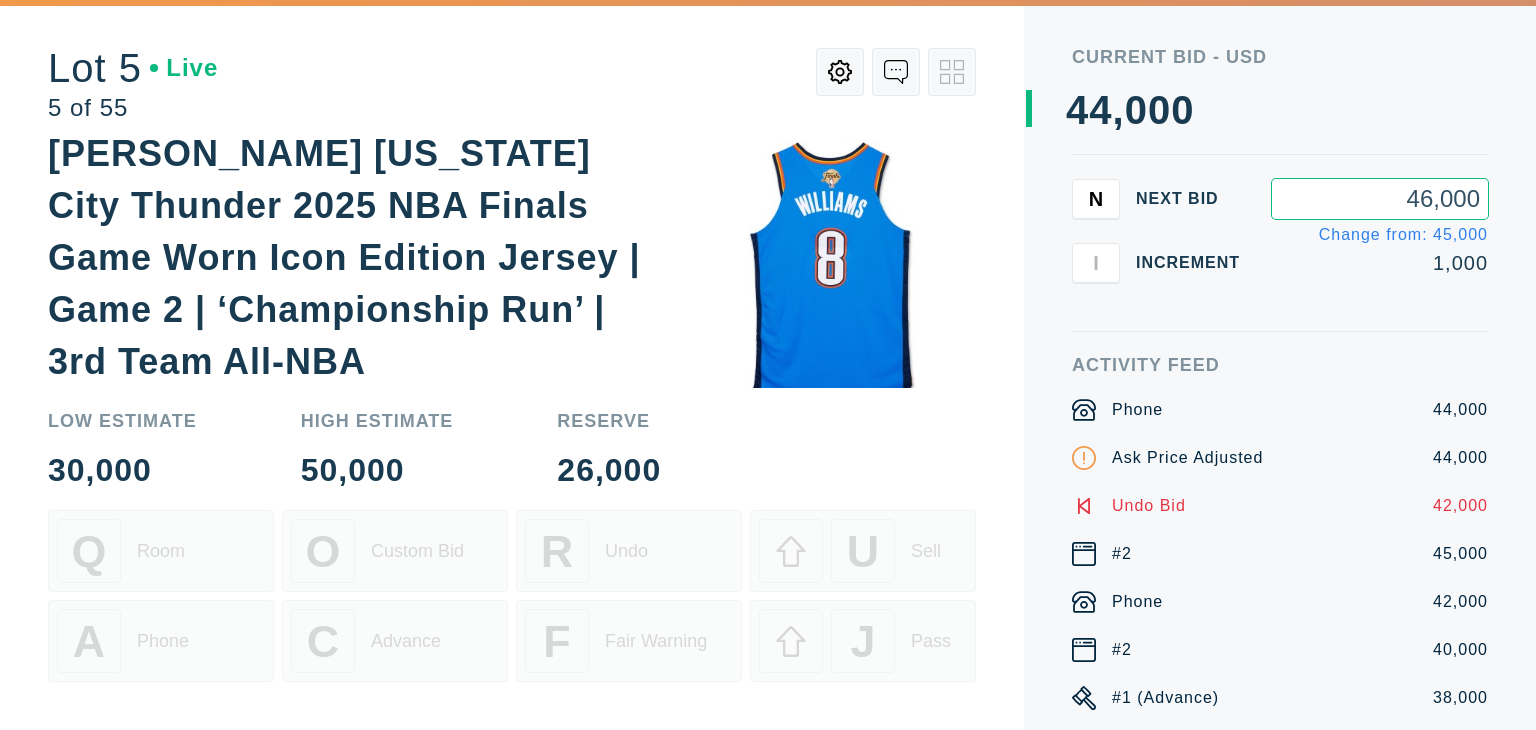 type on "46,000" 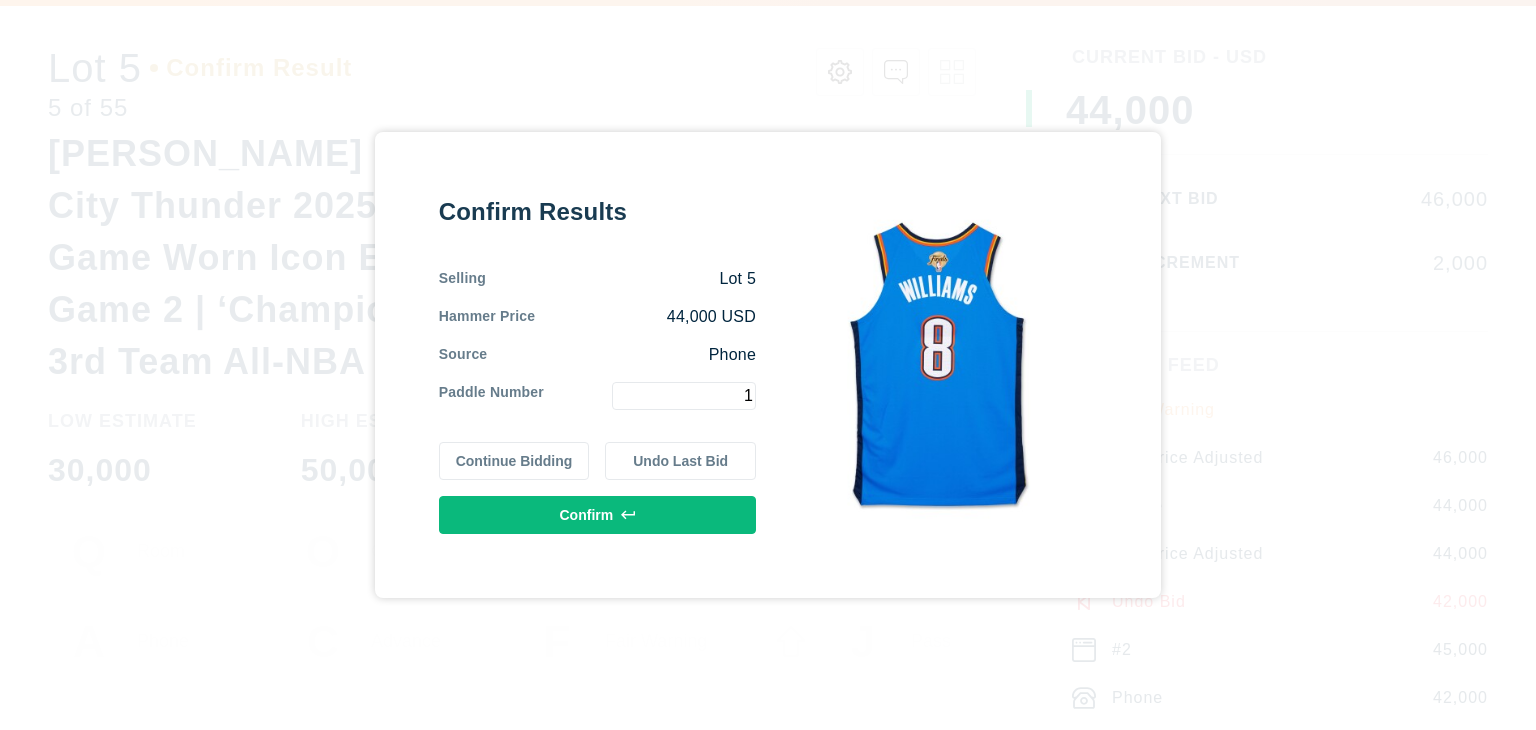 type on "1" 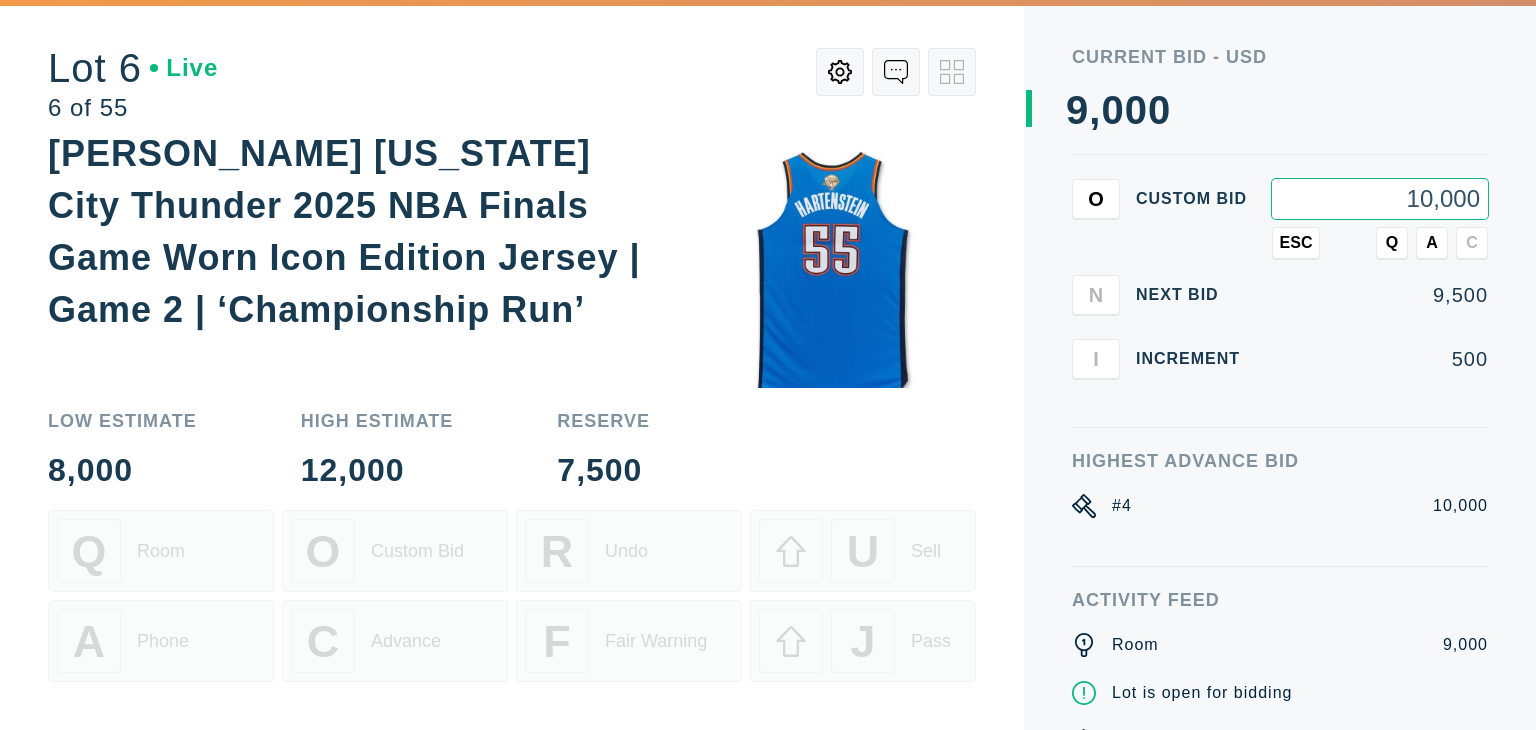 type on "10,000" 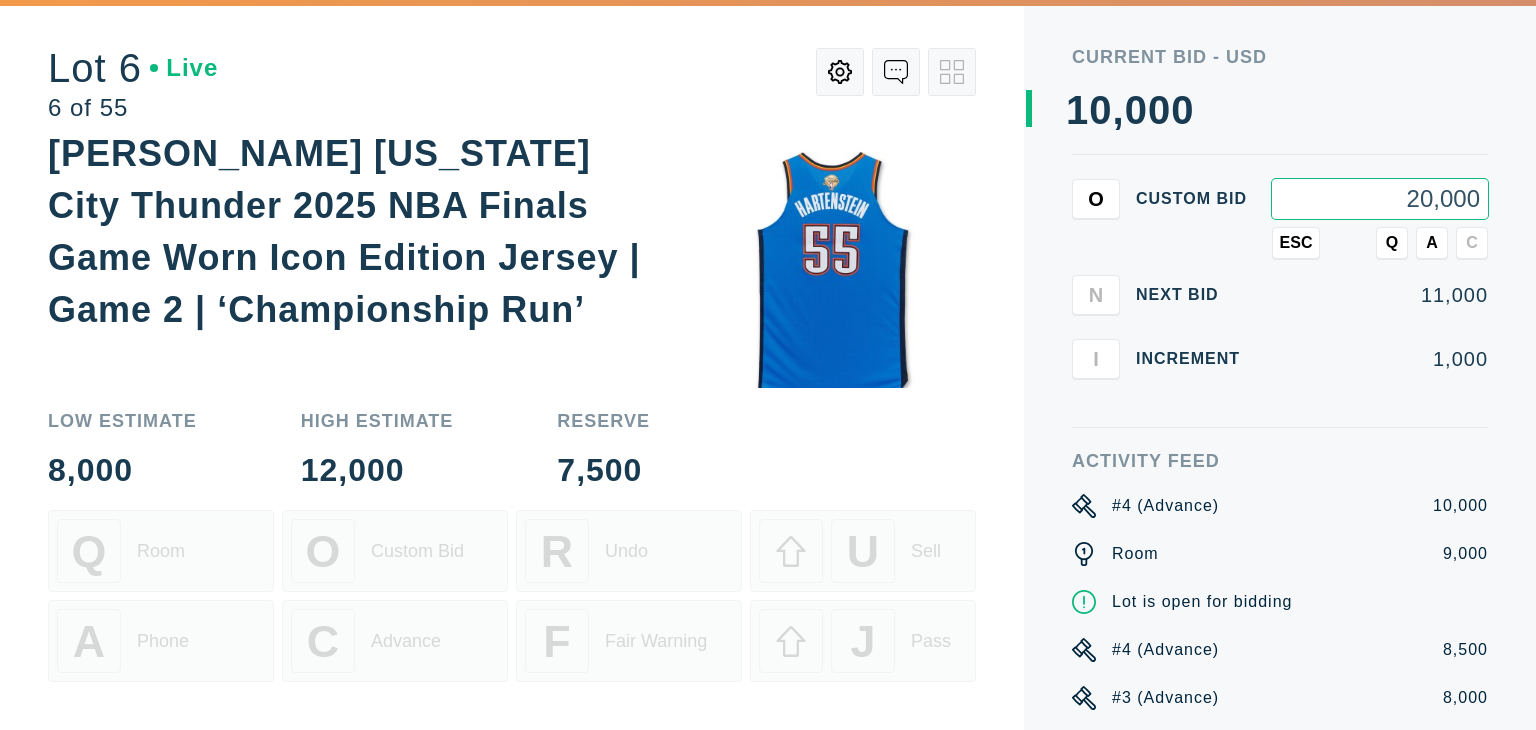 type on "20,000" 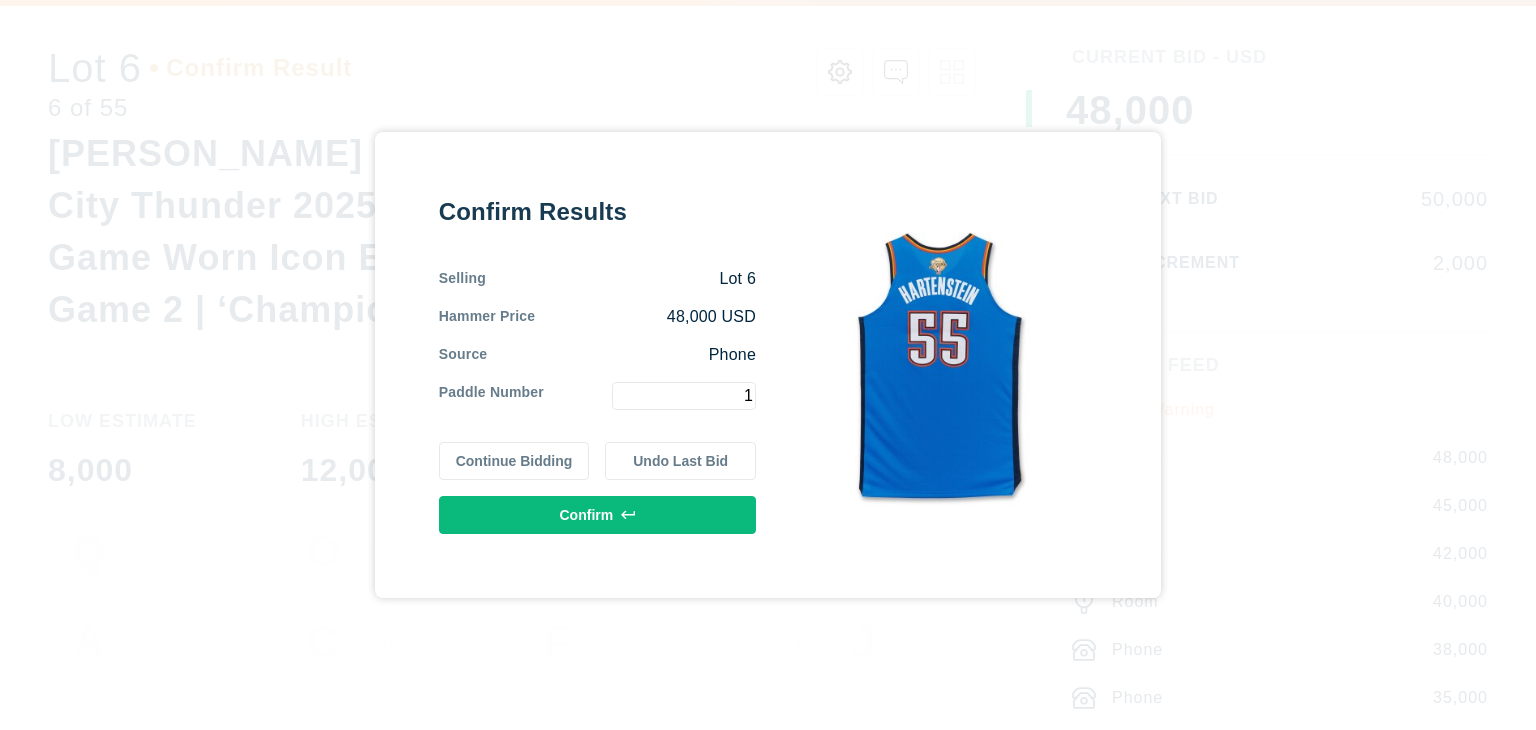 type on "1" 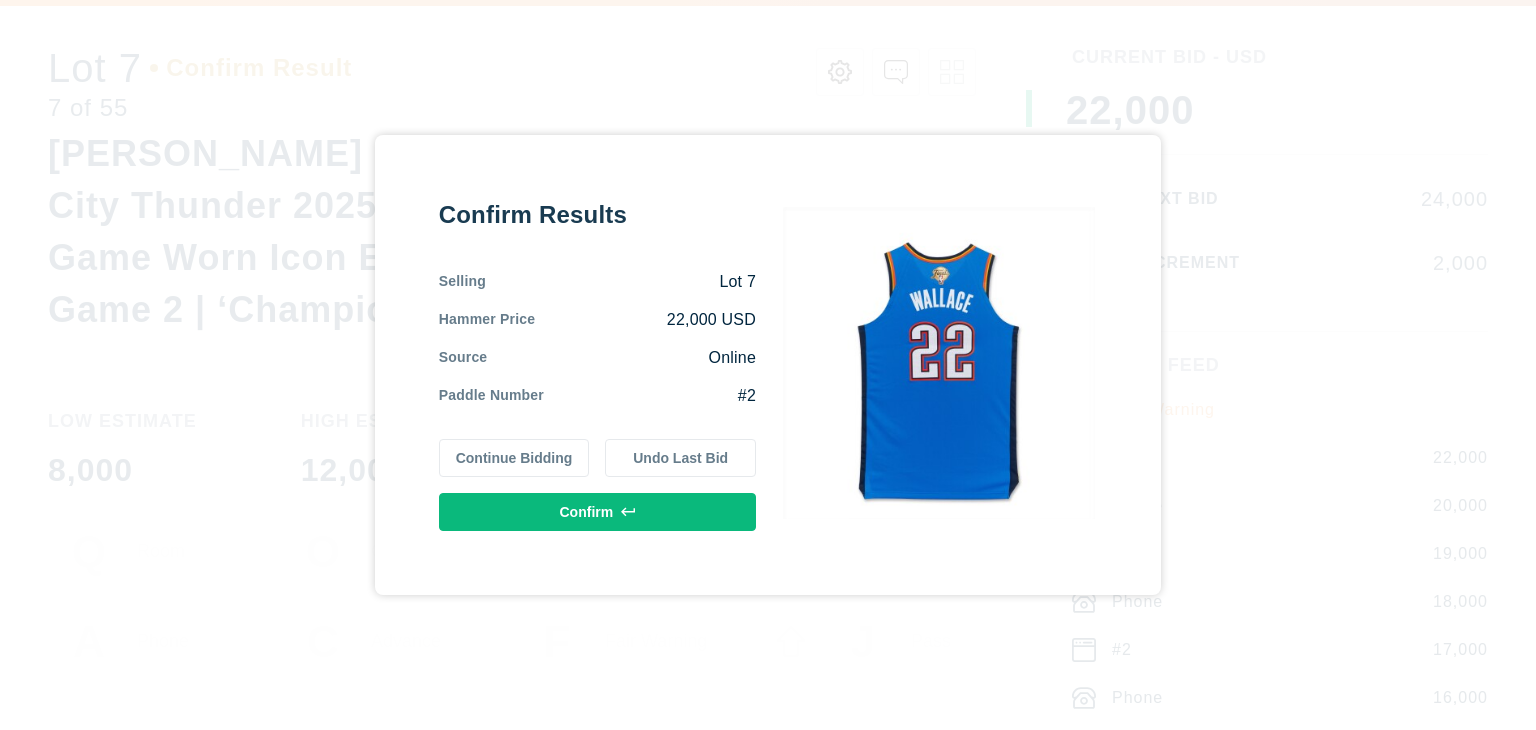 click on "Continue Bidding" at bounding box center (514, 458) 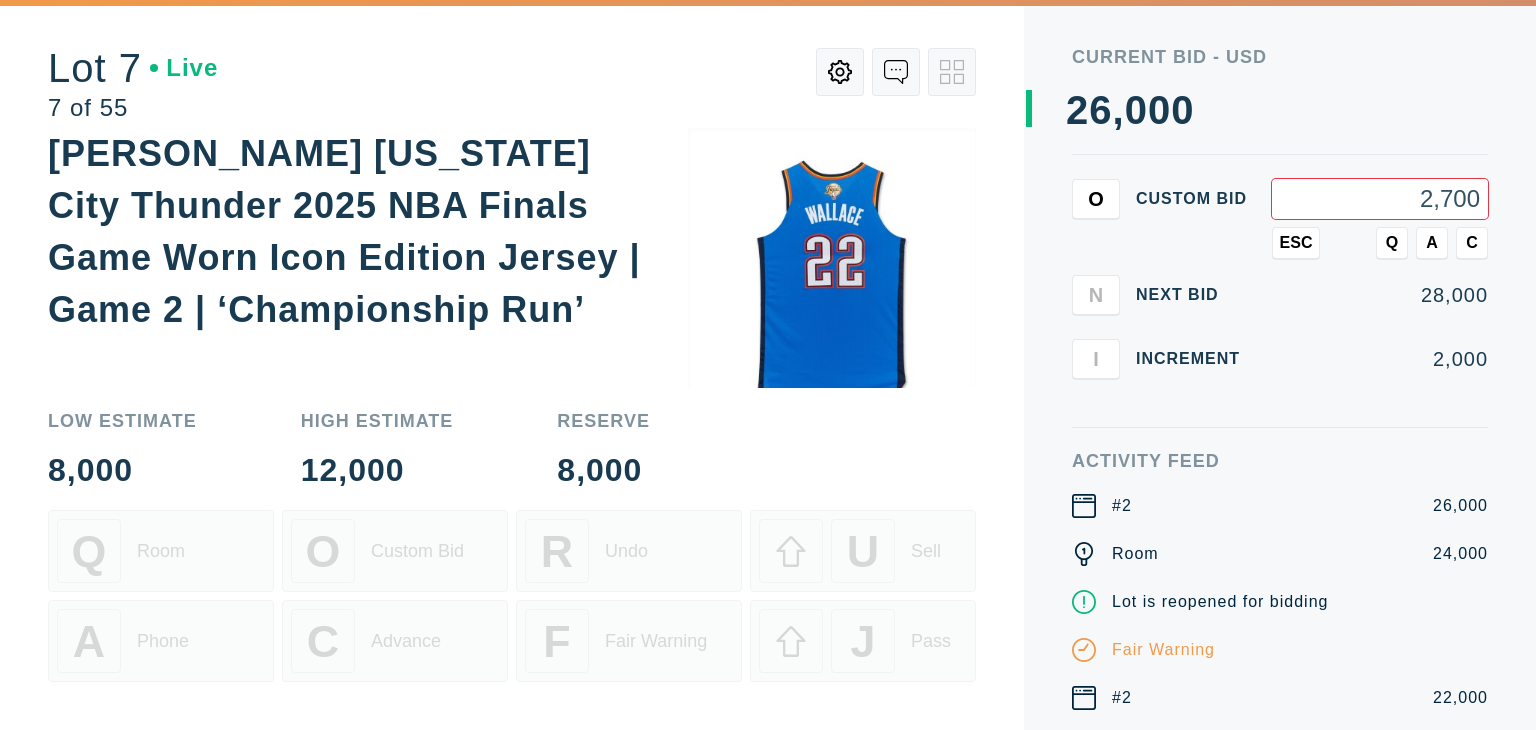 type on "27,000" 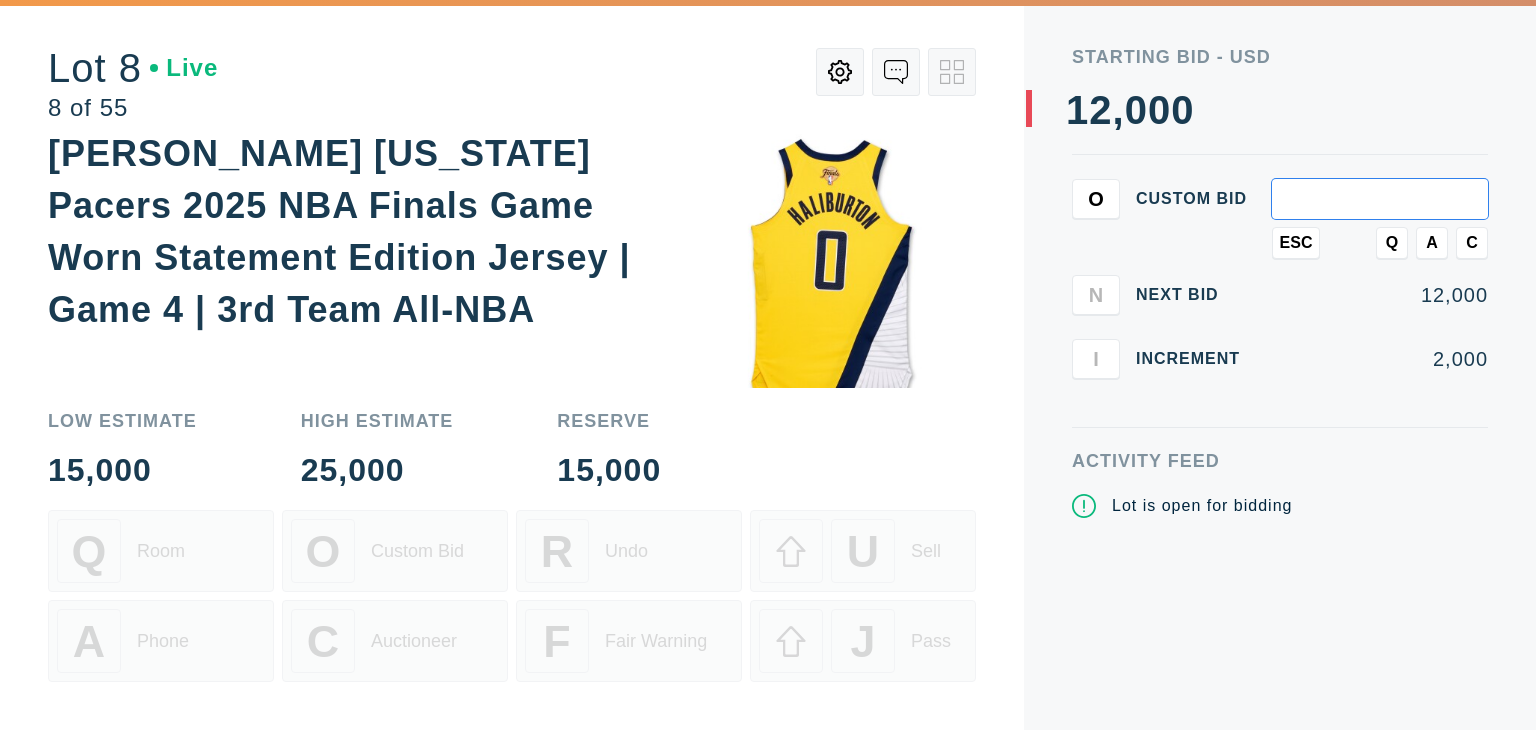 type on "1" 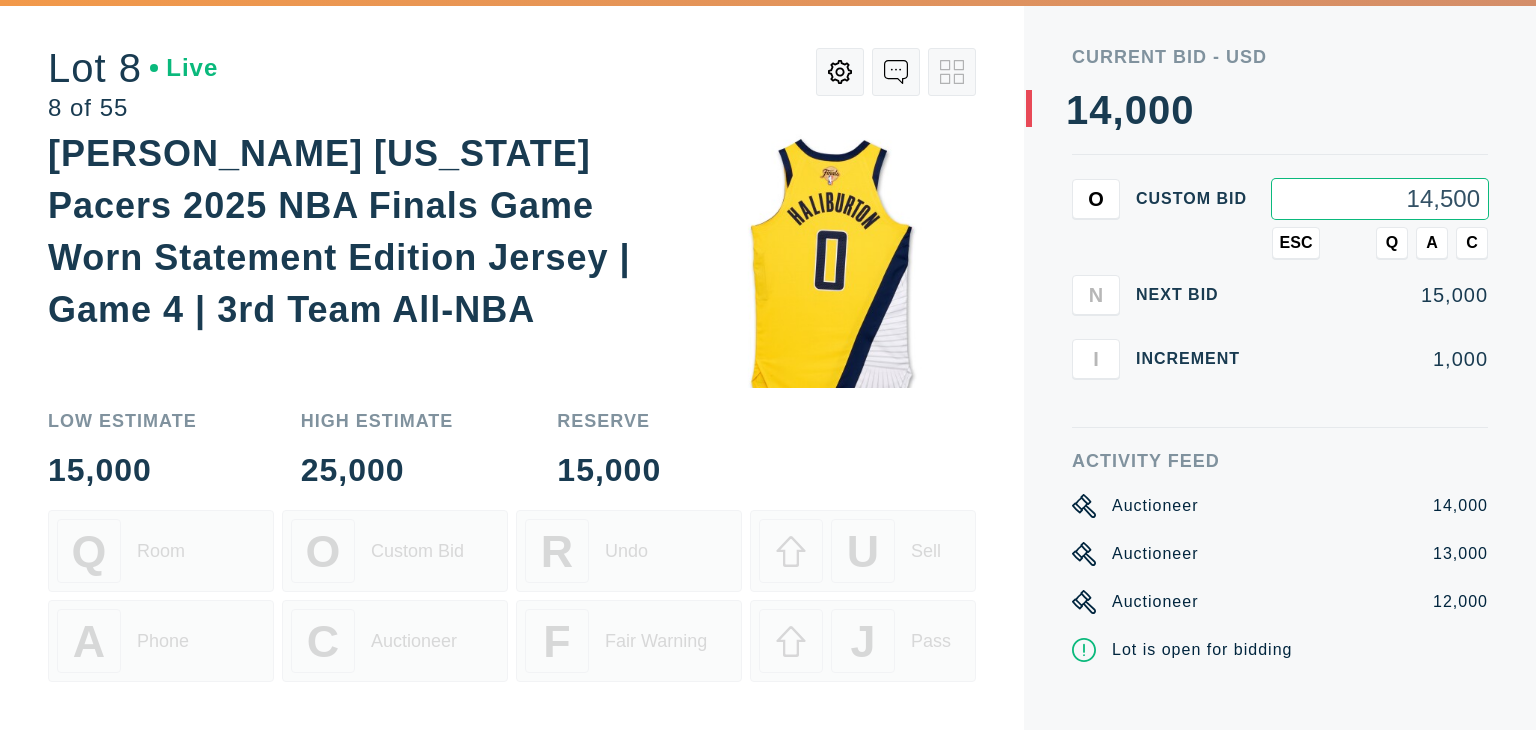 type on "14,500" 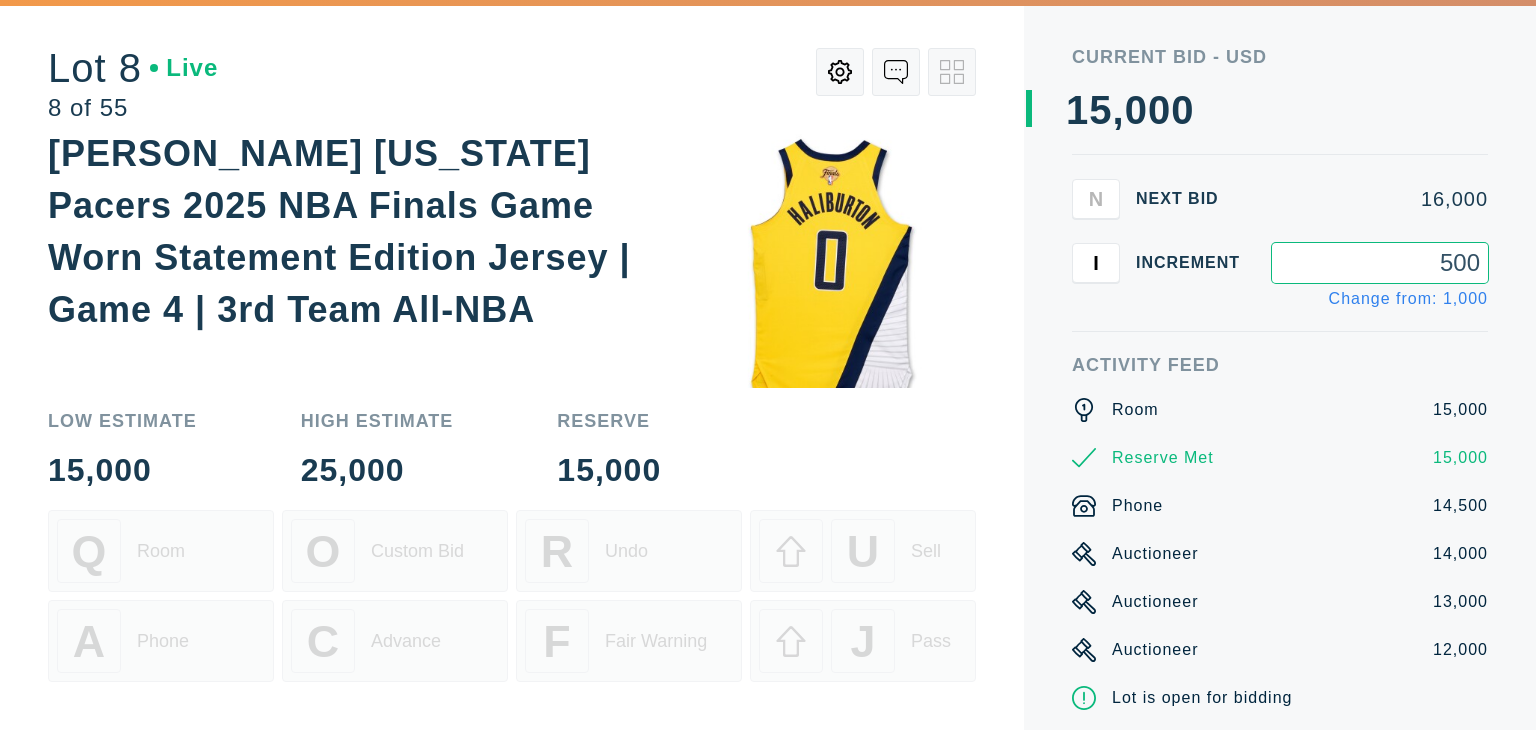 type on "500" 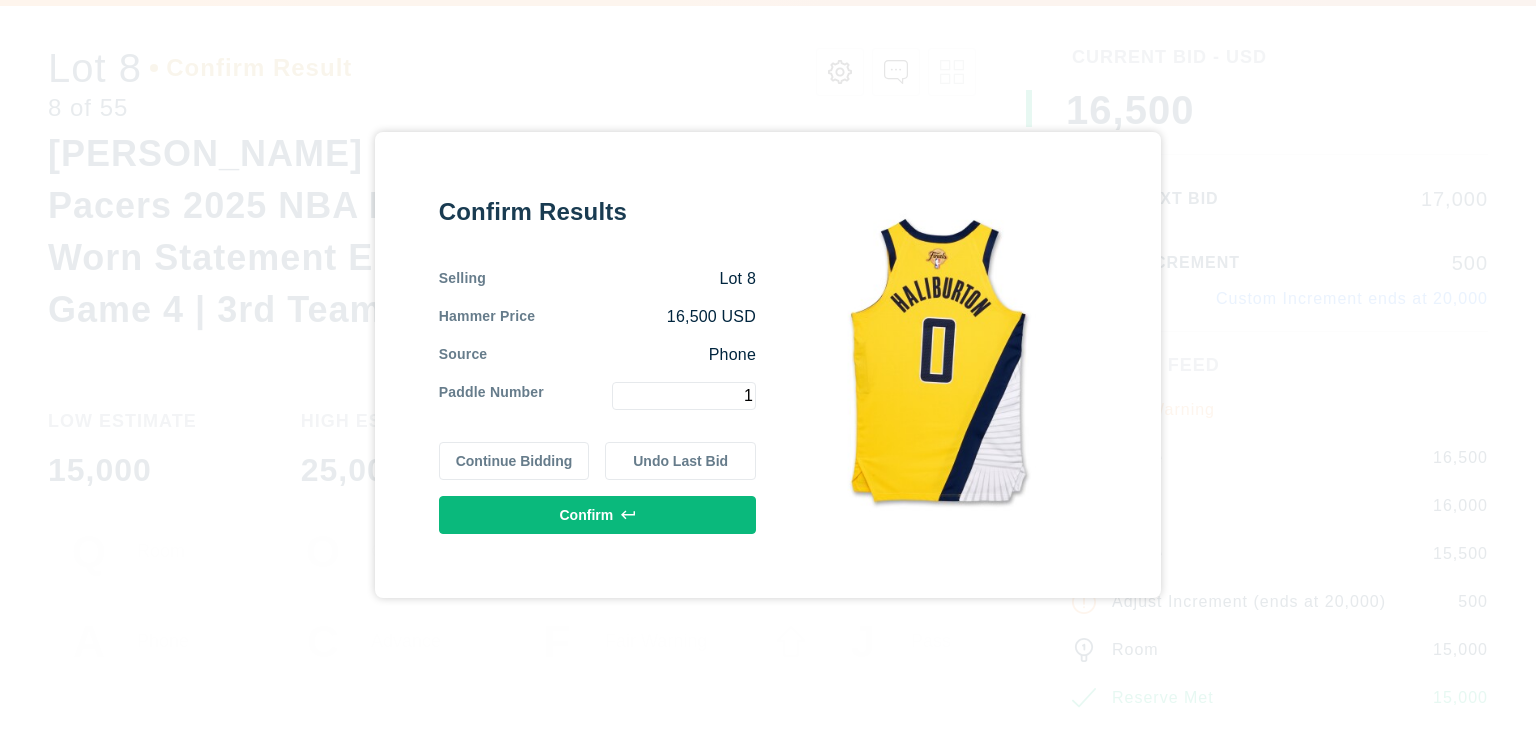 type on "1" 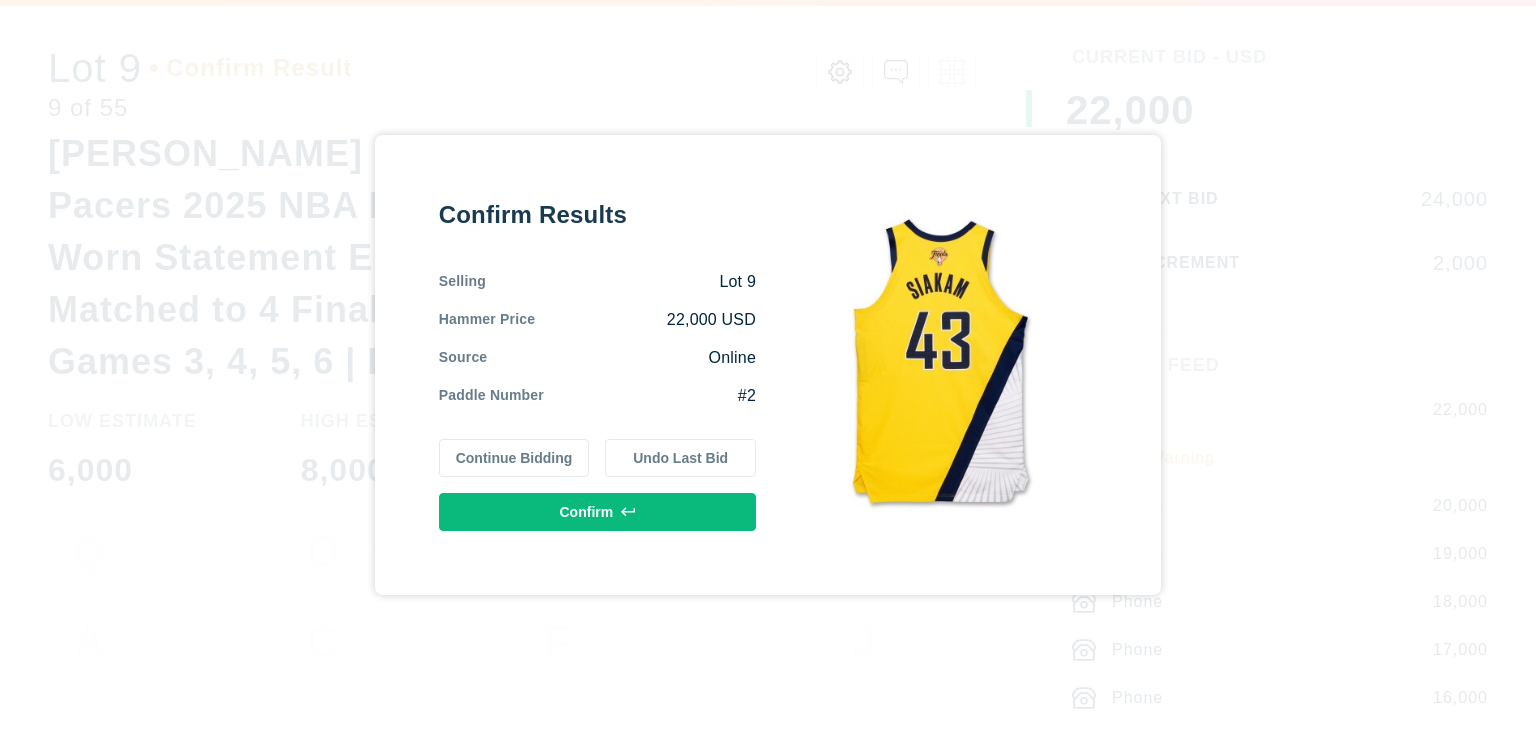 click on "Undo Last Bid" at bounding box center (680, 458) 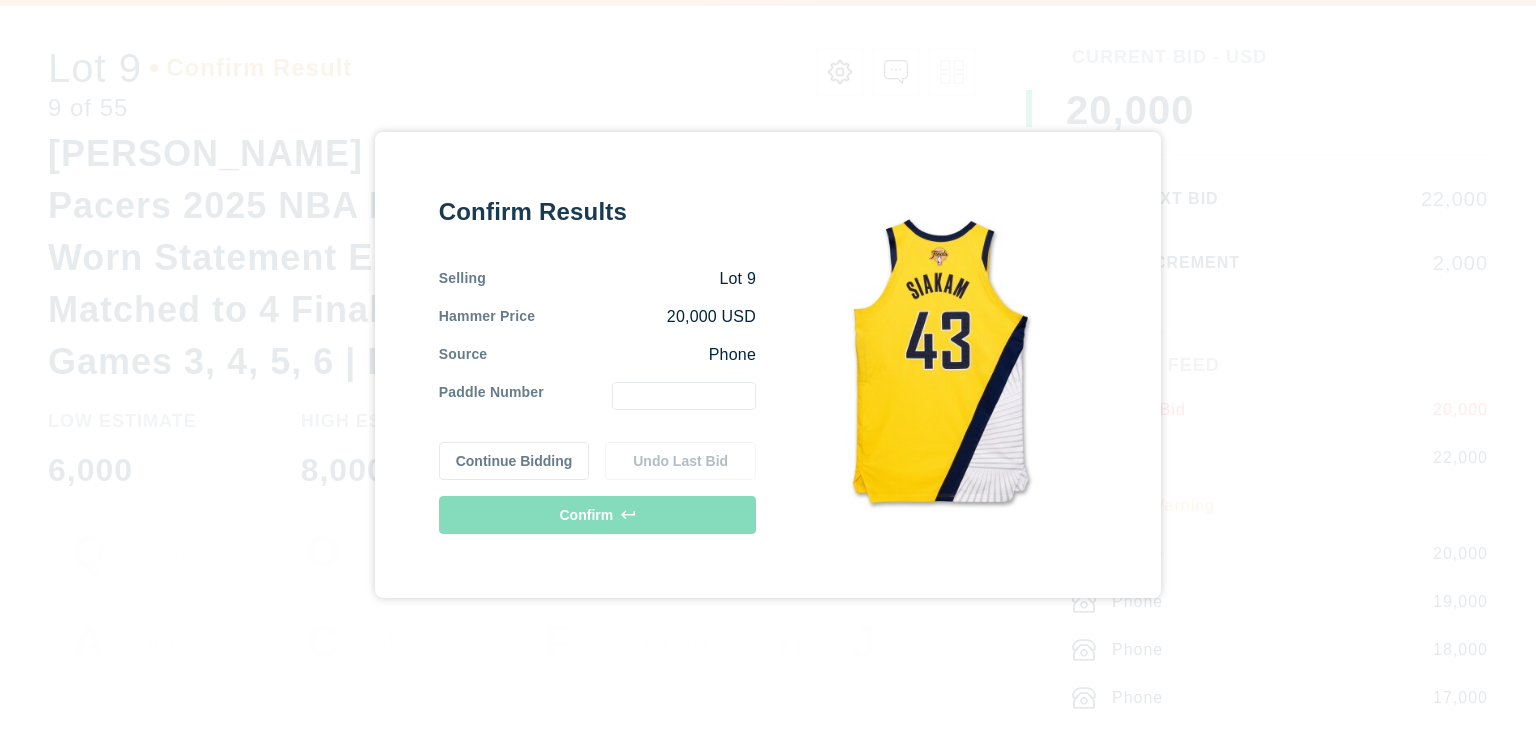click at bounding box center [684, 396] 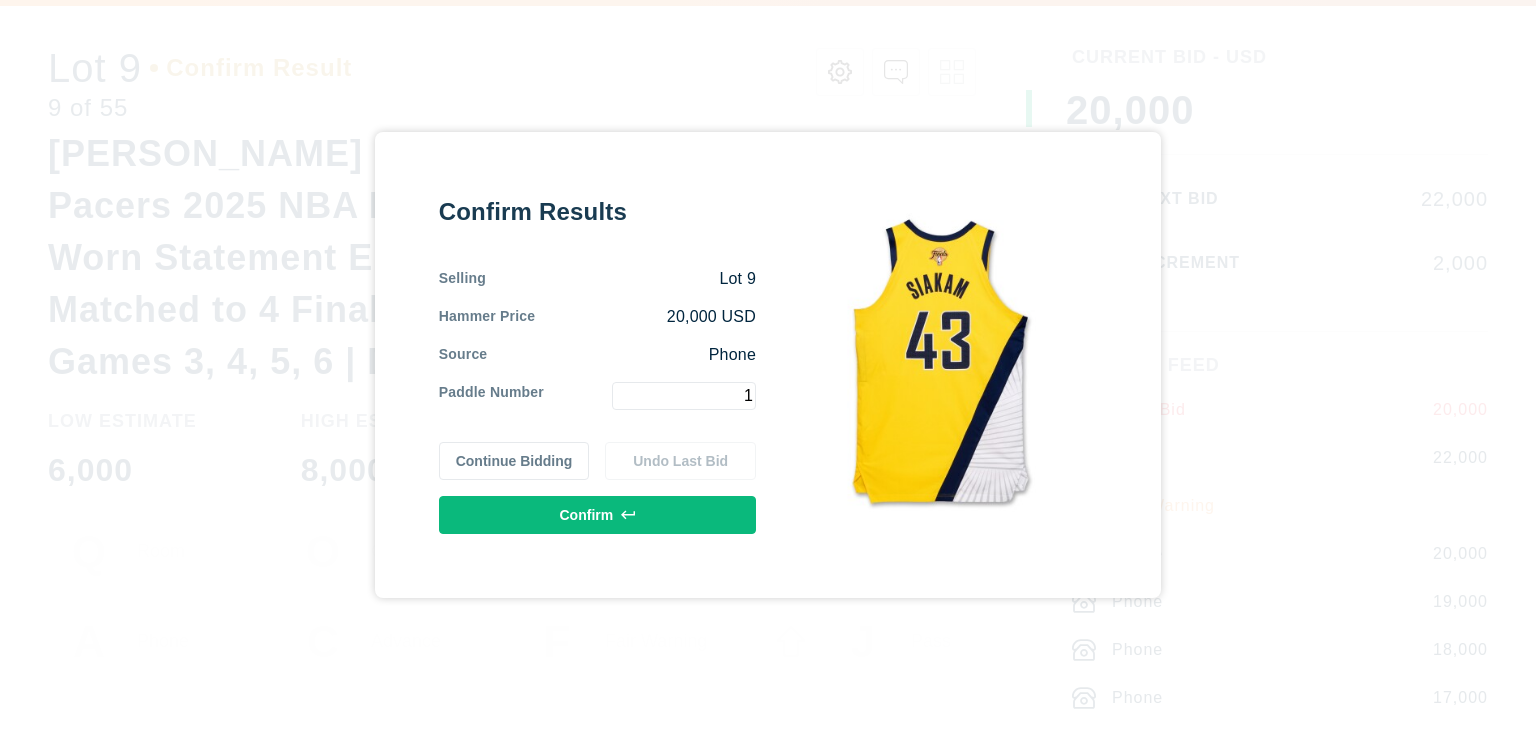 type on "1" 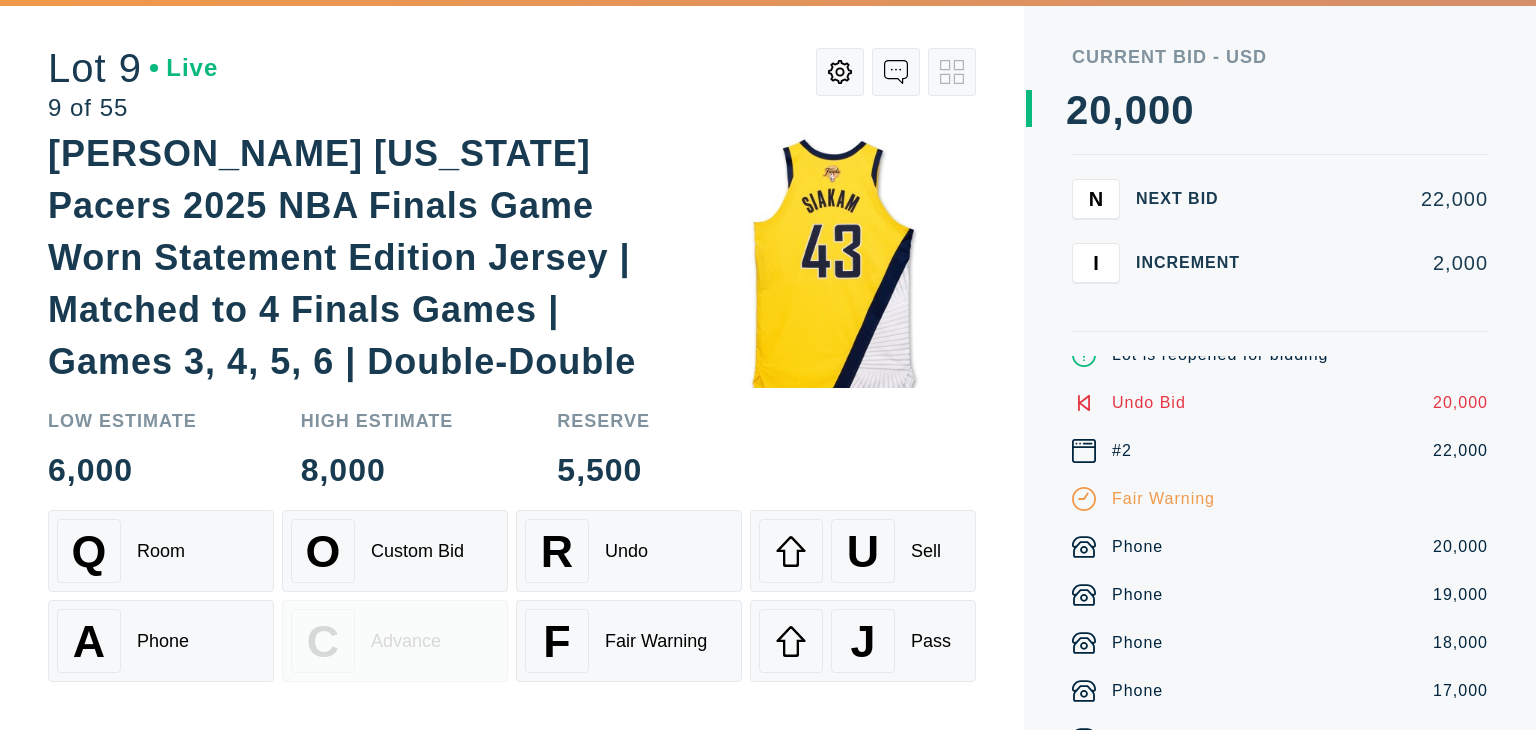 scroll, scrollTop: 0, scrollLeft: 0, axis: both 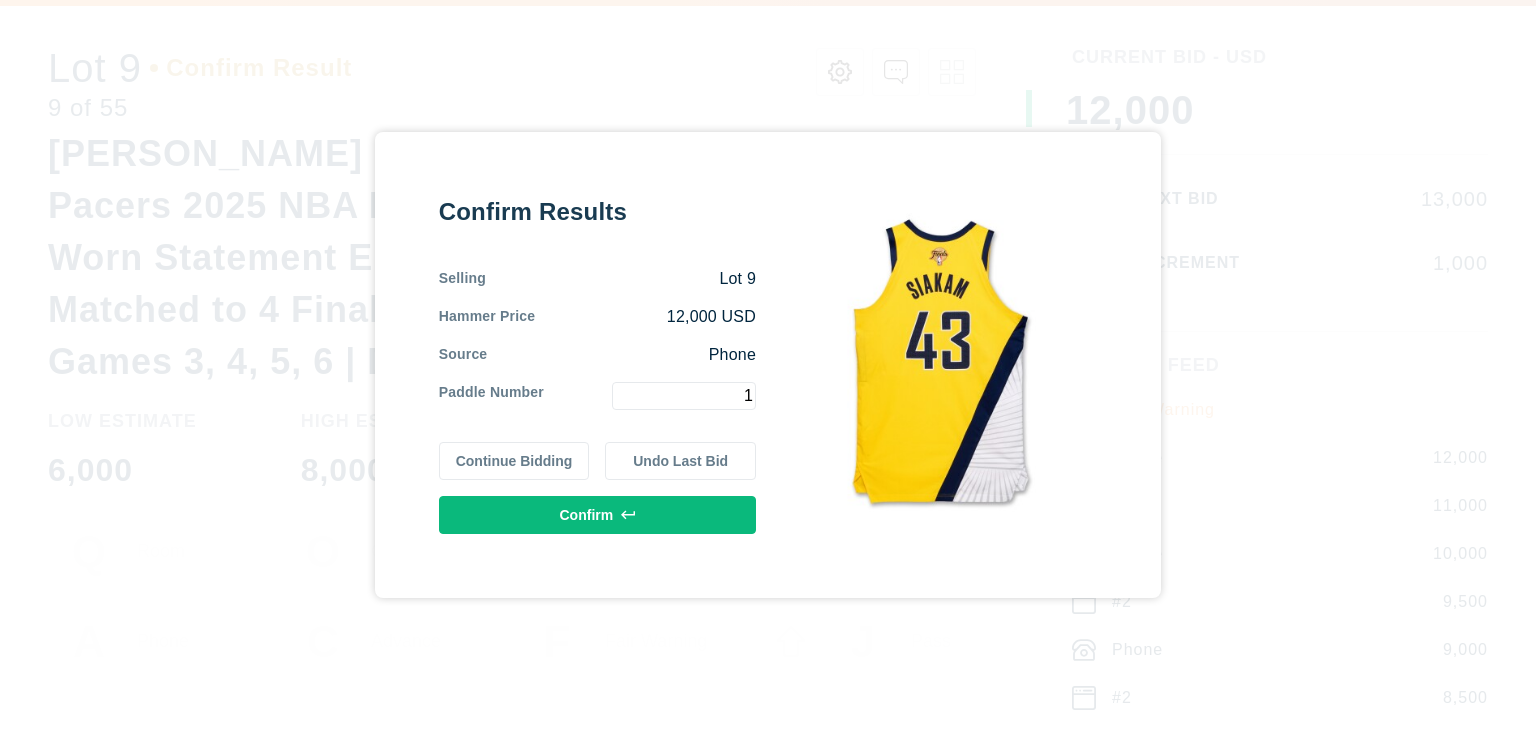 type on "1" 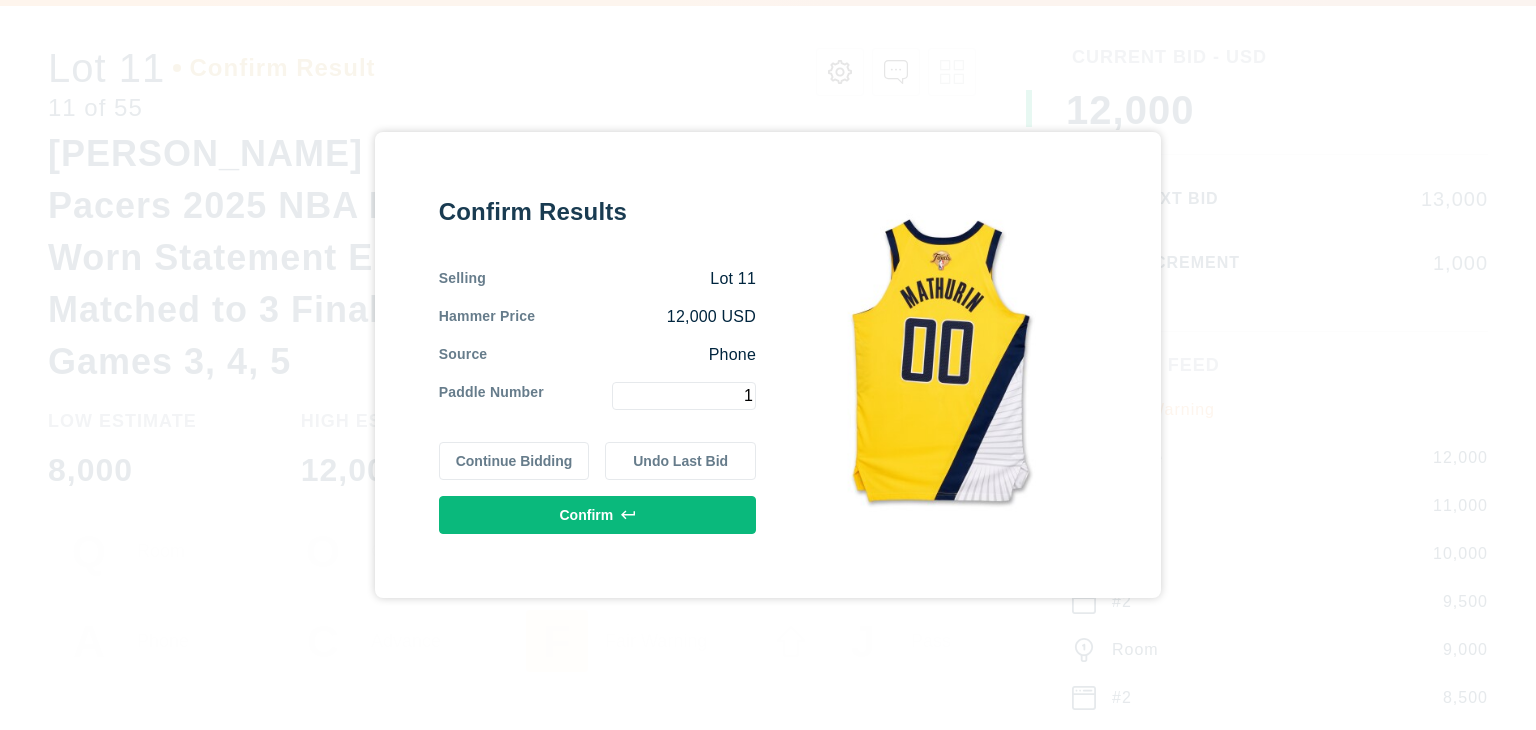 type on "1" 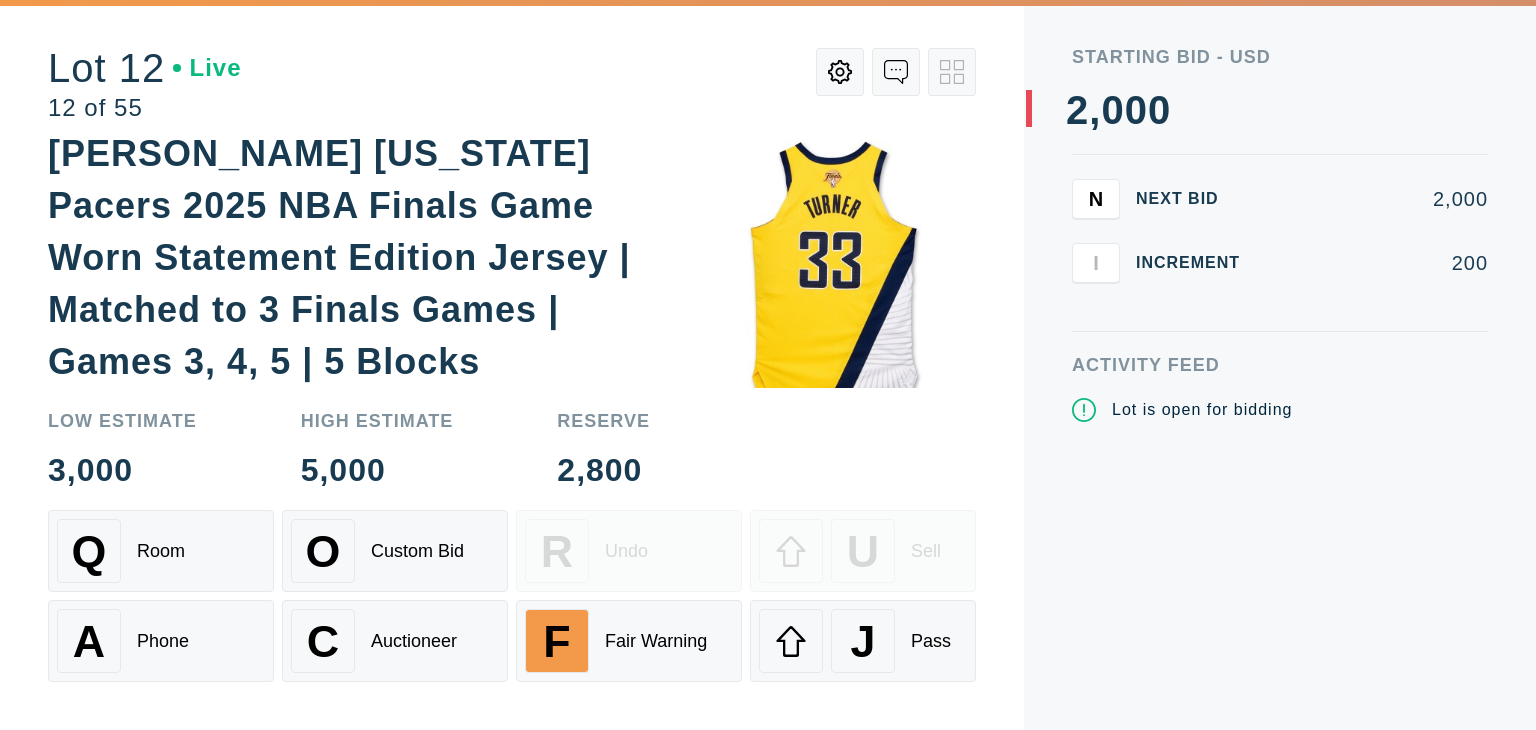 click on "Starting Bid - USD 0 1 2 3 4 5 6 7 8 9 , 0 1 2 3 4 5 6 7 8 9 0 1 2 3 4 5 6 7 8 9 0 1 2 3 4 5 6 7 8 9 N Next Bid 2,000 I Increment 200 Activity Feed Lot is open for bidding" at bounding box center (1280, 365) 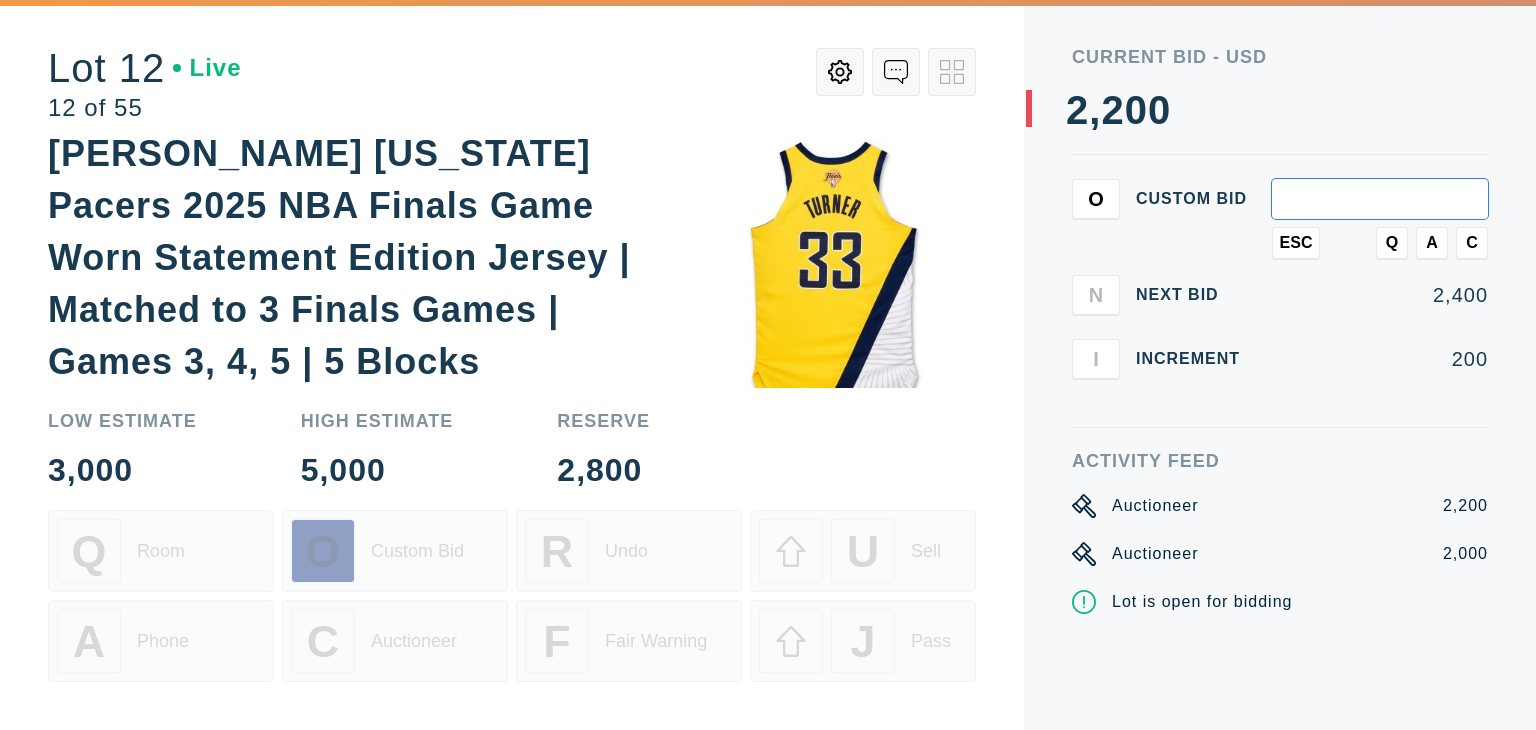 type on "2" 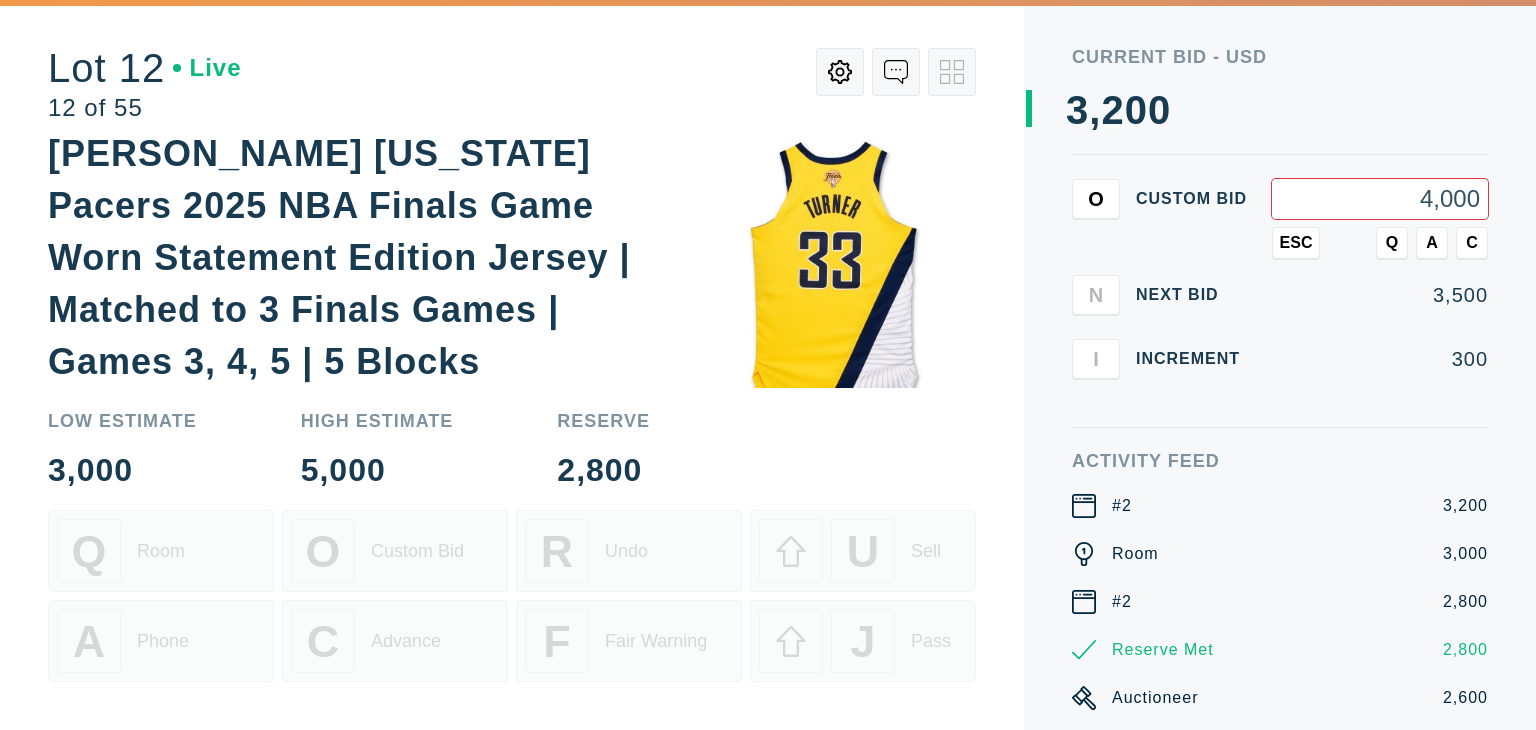 type on "4,000" 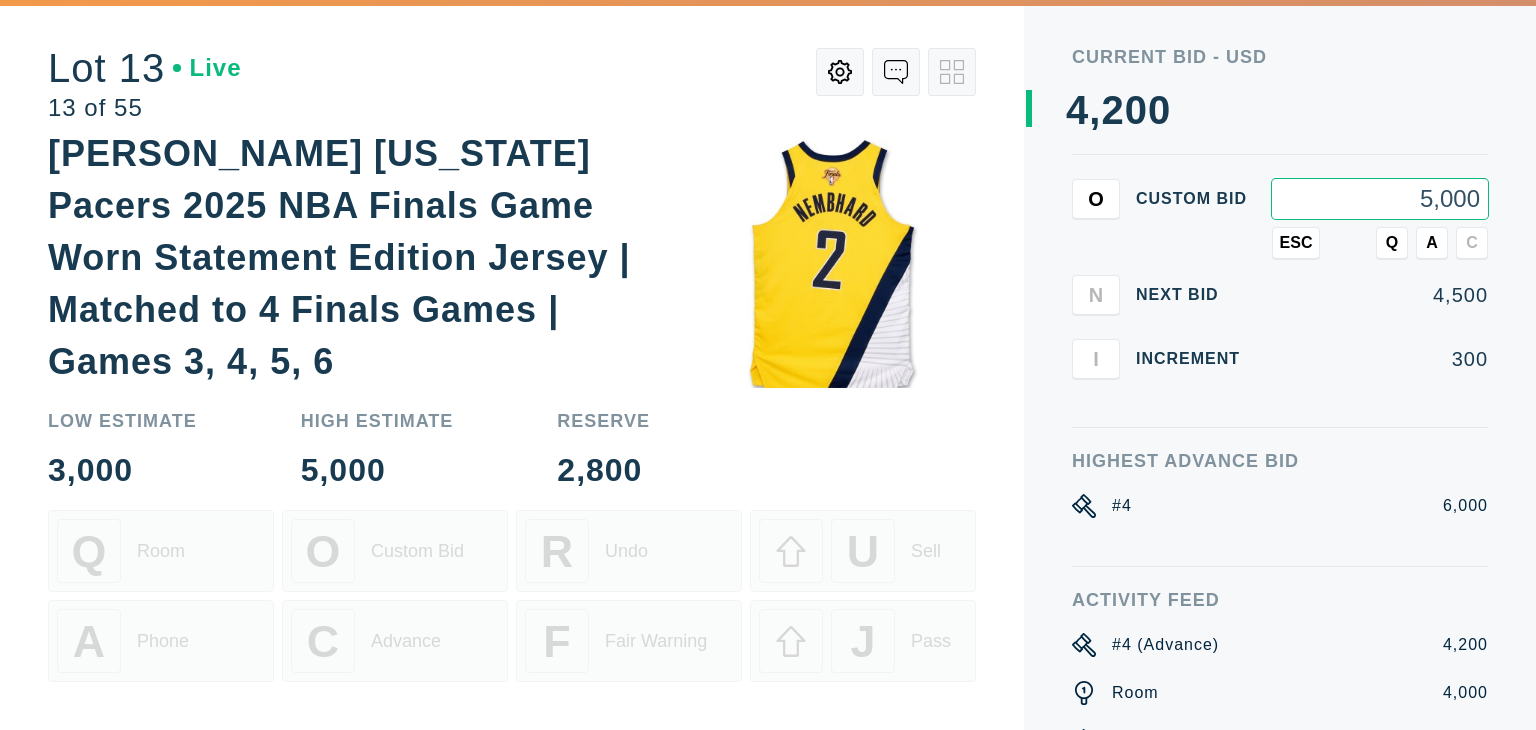 type on "5,000" 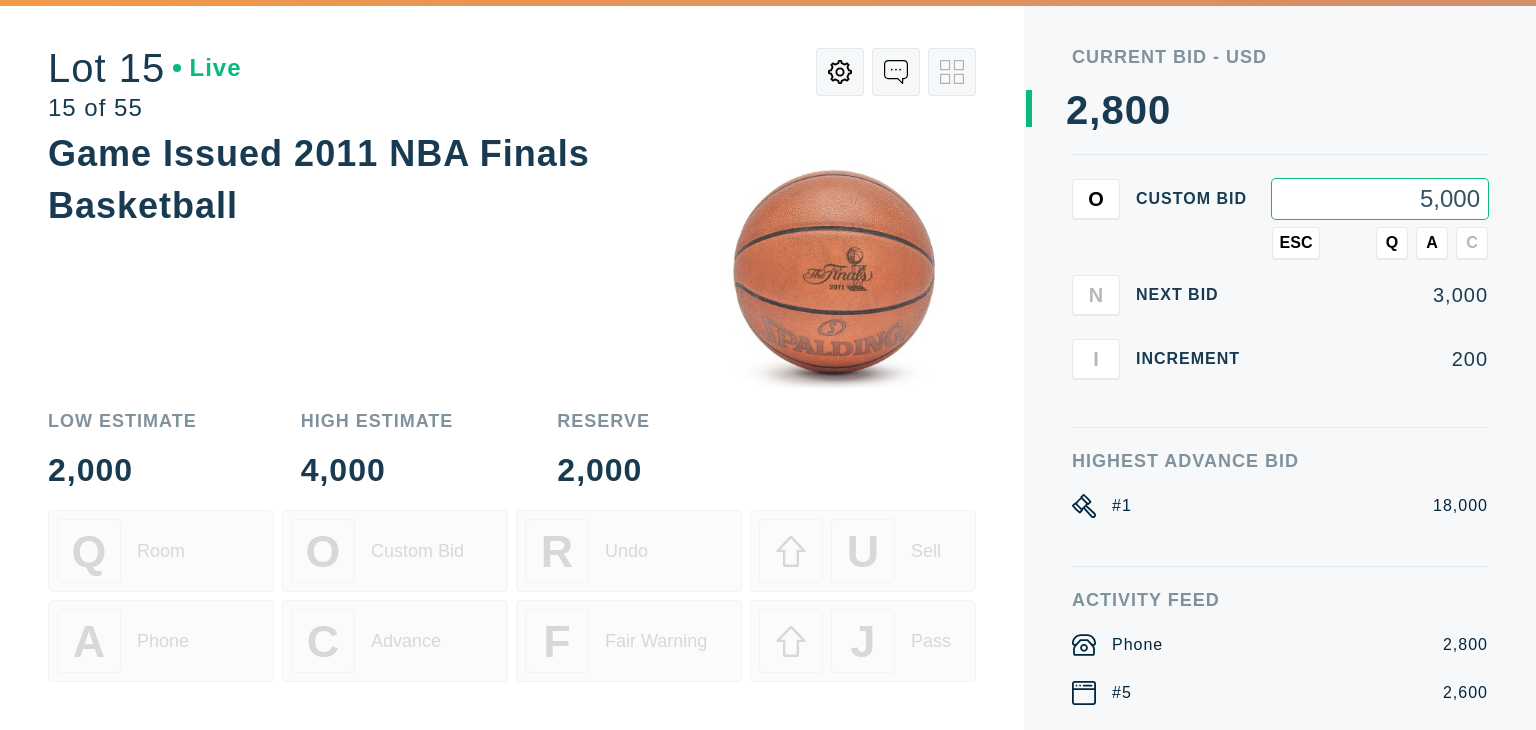 type on "5,000" 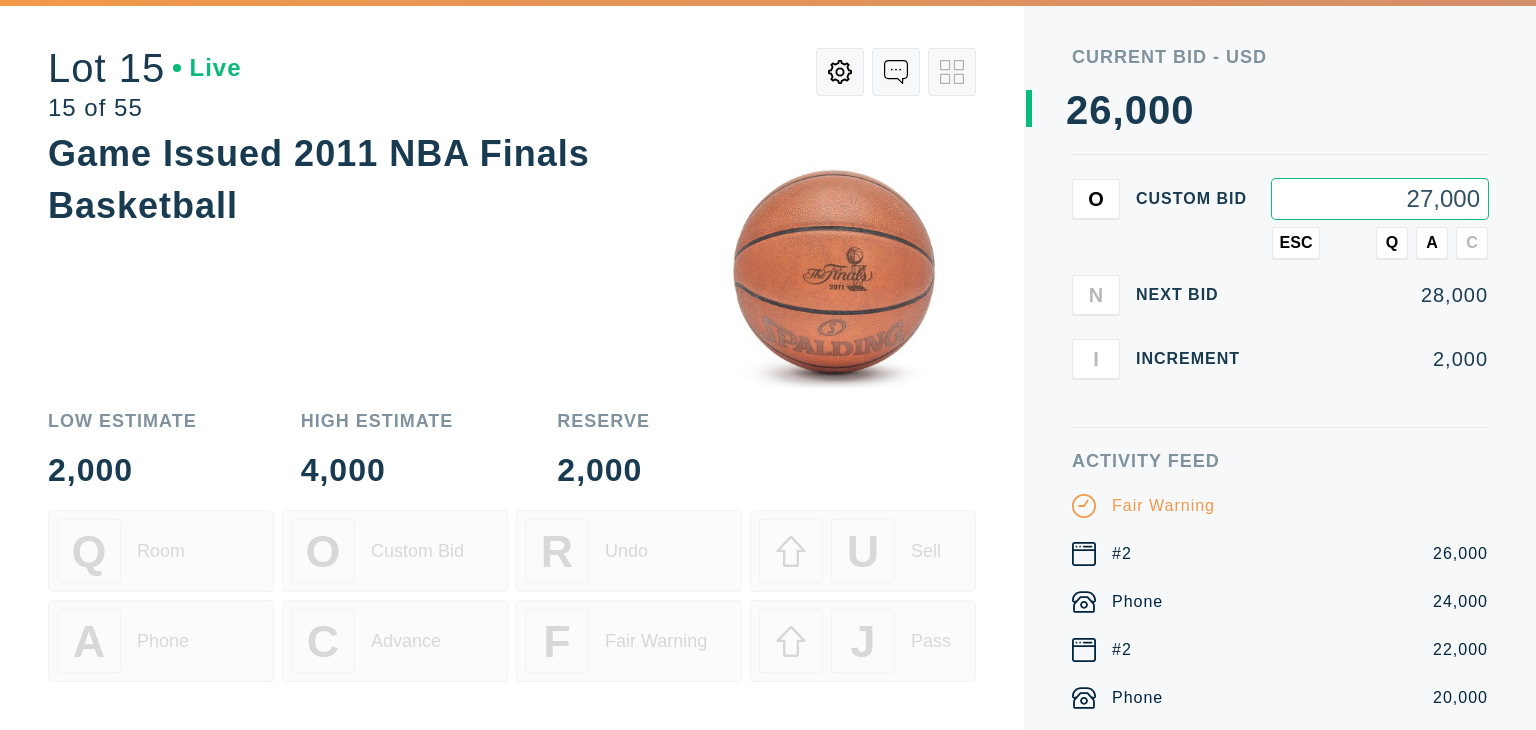 type on "27,000" 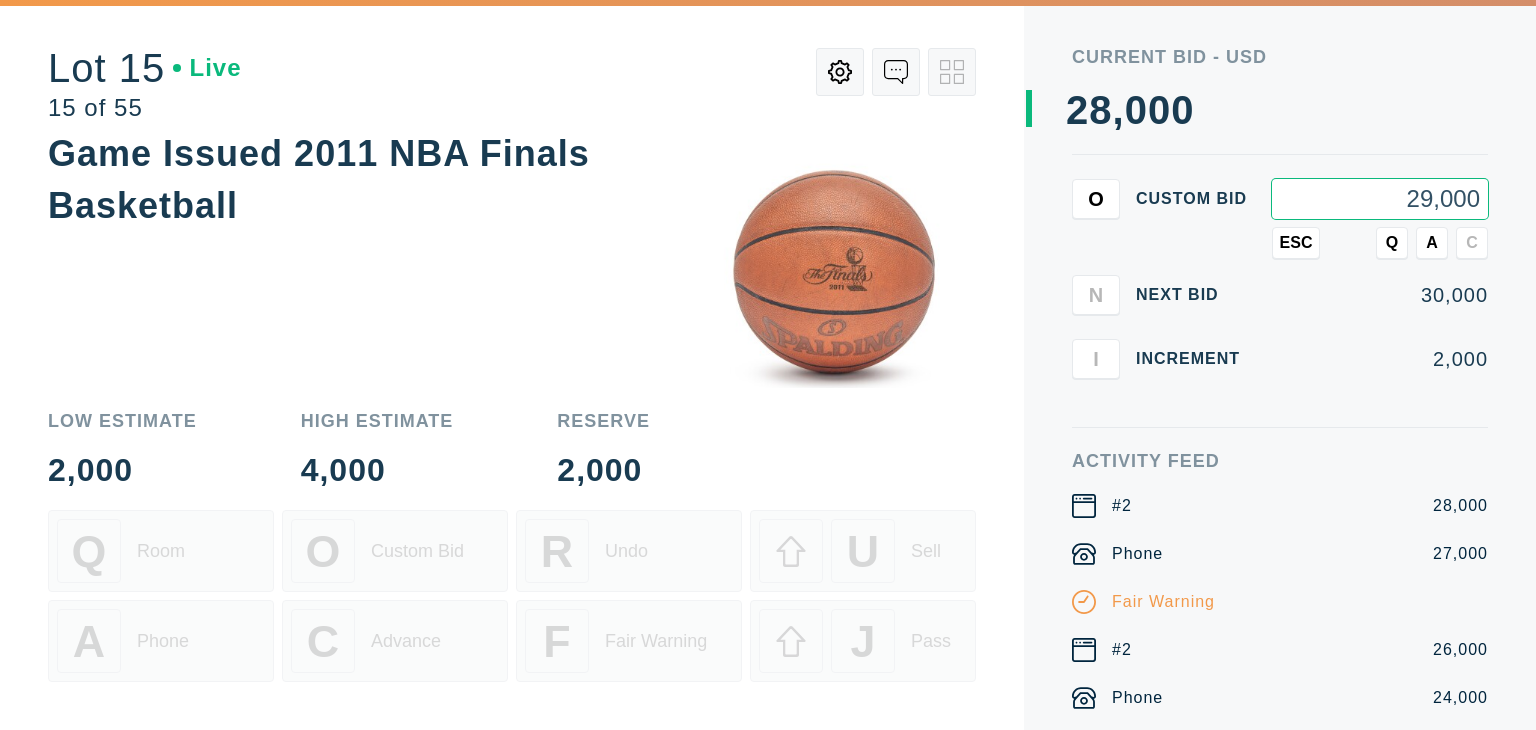 type on "29,000" 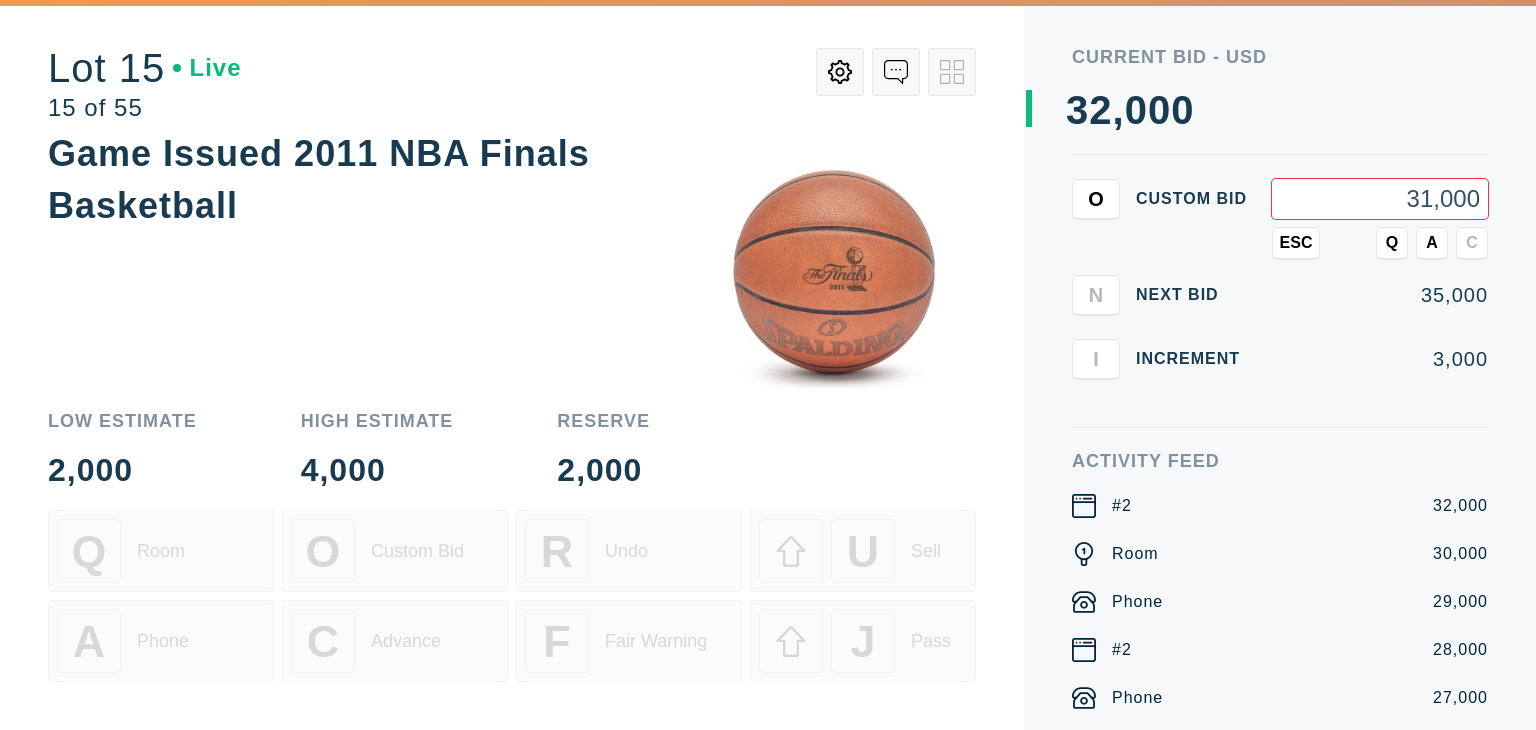 type on "31,000" 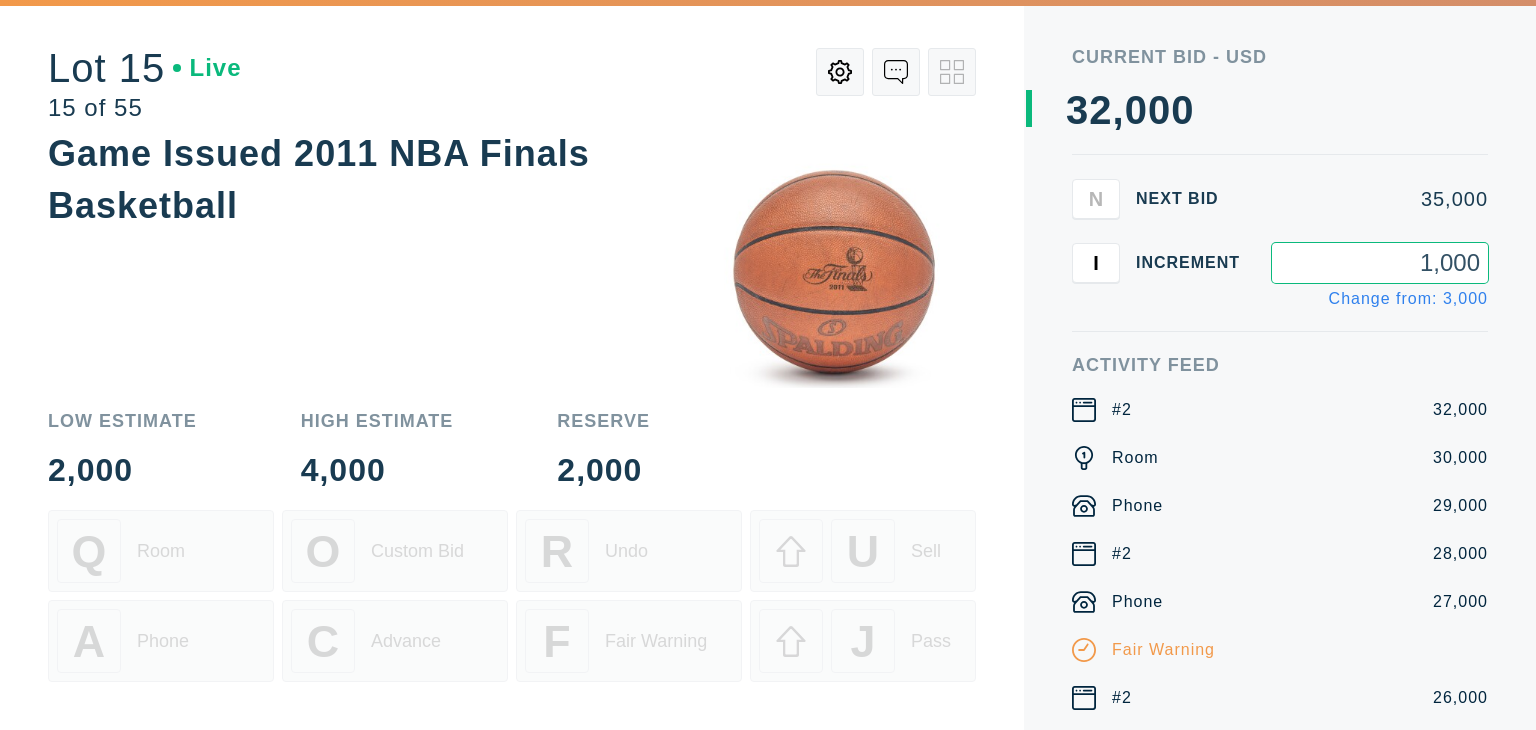 type on "1,000" 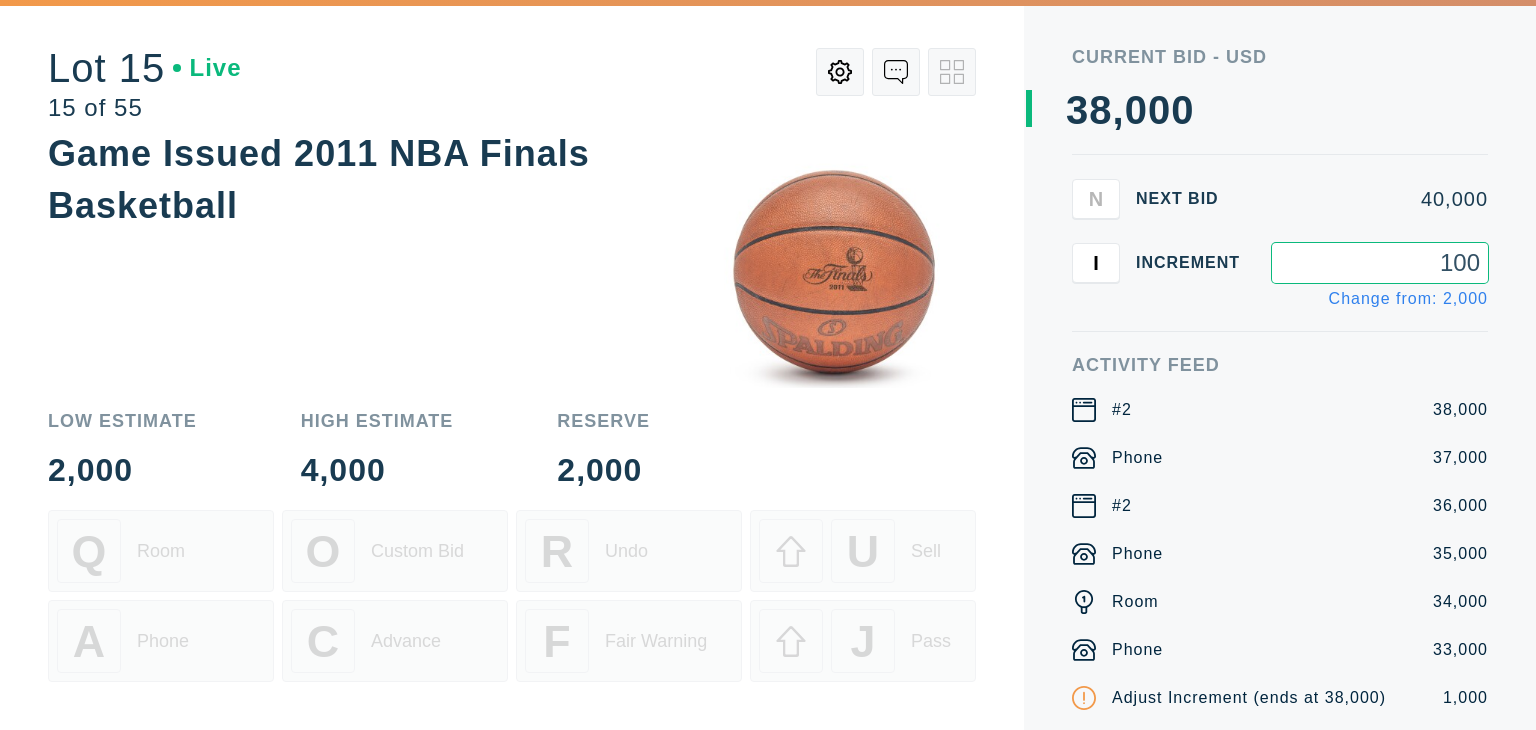 type on "1,000" 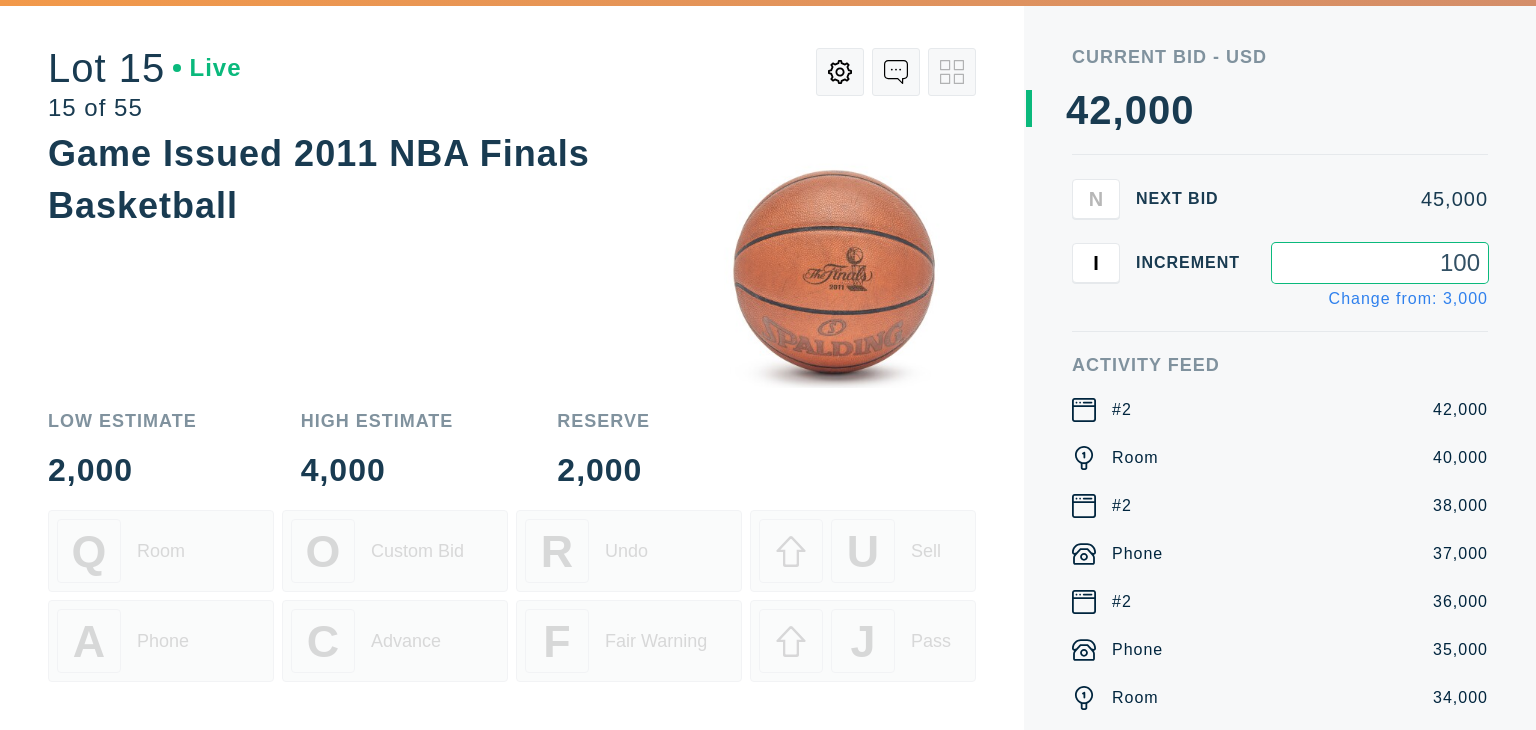 type on "1,000" 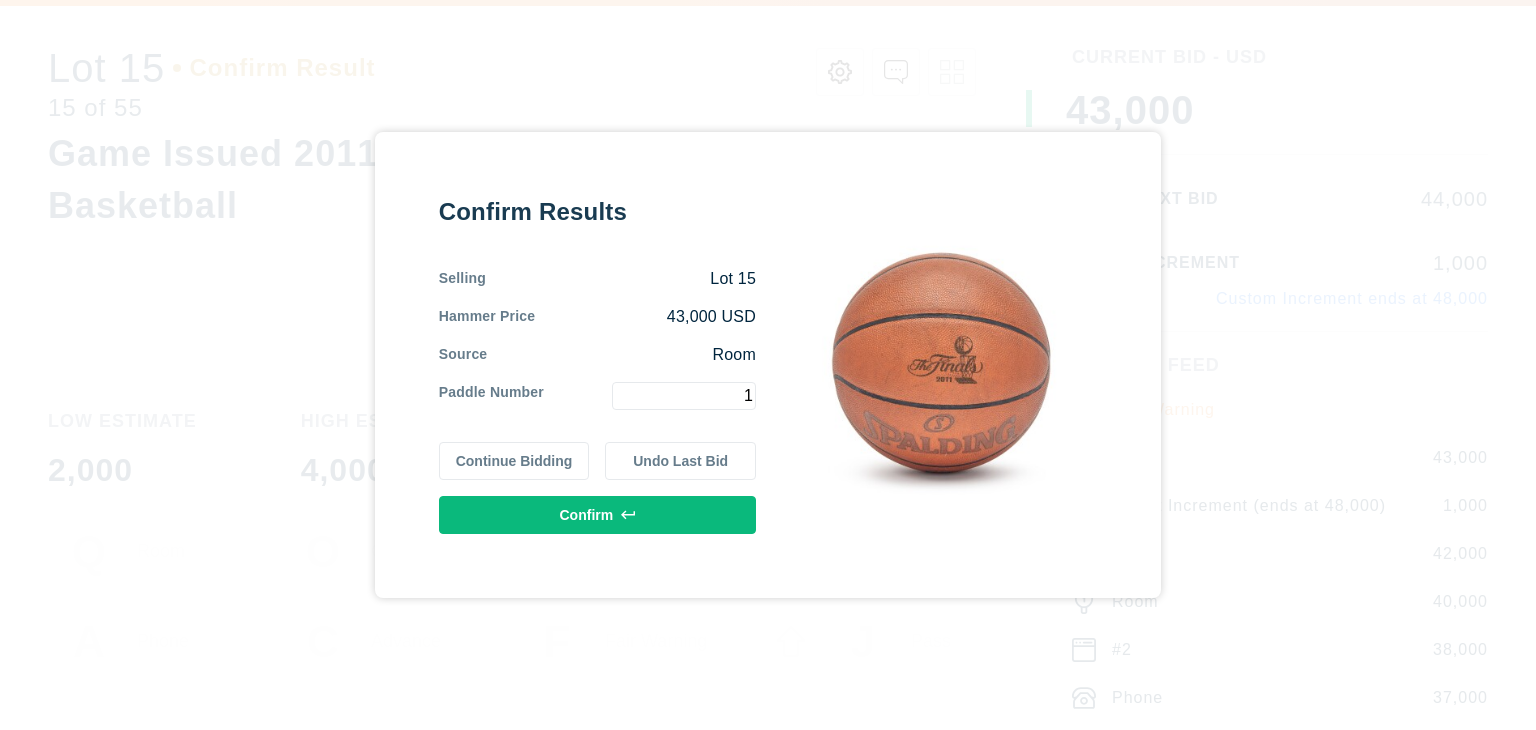 type on "1" 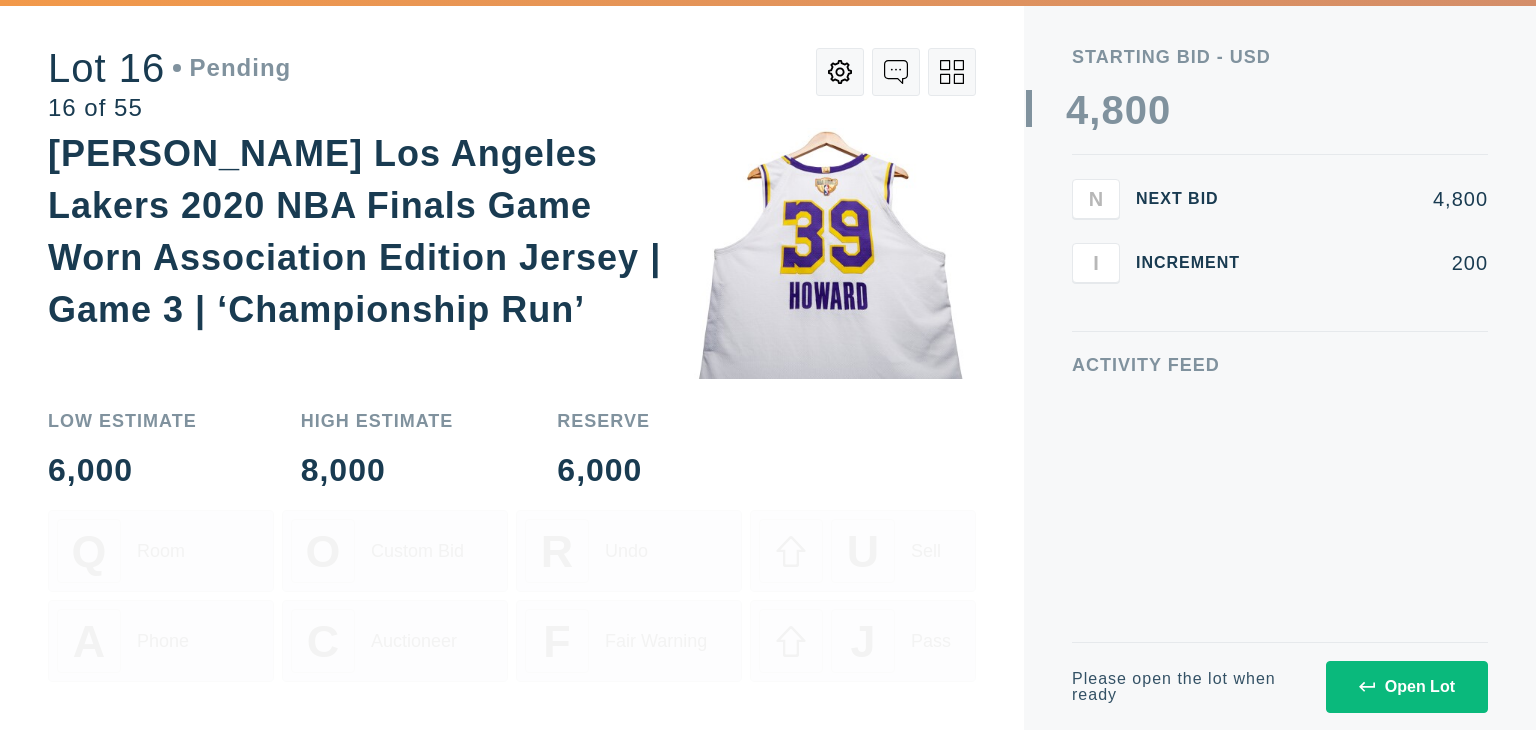 click at bounding box center [952, 72] 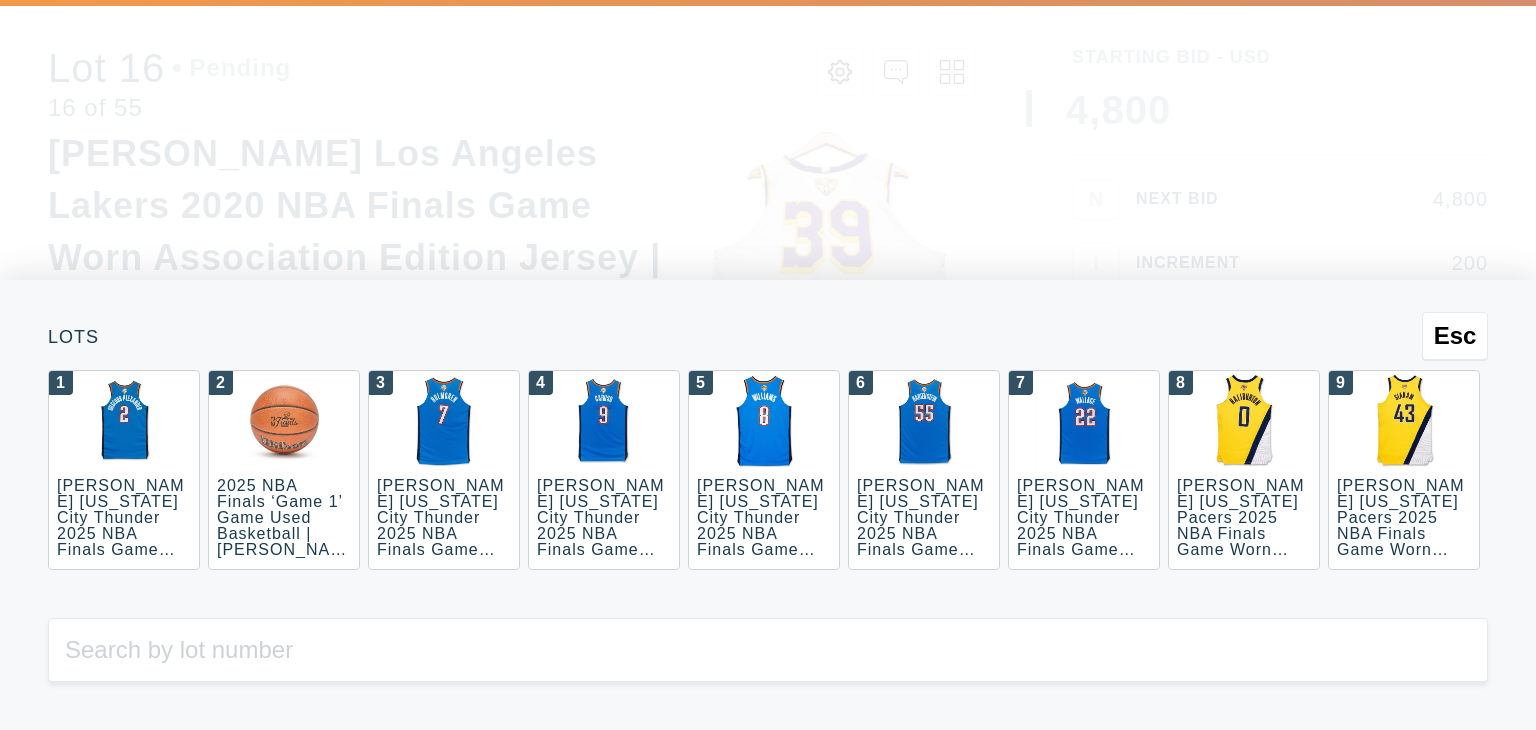 scroll, scrollTop: 0, scrollLeft: 960, axis: horizontal 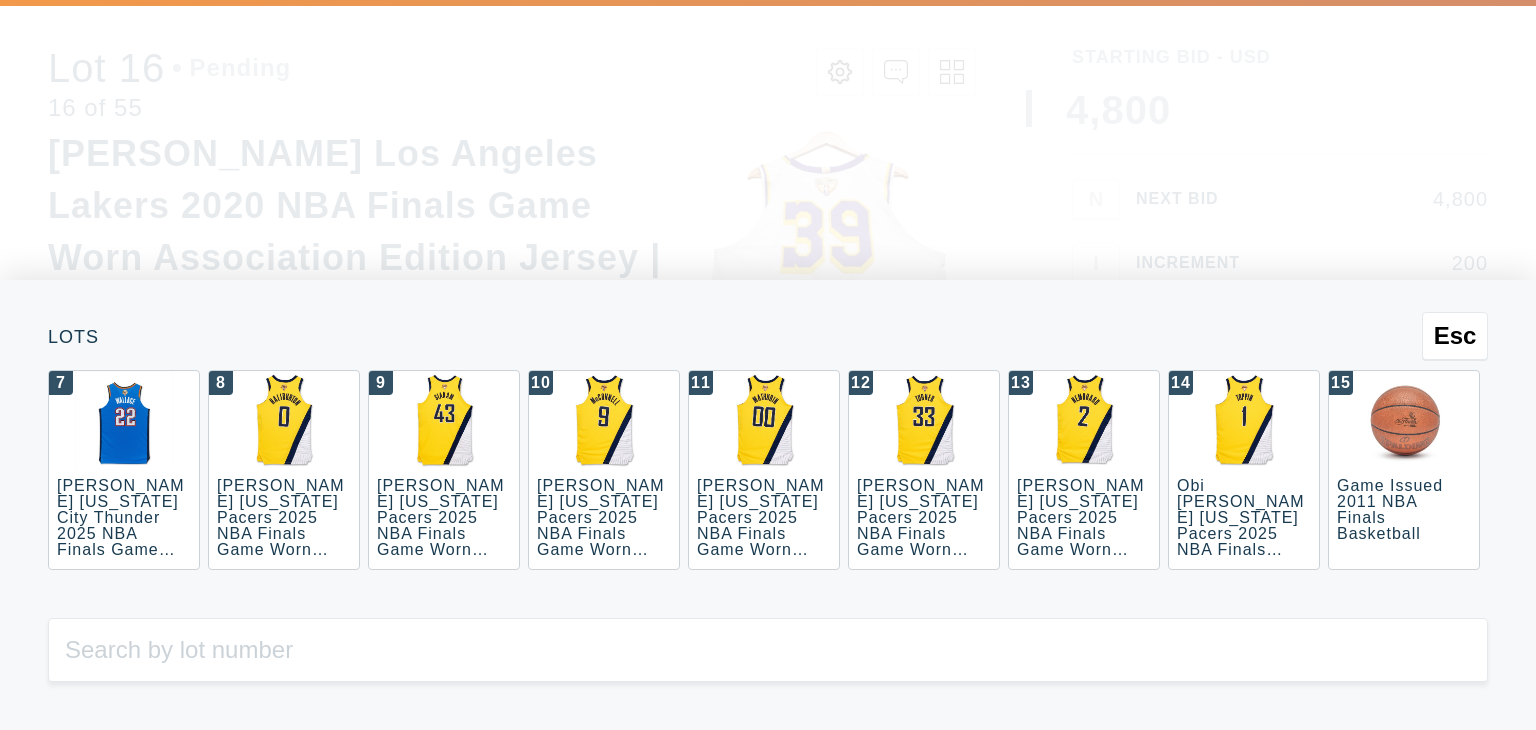 click on "Esc" at bounding box center [1455, 336] 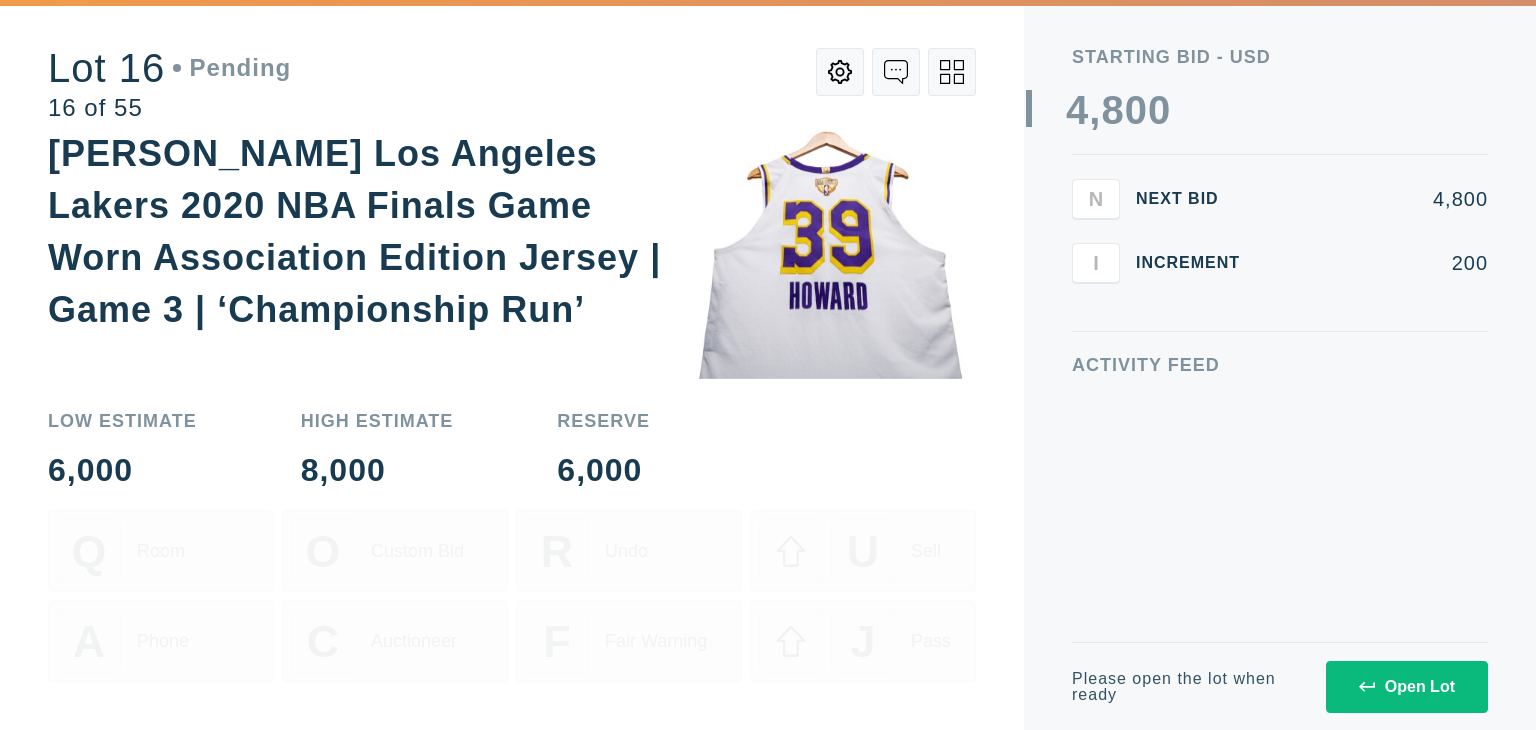 type 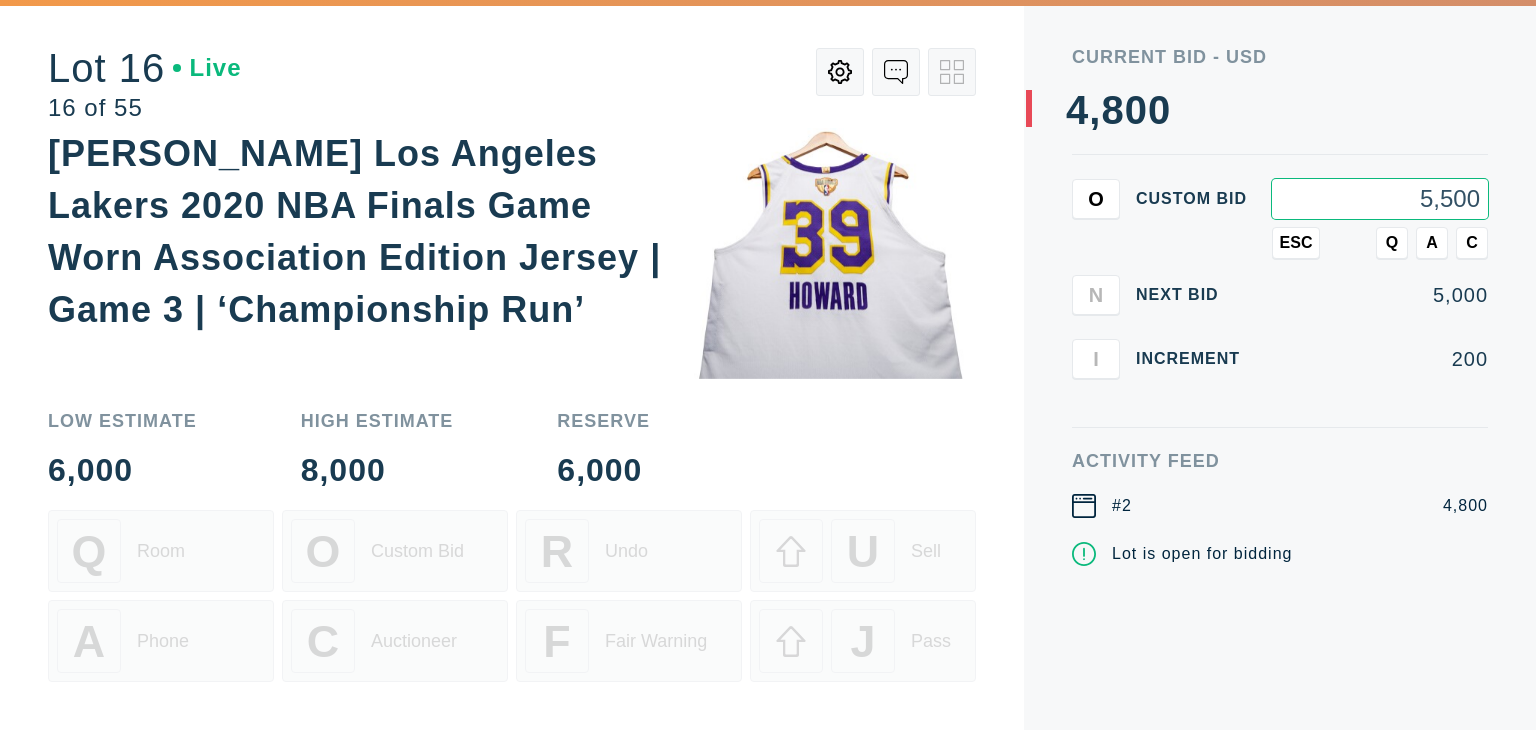 type on "5,500" 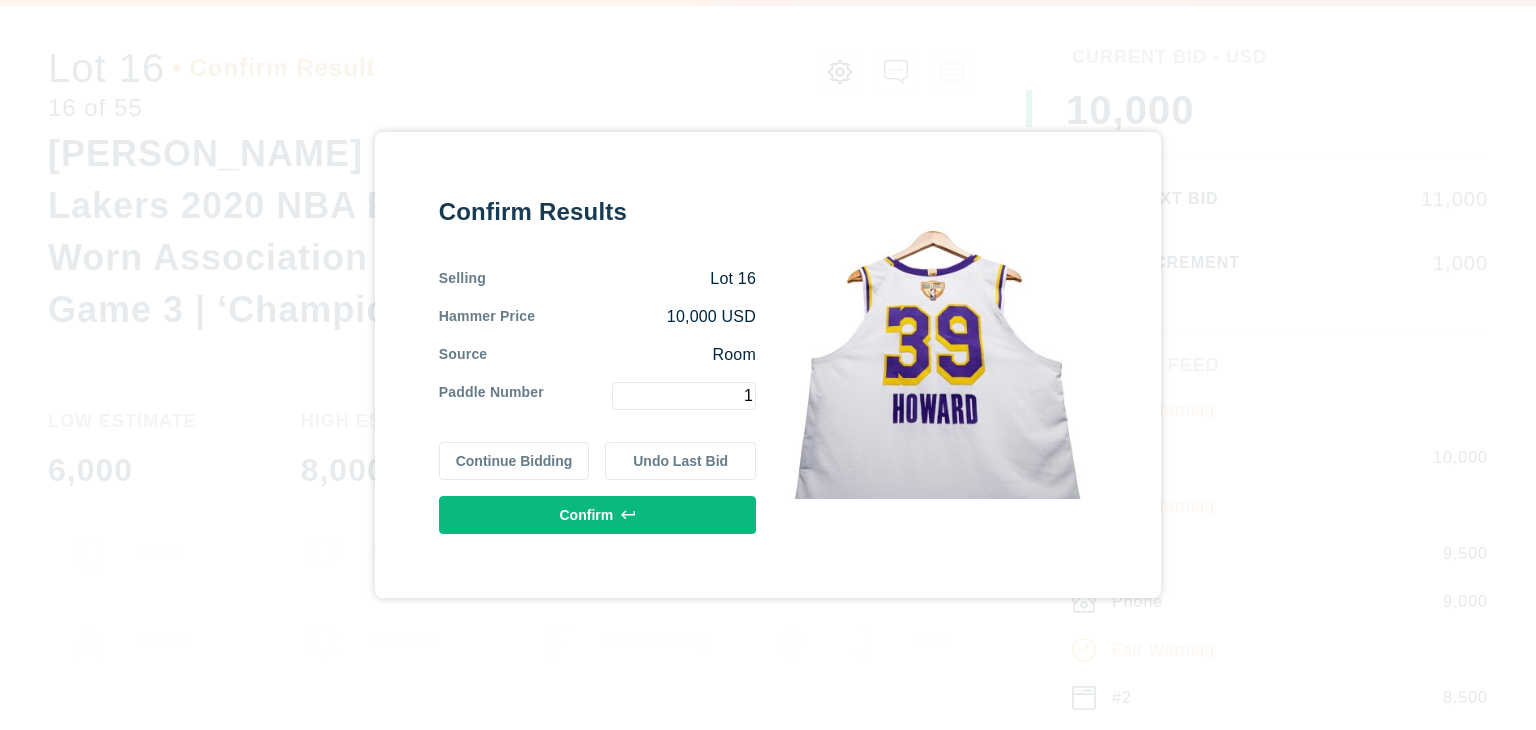 type on "1" 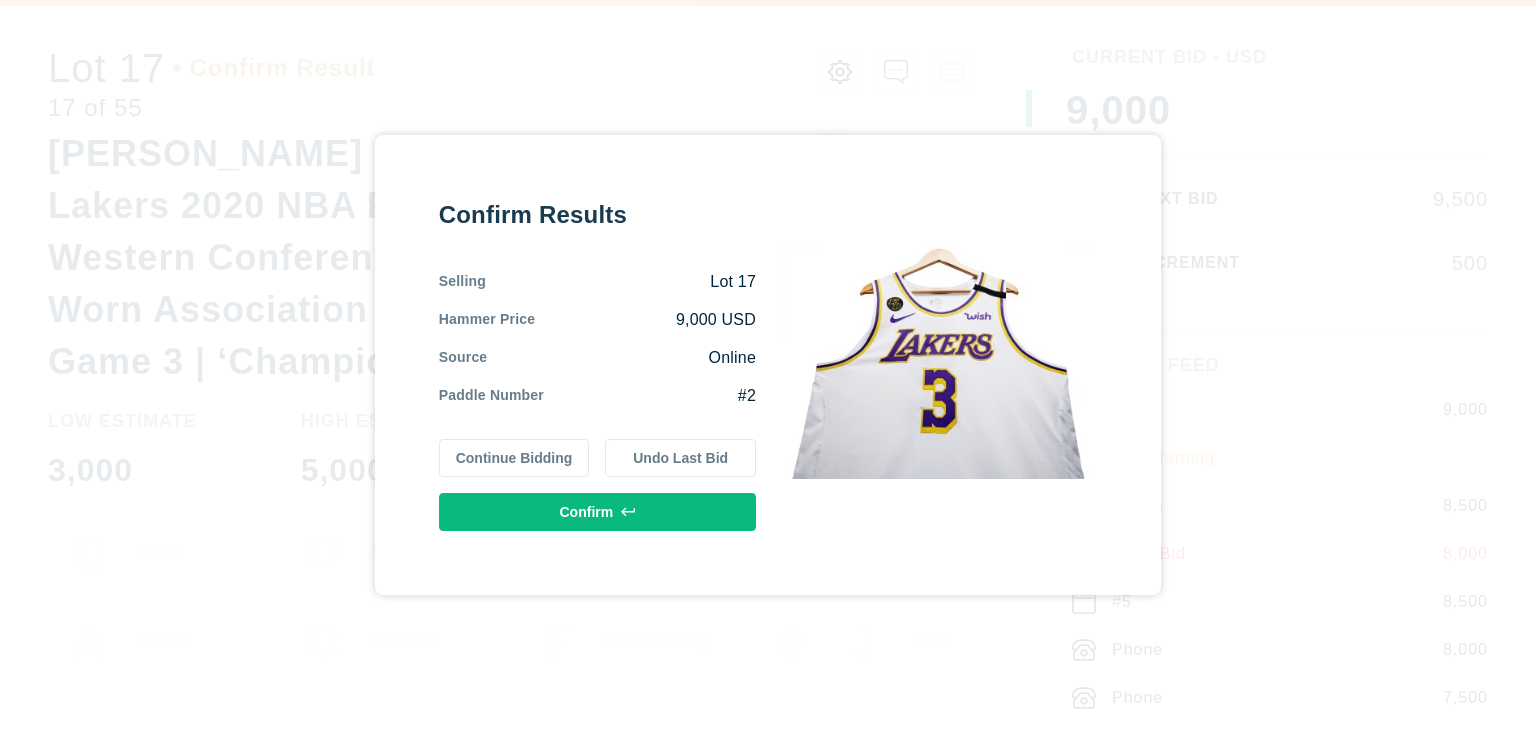 click on "Undo Last Bid" at bounding box center [680, 458] 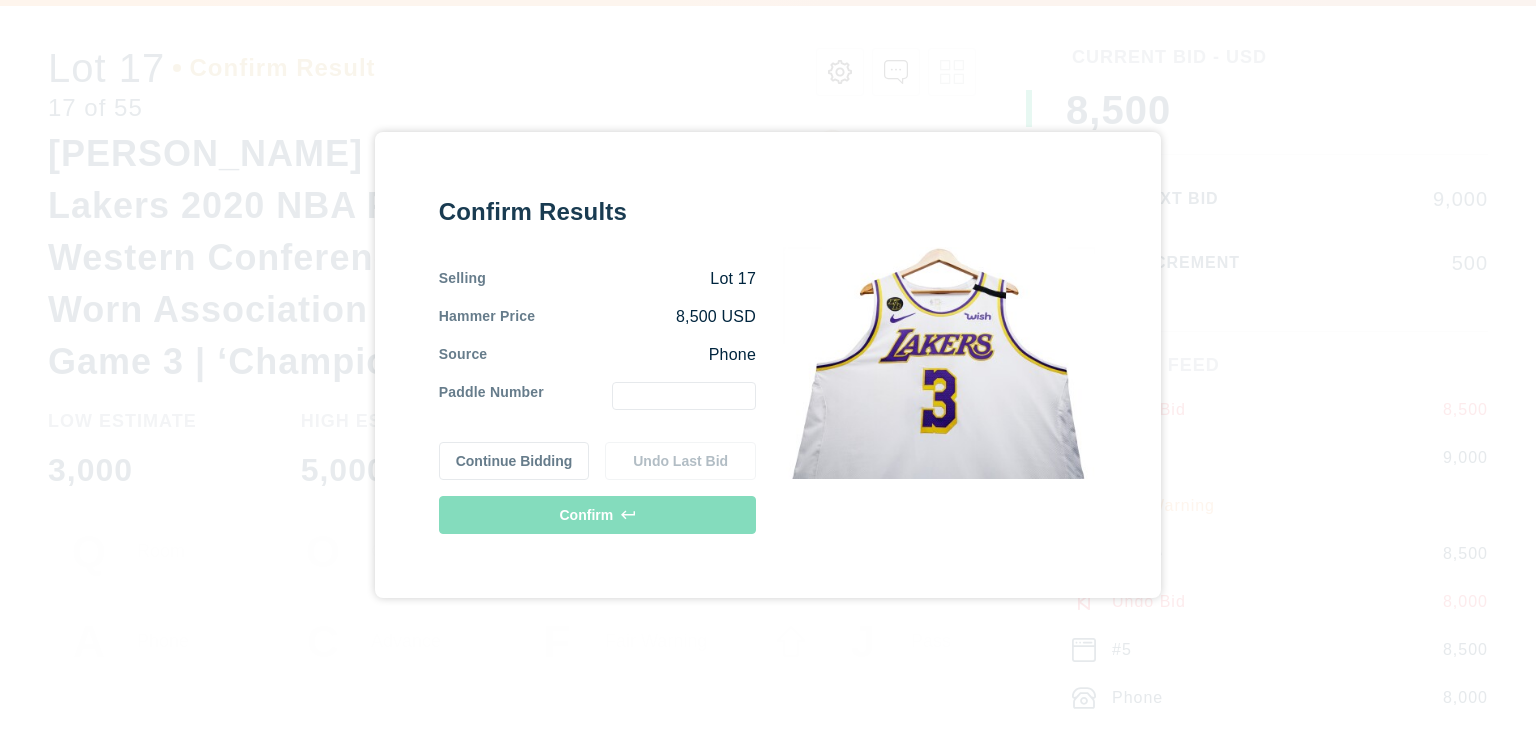 click at bounding box center [684, 396] 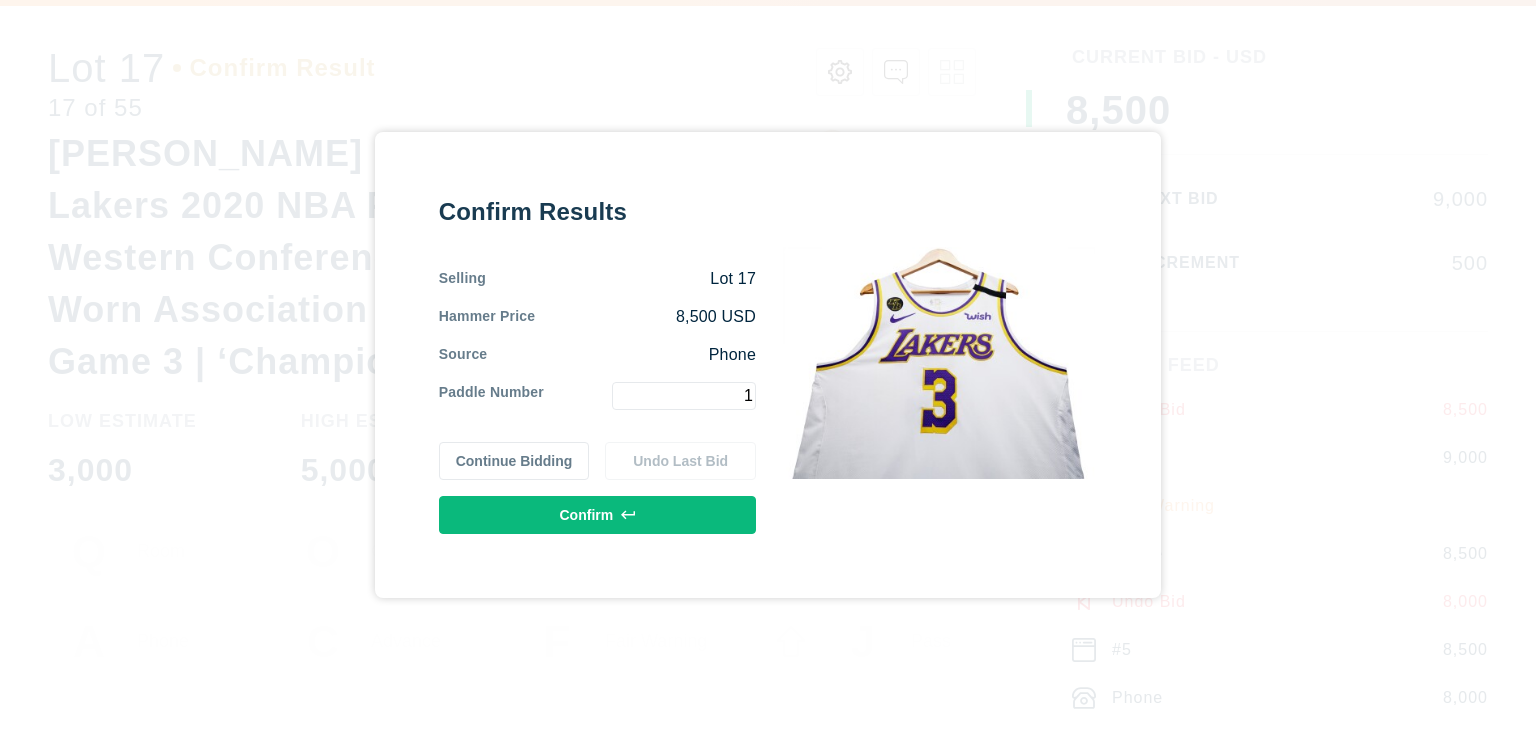 type on "1" 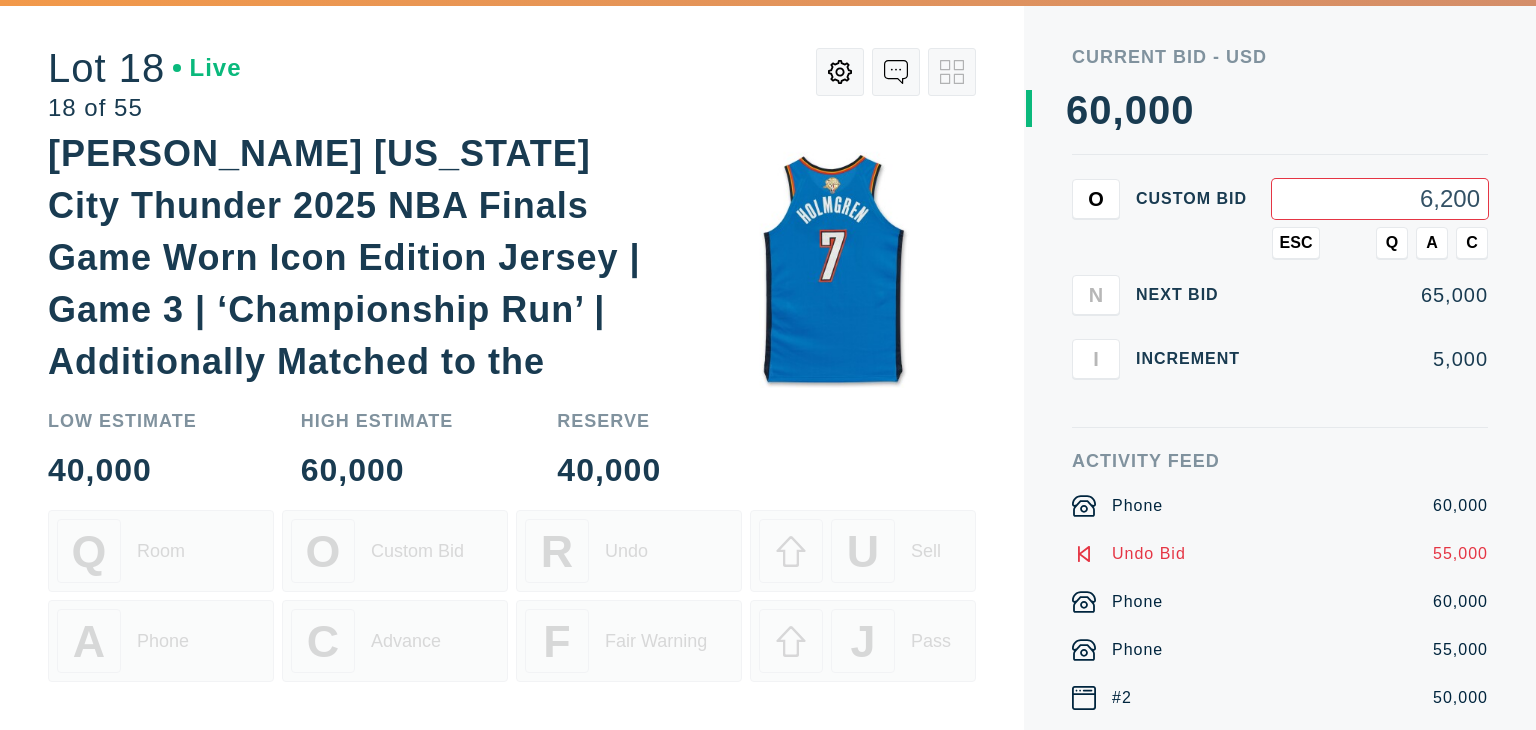 type on "62,000" 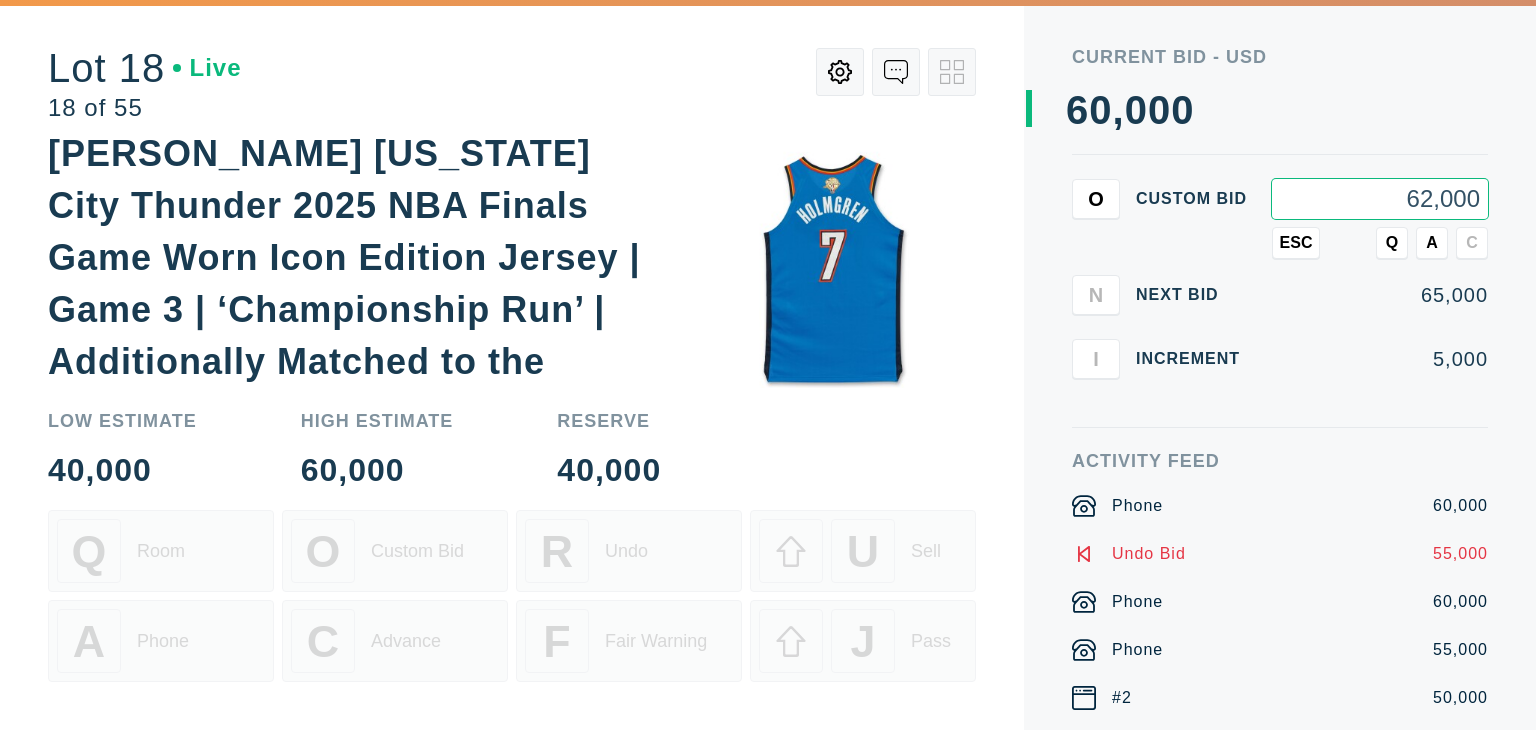 type on "62,000" 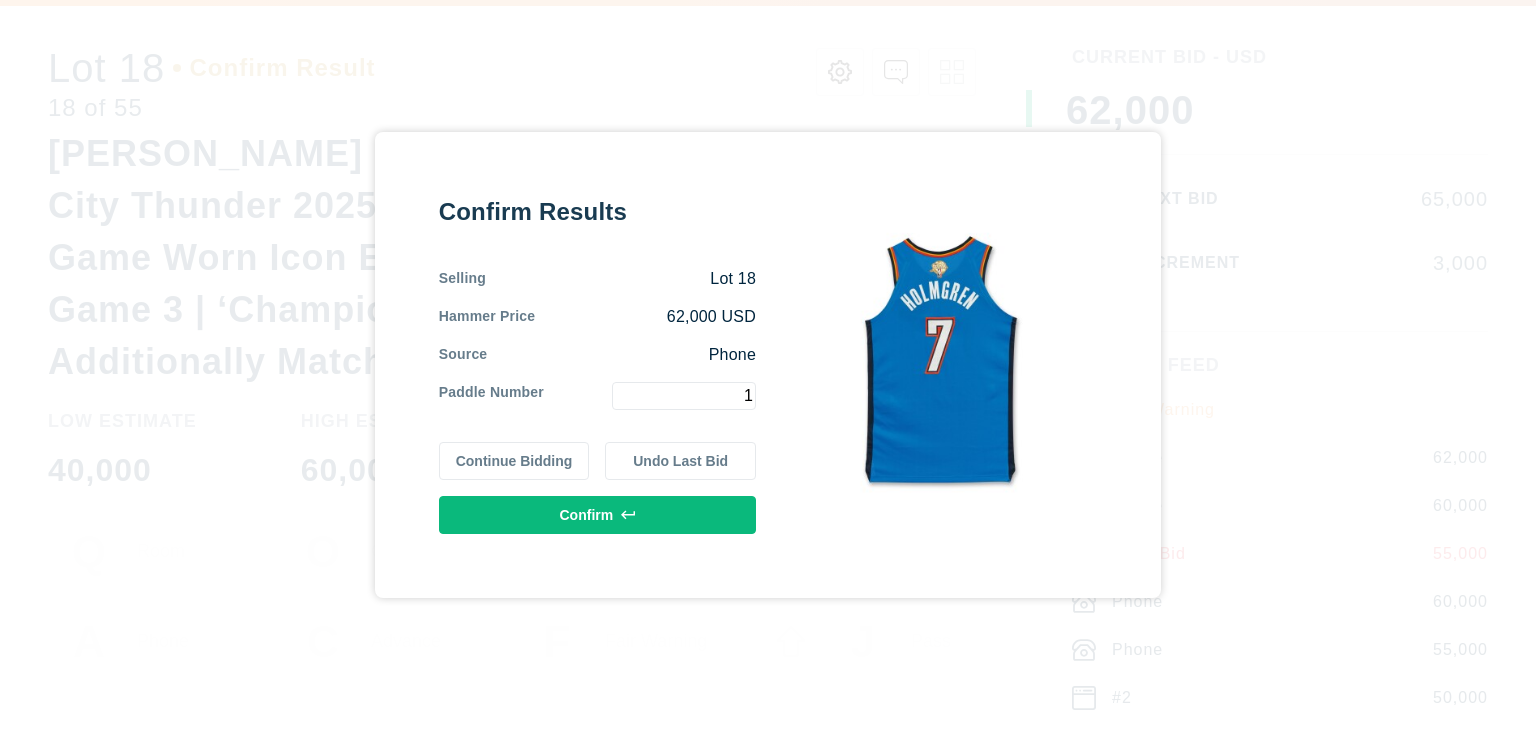 type on "1" 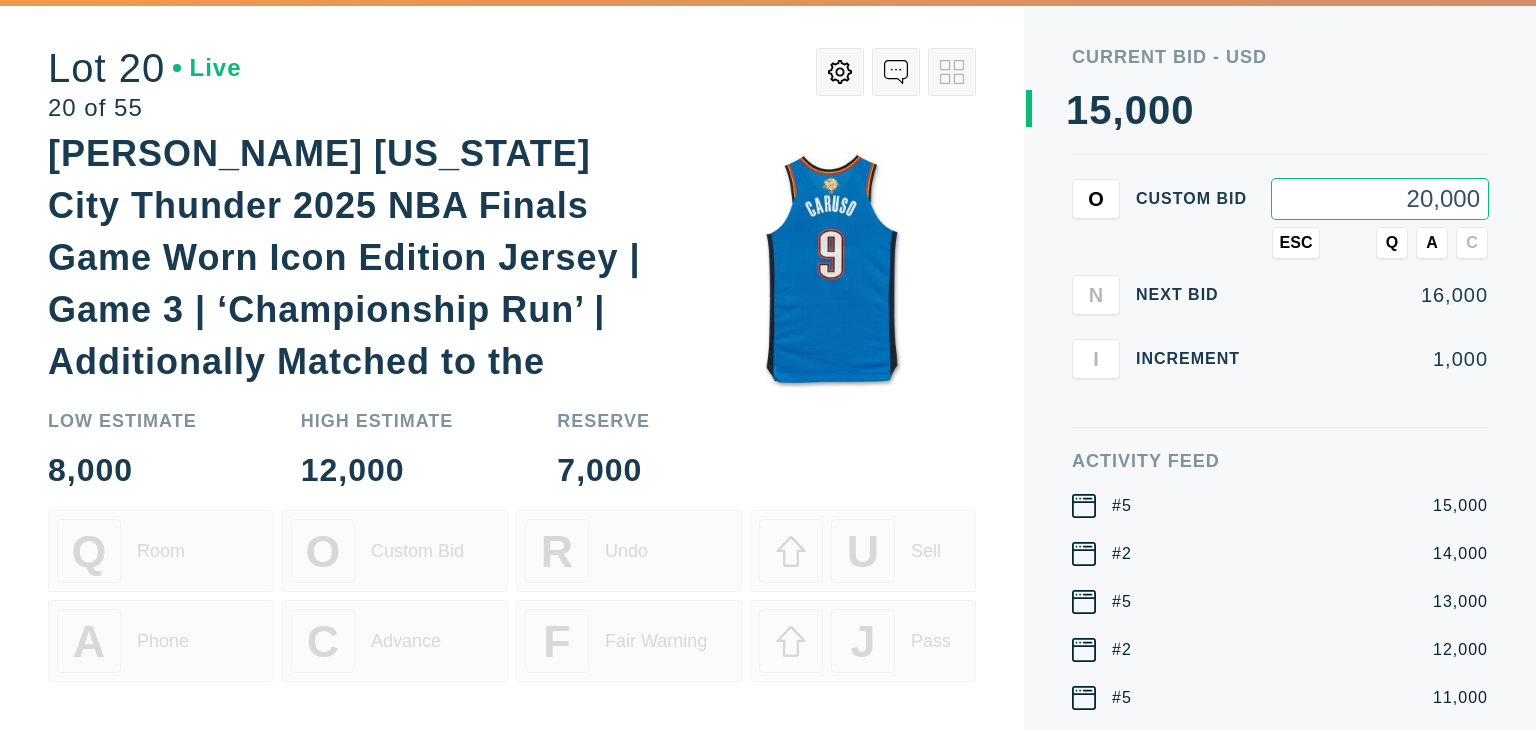 type on "20,000" 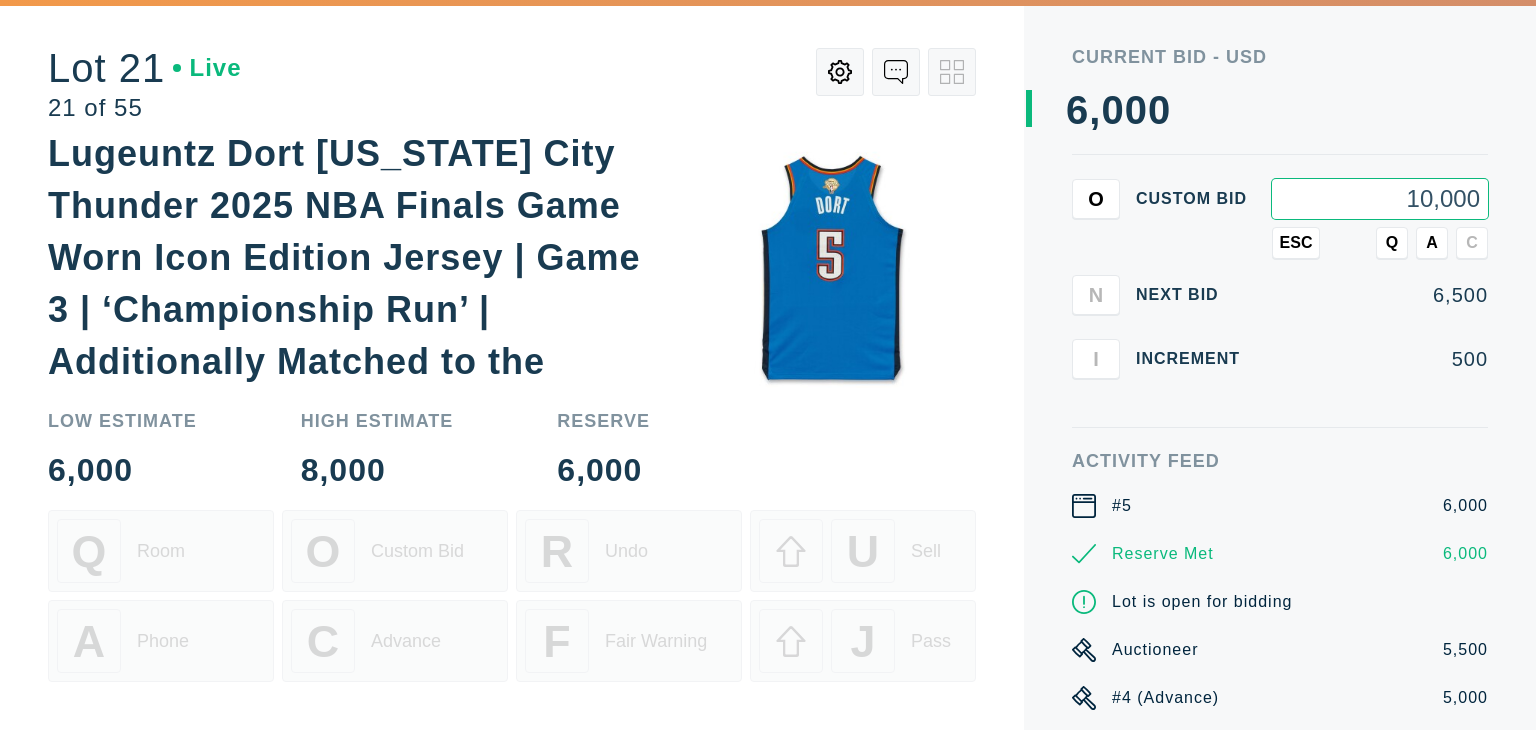 type on "10,000" 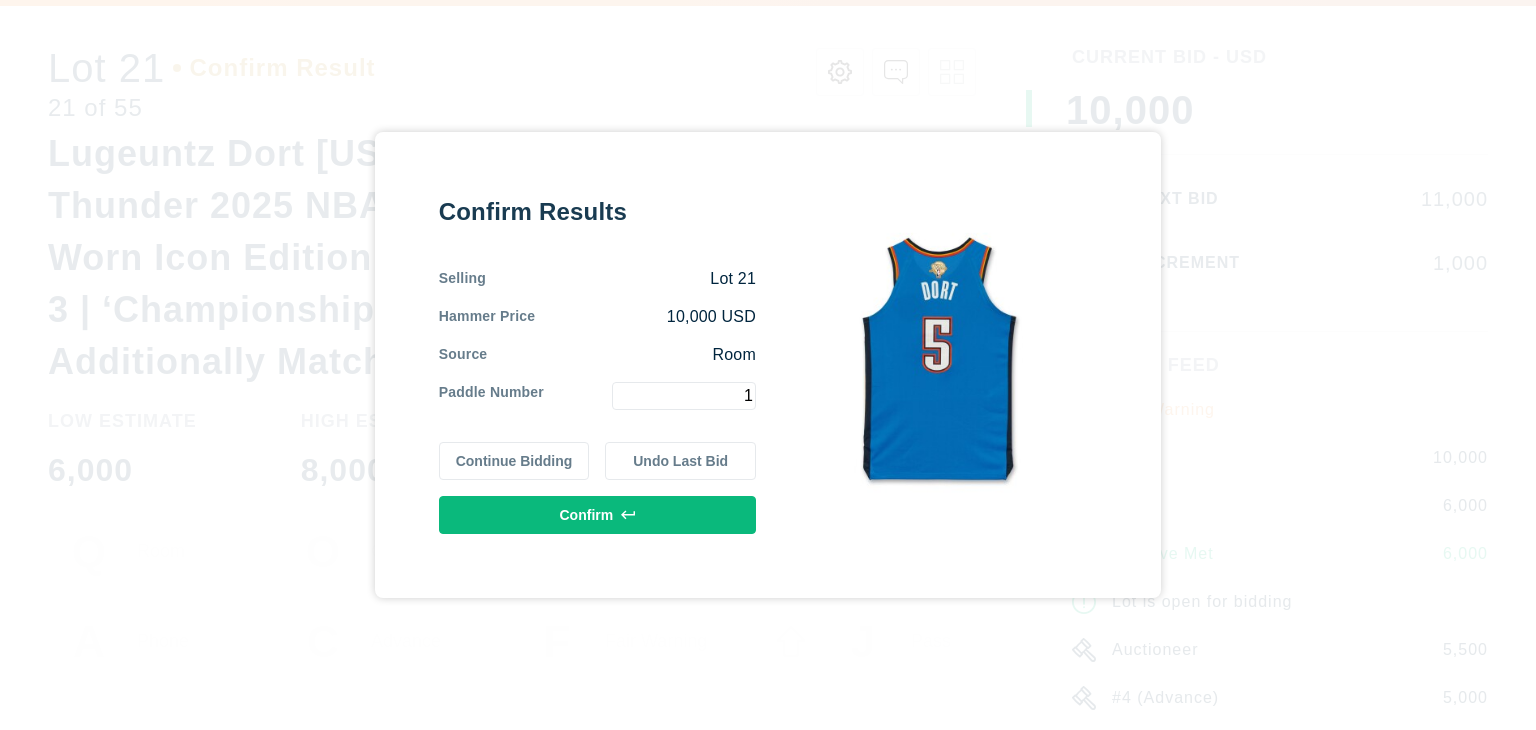 type on "1" 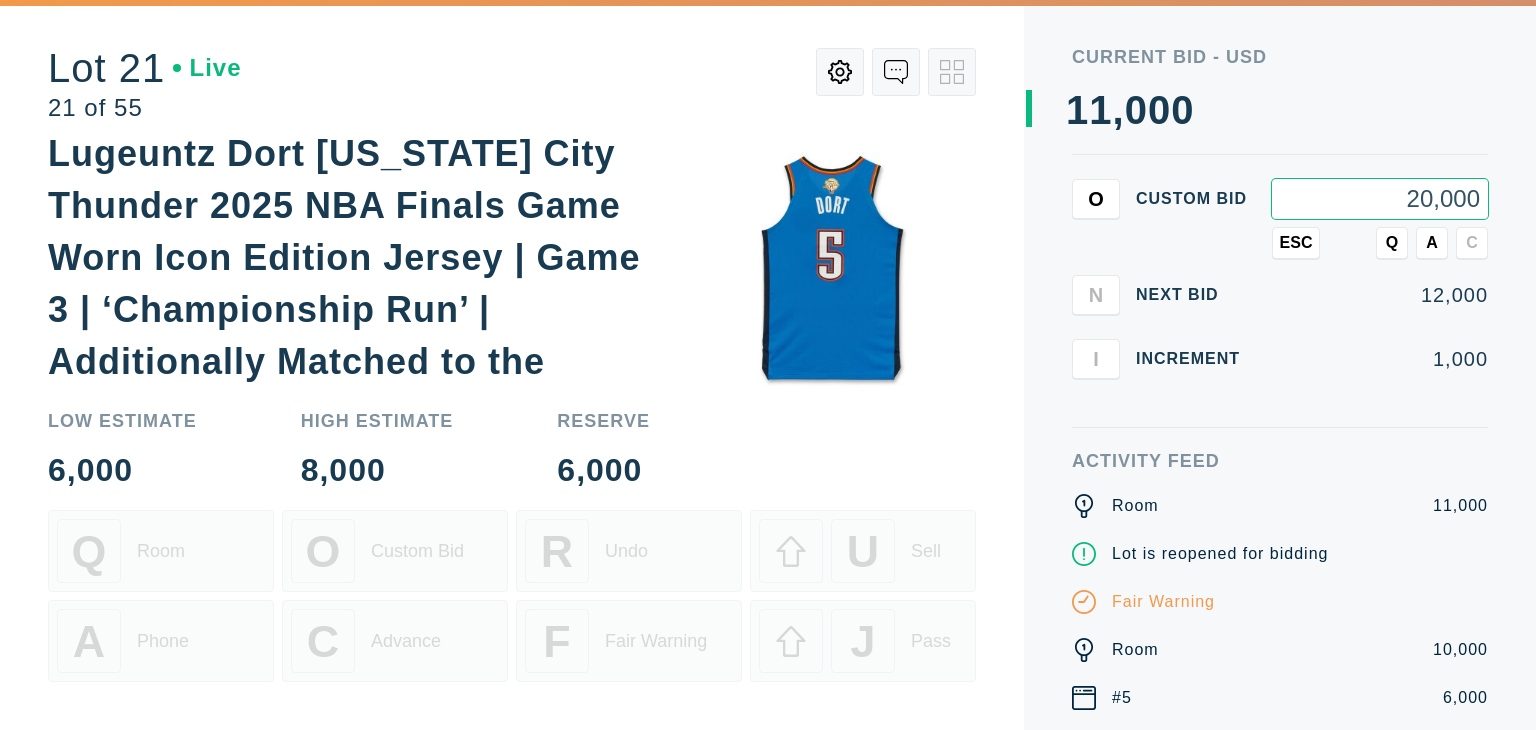 type on "20,000" 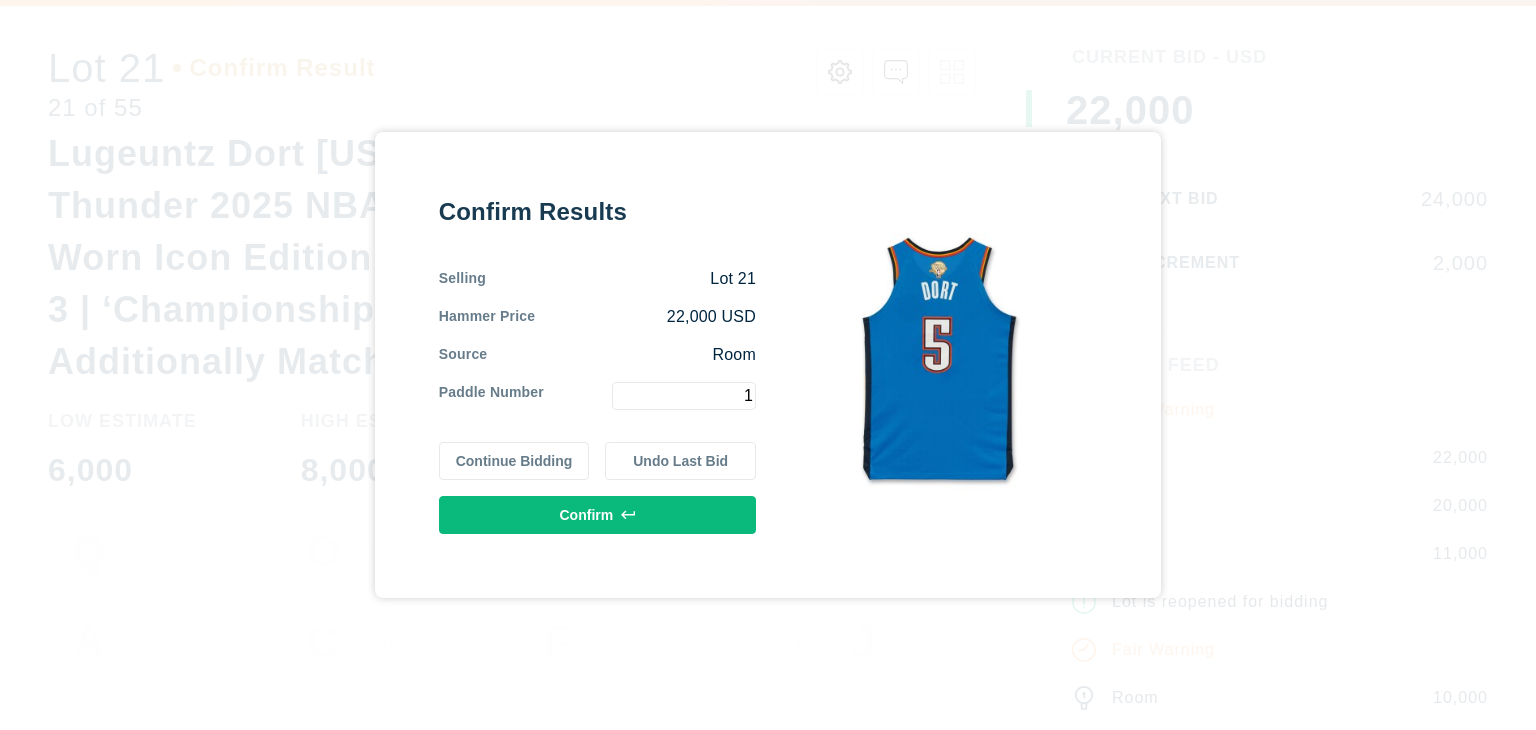 type on "1" 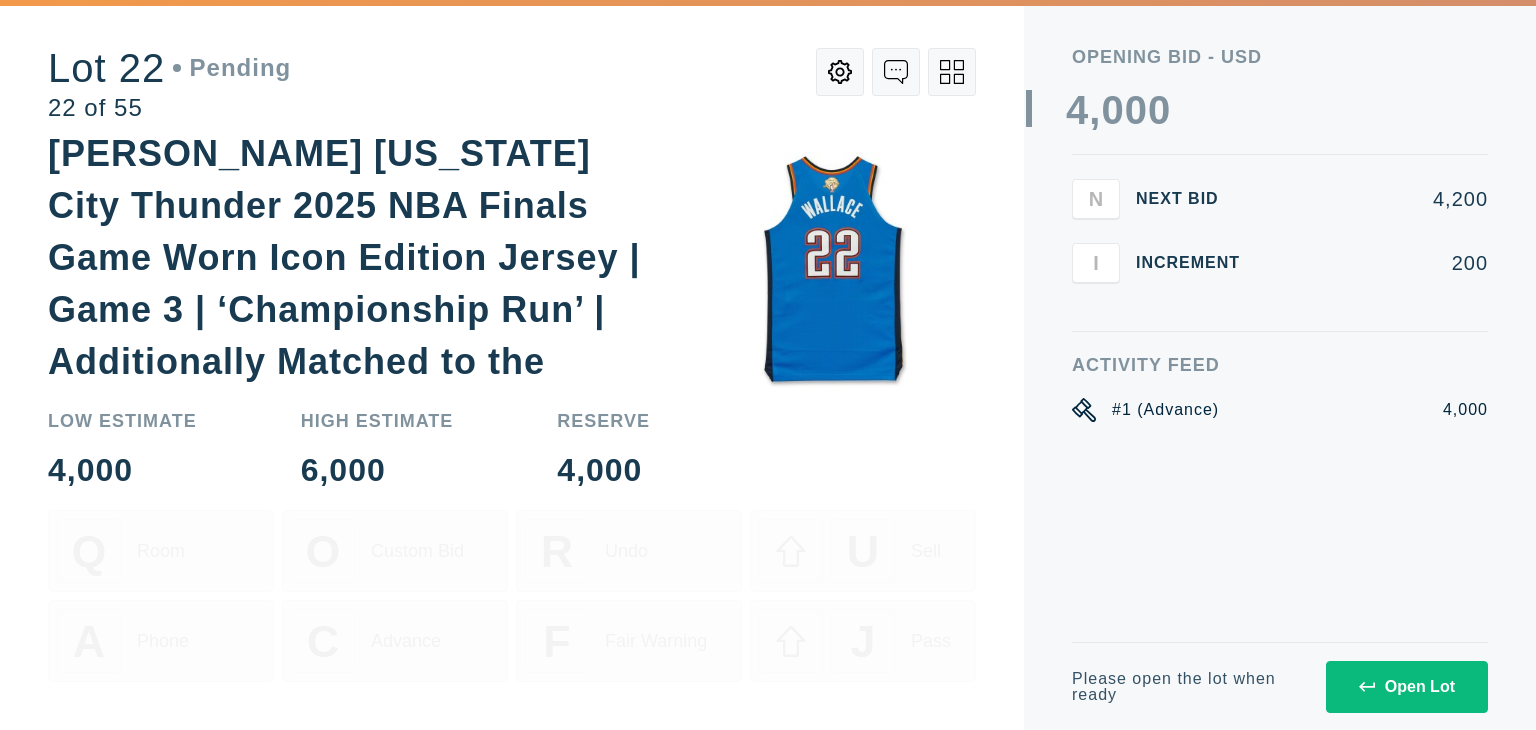 click at bounding box center (952, 72) 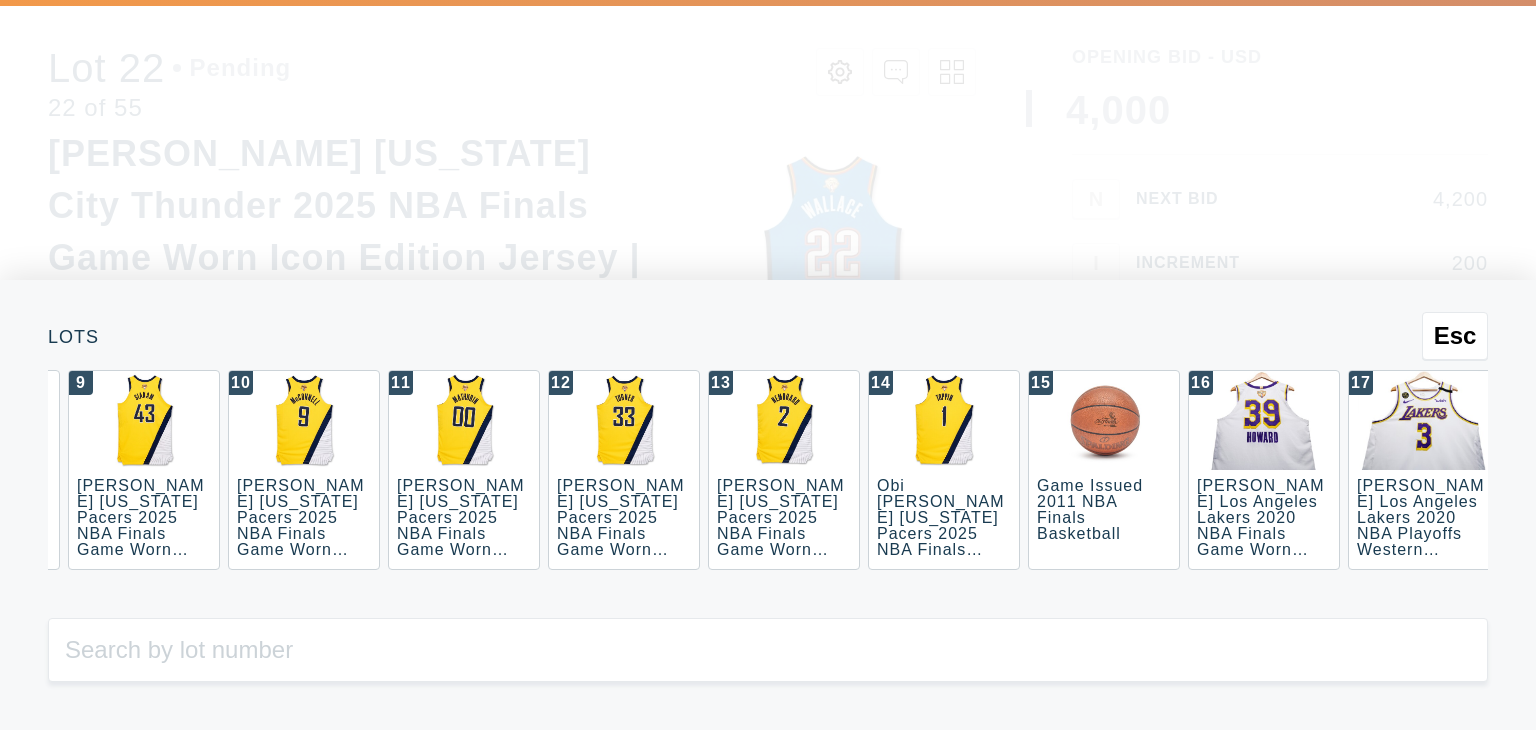scroll, scrollTop: 0, scrollLeft: 1920, axis: horizontal 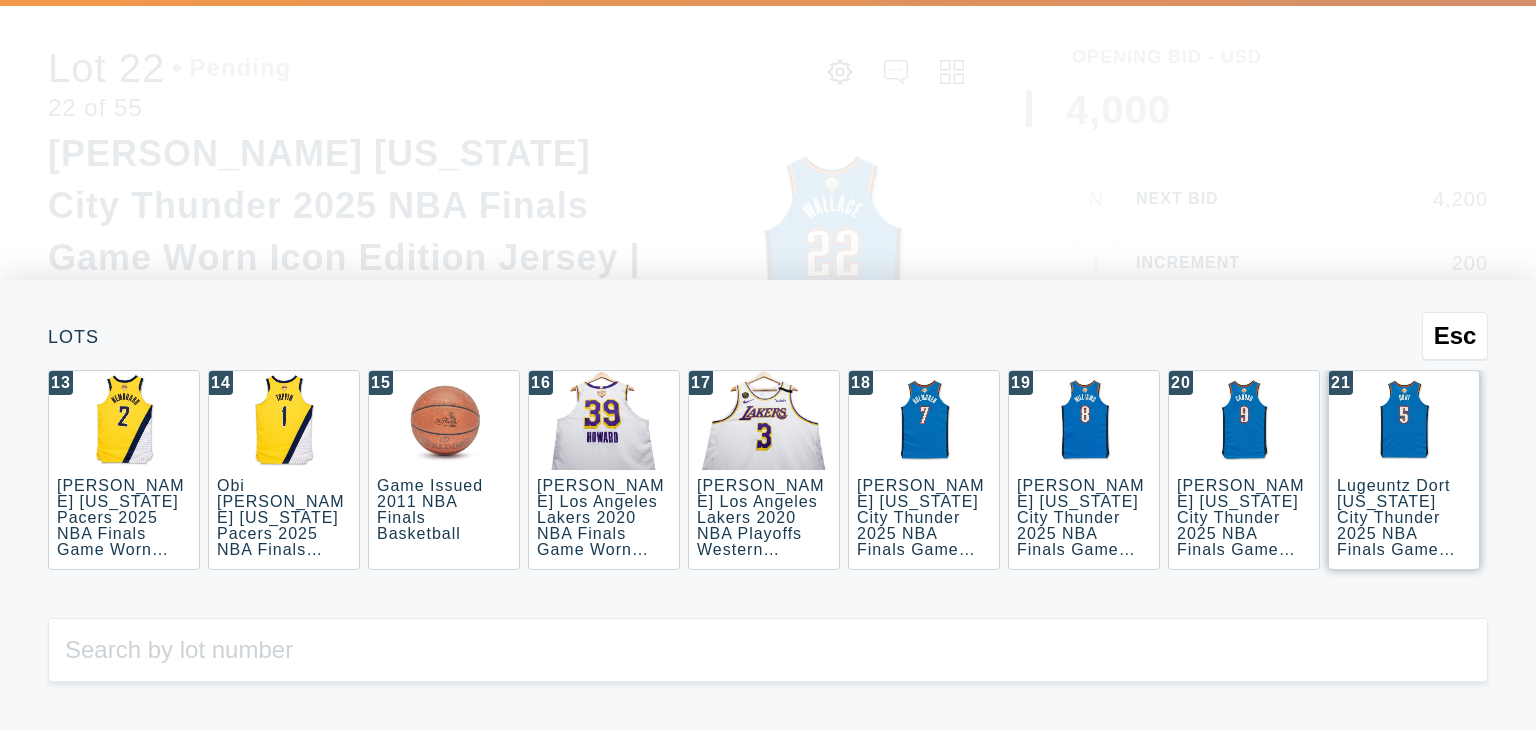 click at bounding box center (1404, 420) 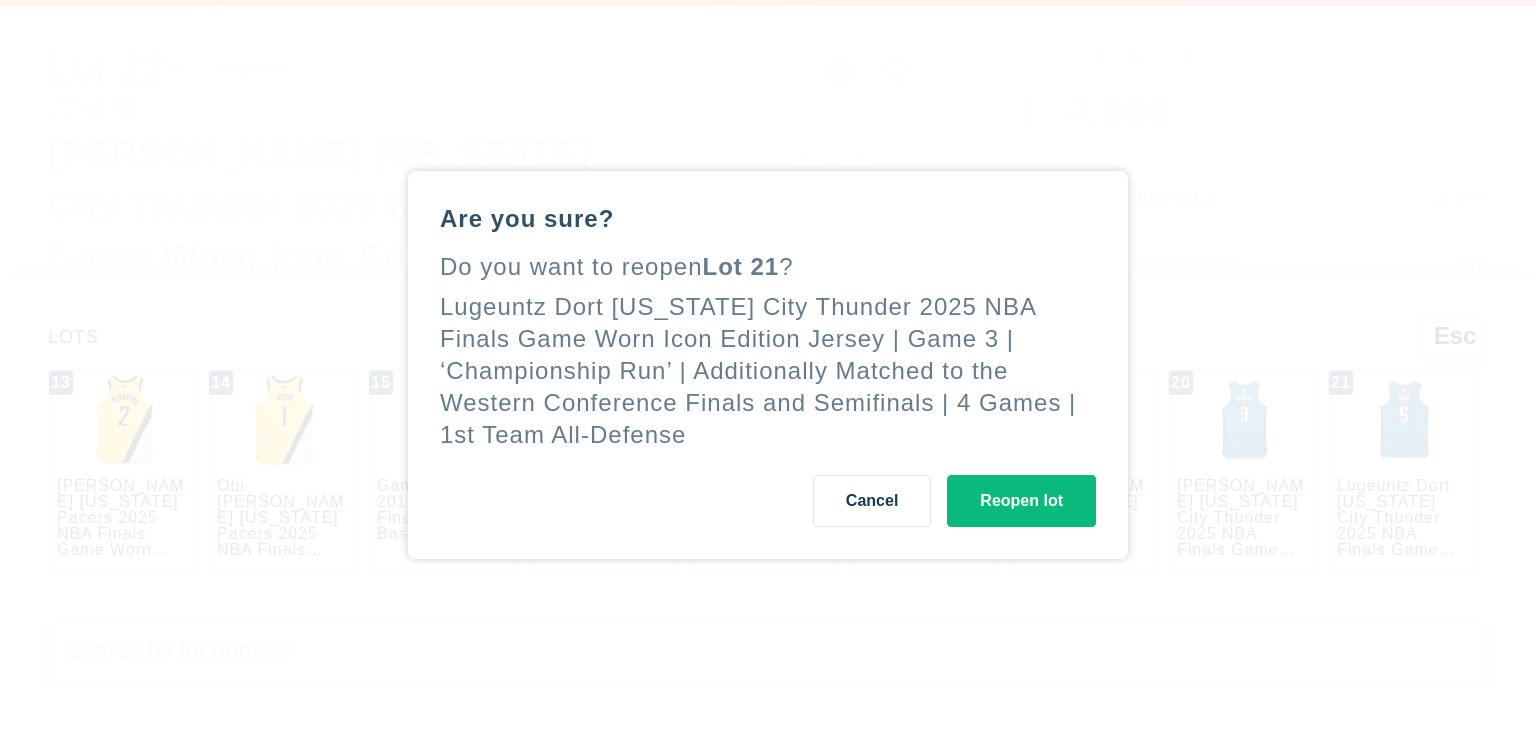 click on "Cancel" at bounding box center (872, 501) 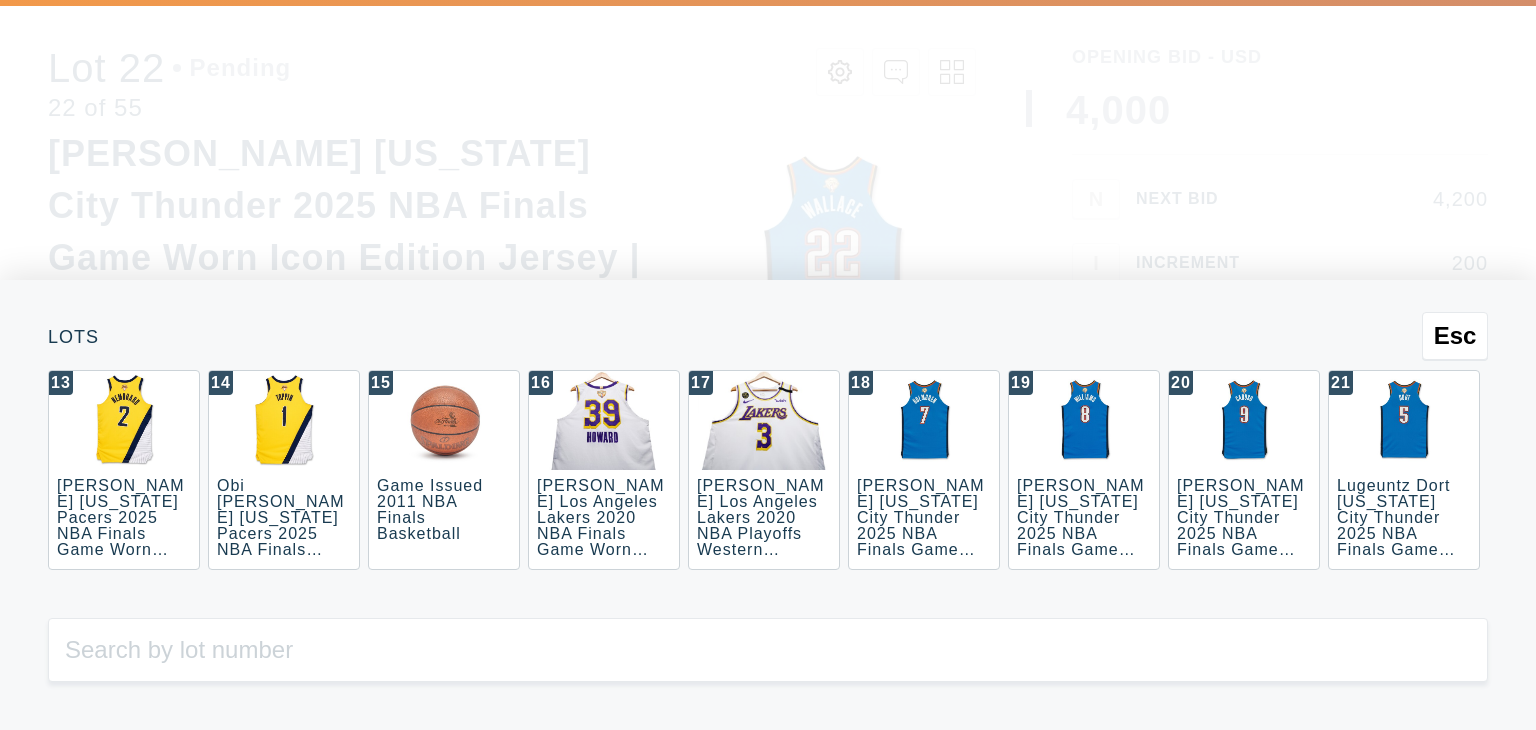 click on "Esc" at bounding box center [1455, 336] 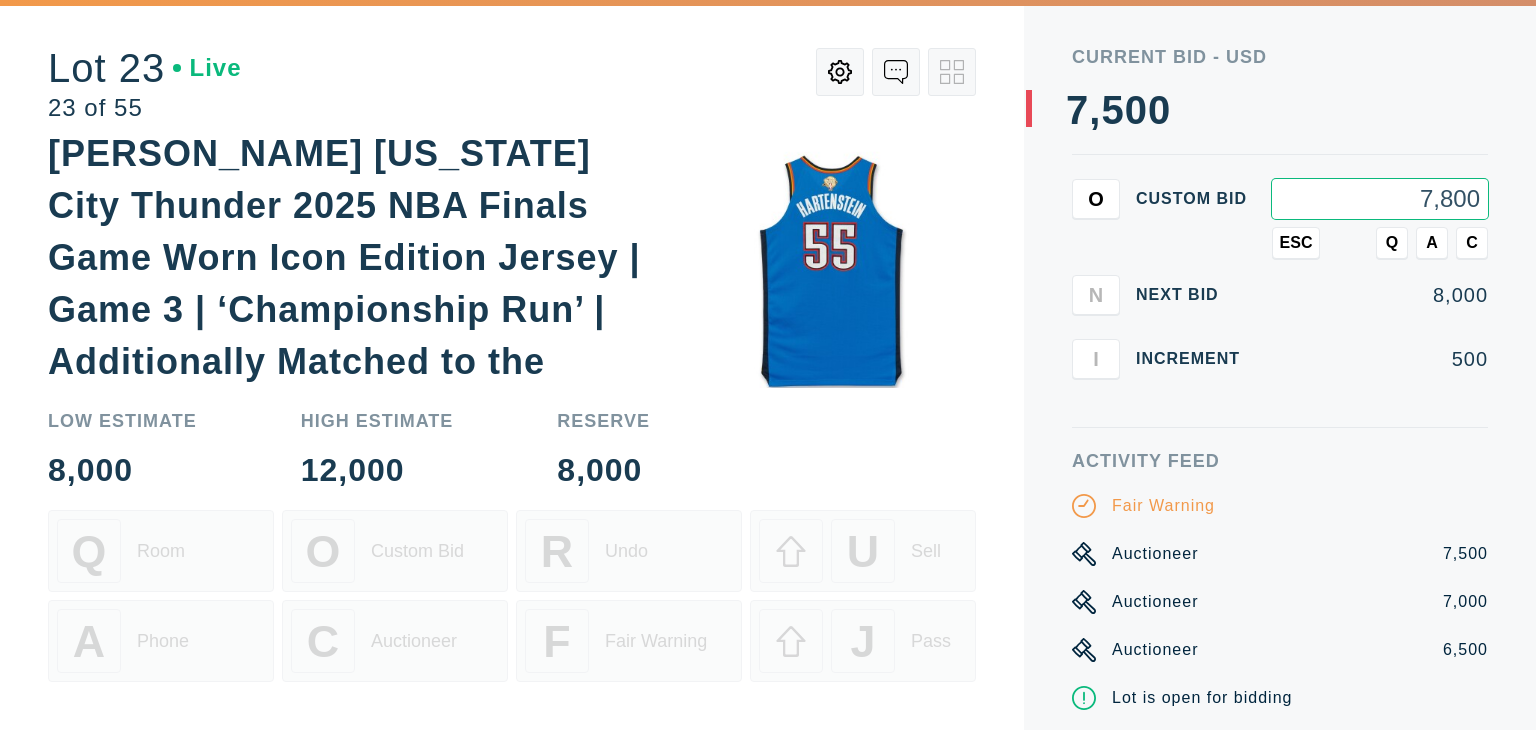 type on "7,800" 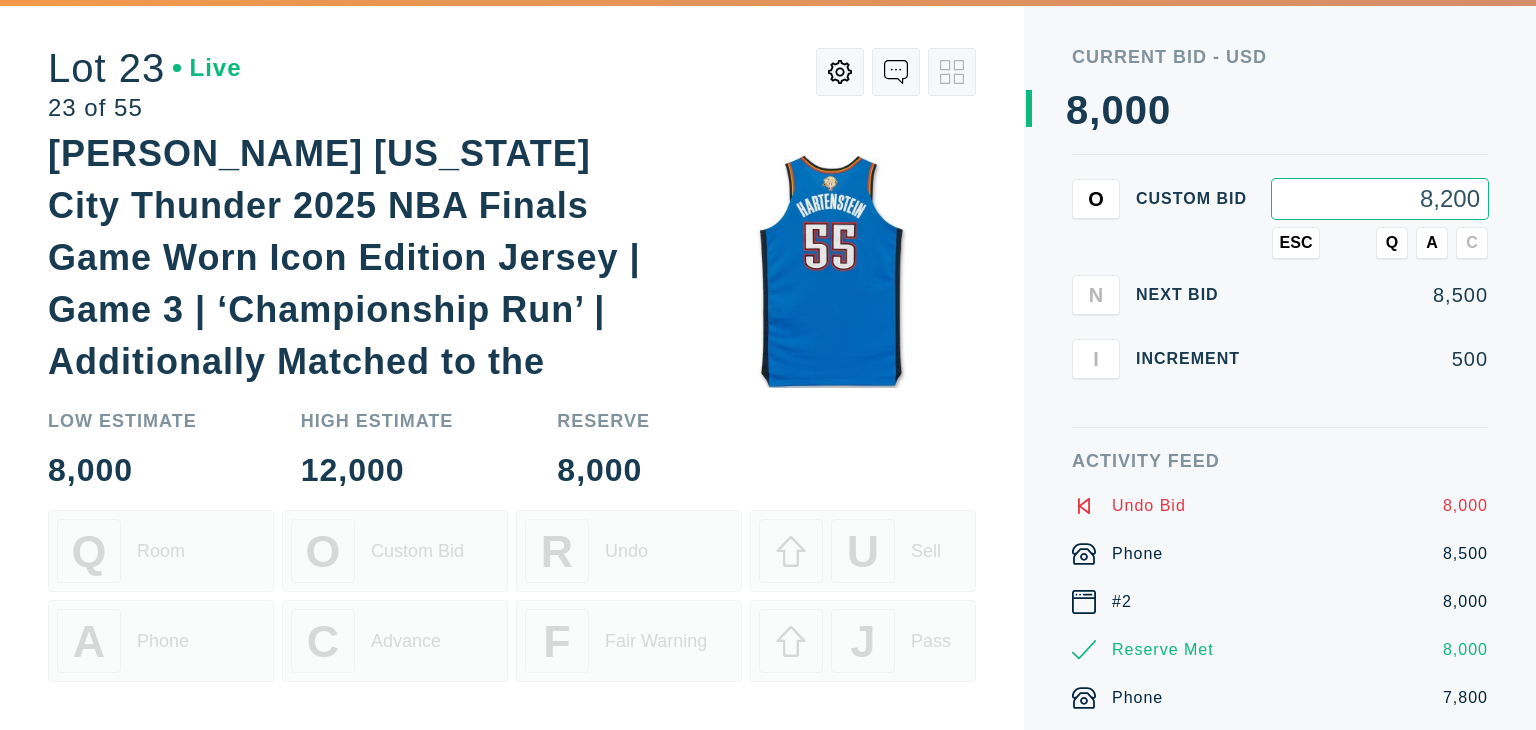 type on "8,200" 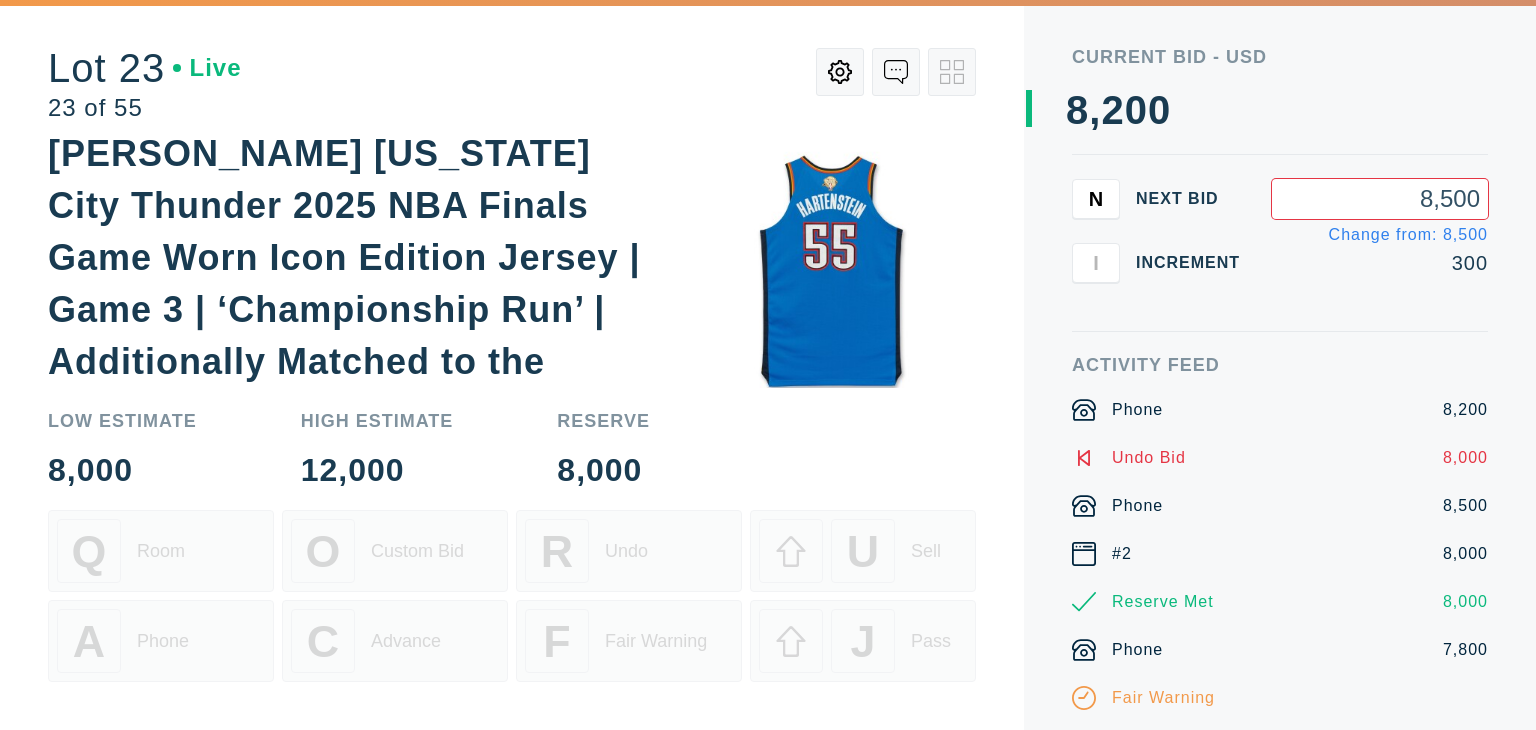 type on "8,500" 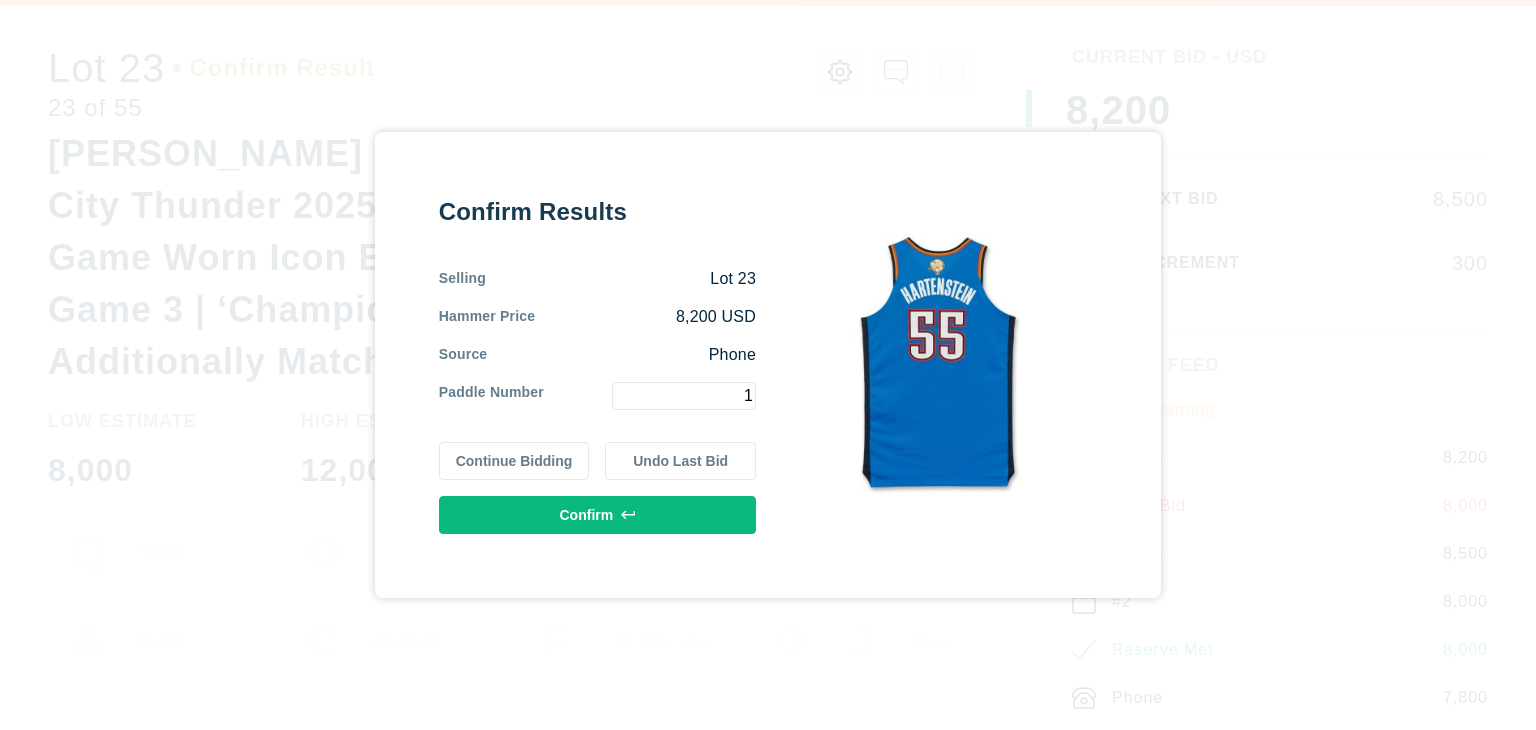 type on "1" 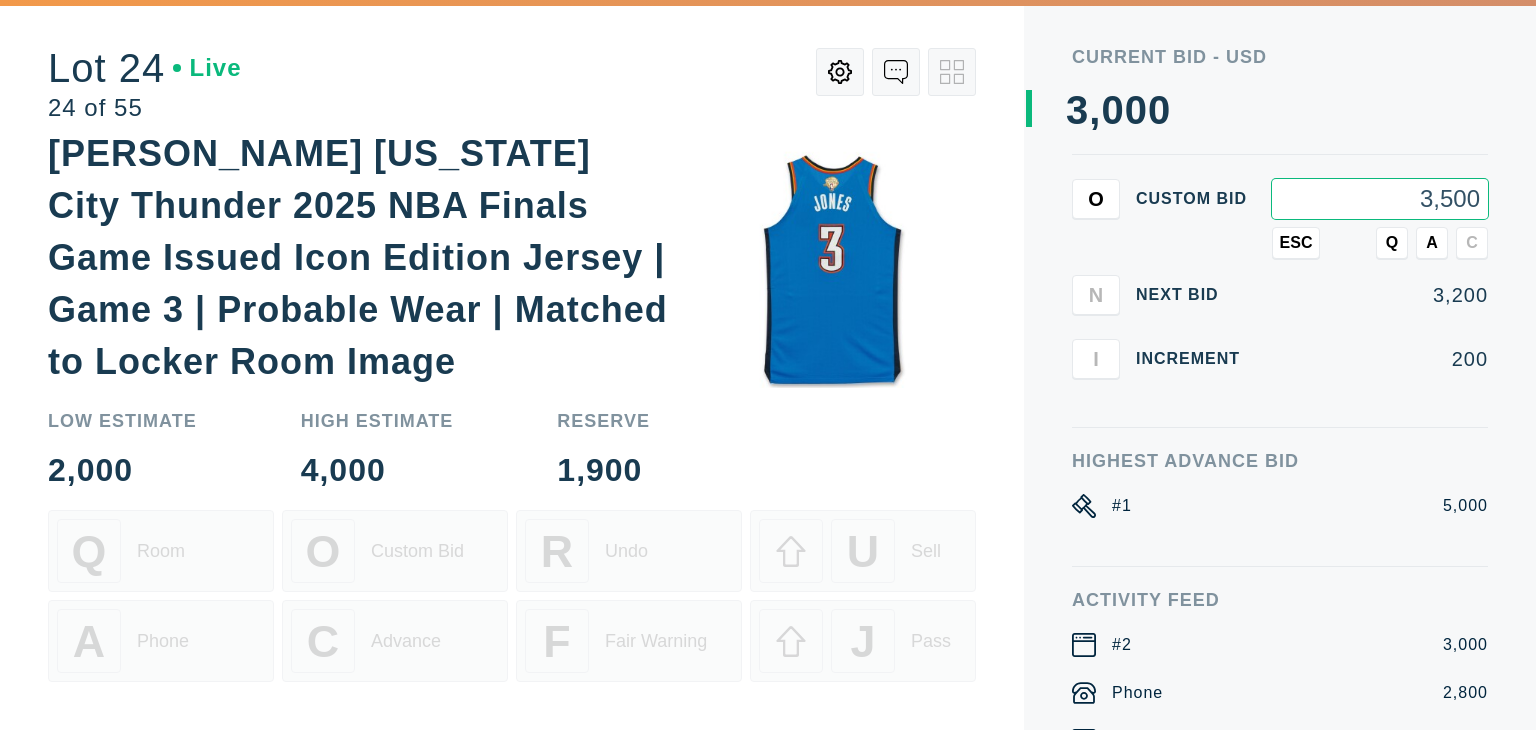 type on "3,500" 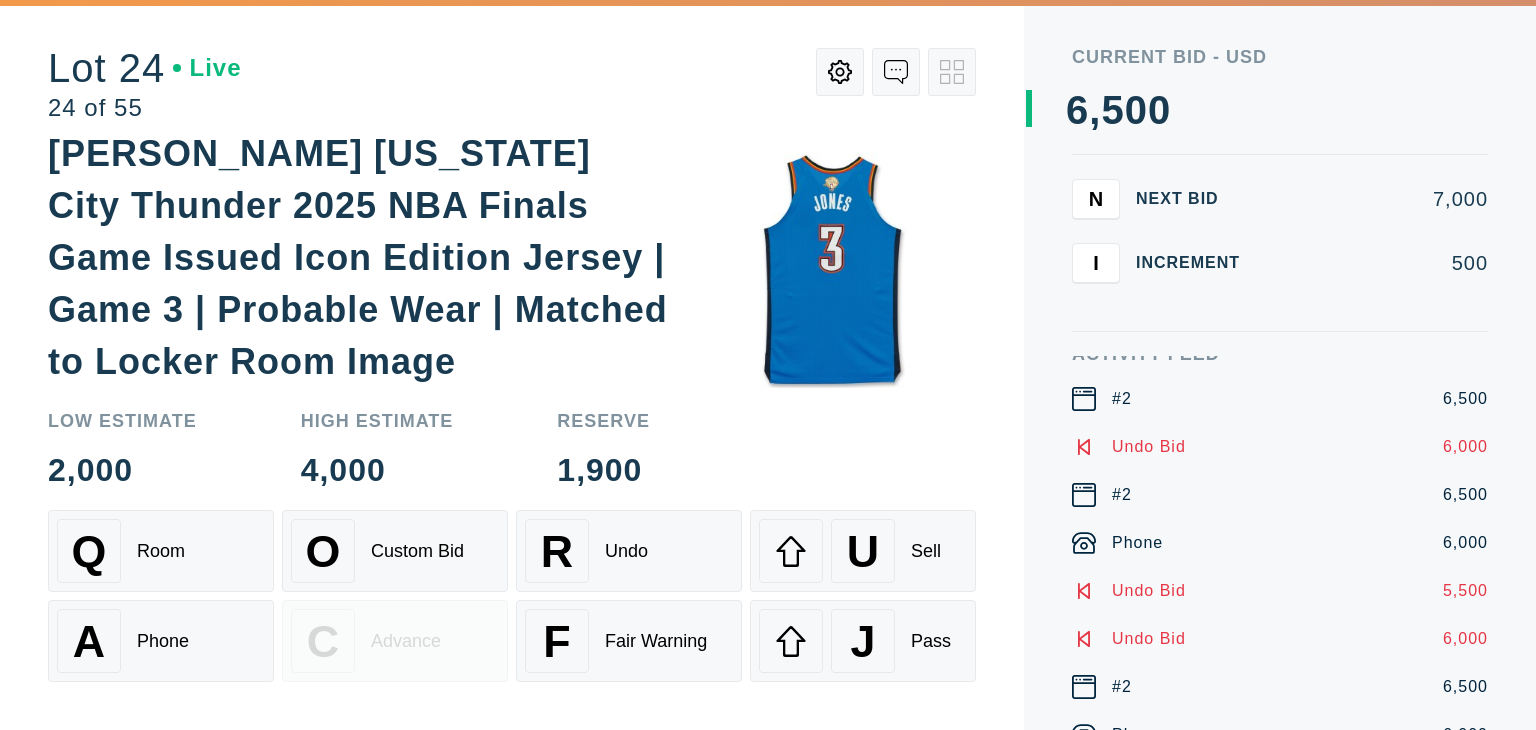 scroll, scrollTop: 0, scrollLeft: 0, axis: both 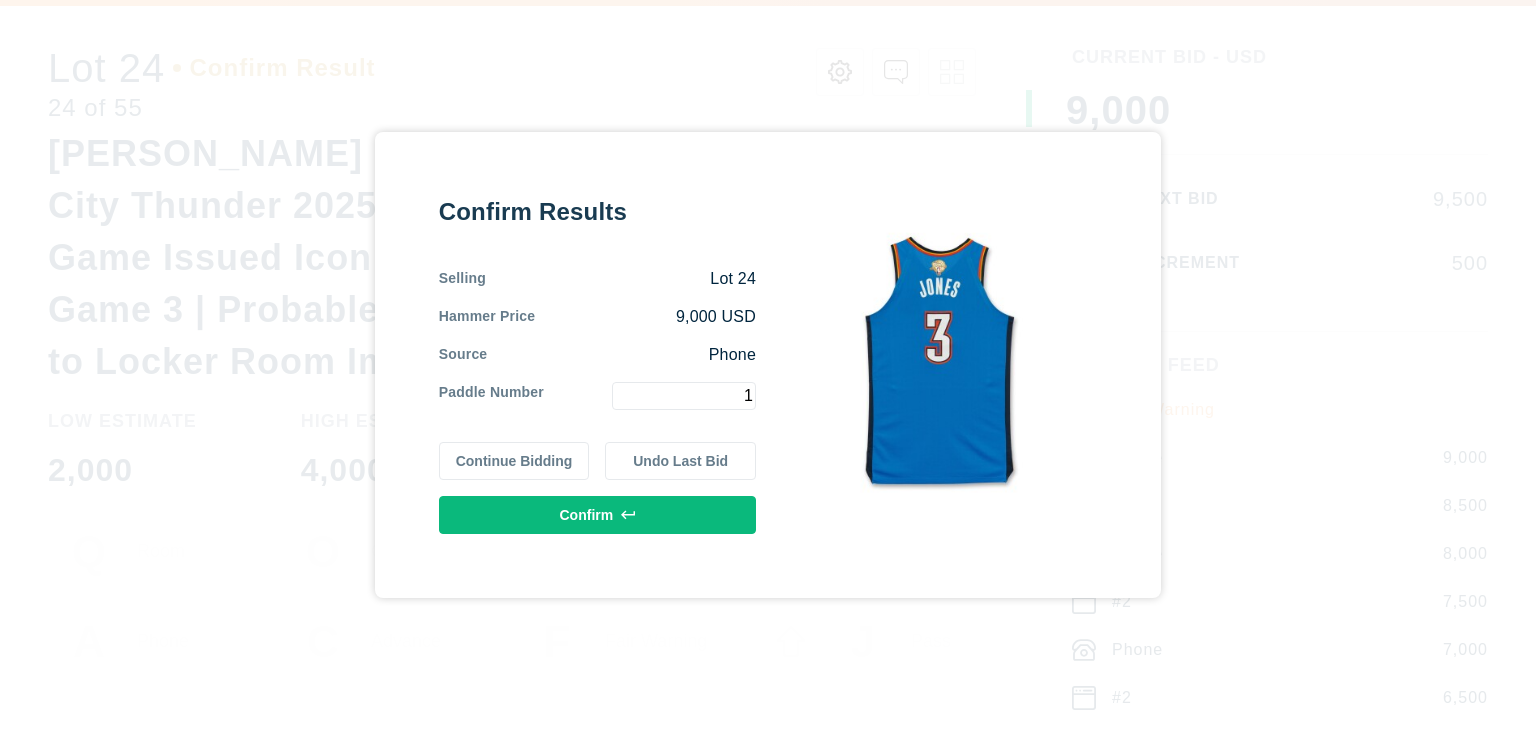 type on "1" 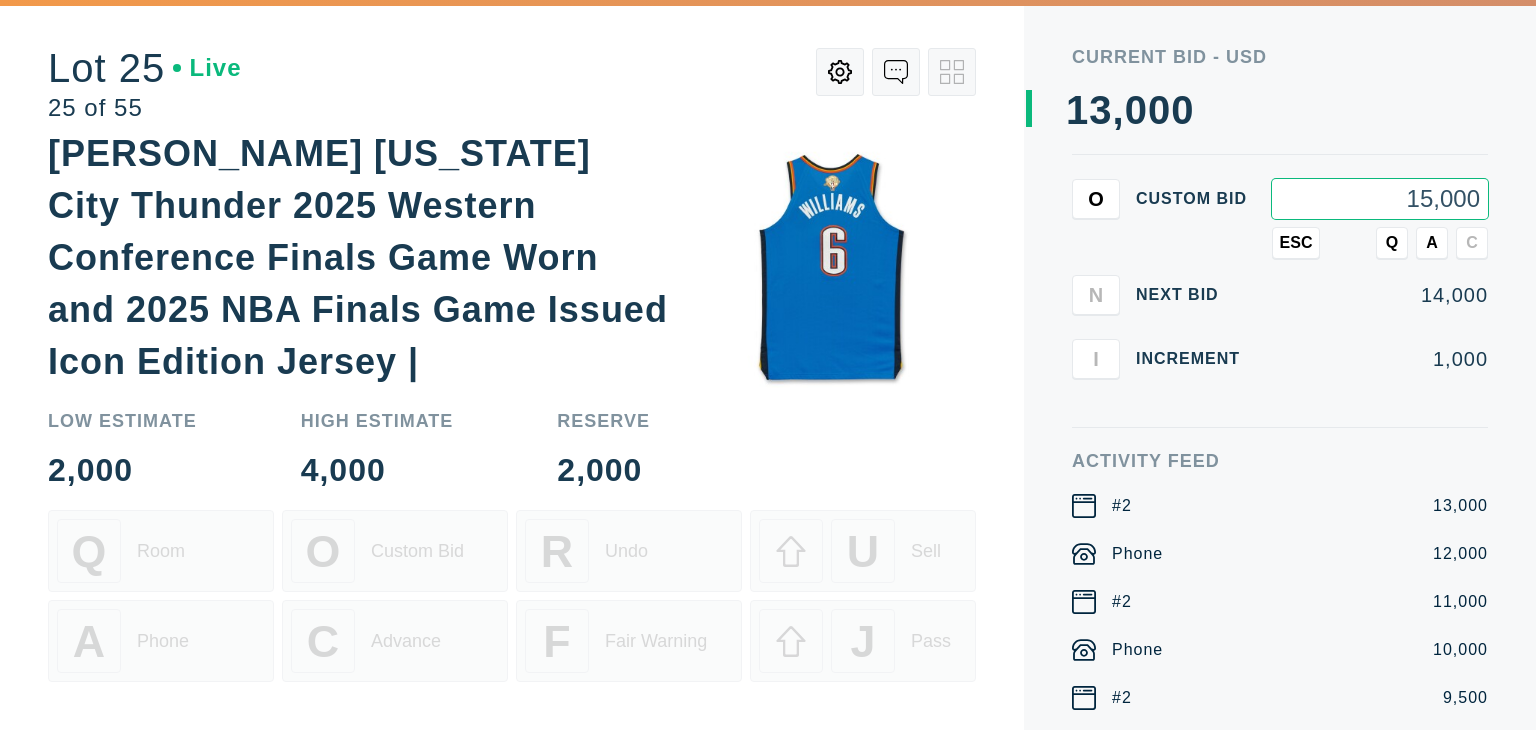 type on "15,000" 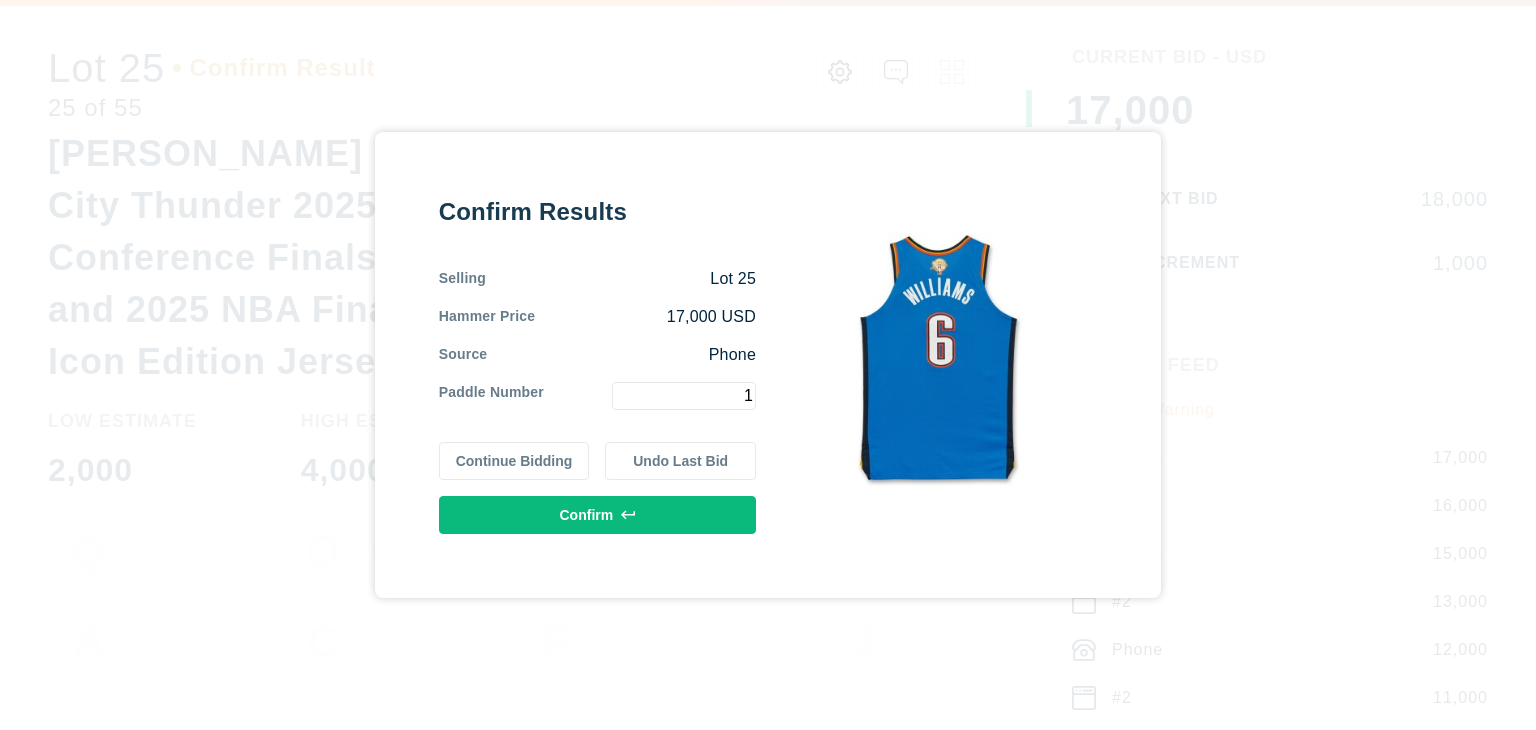 type on "1" 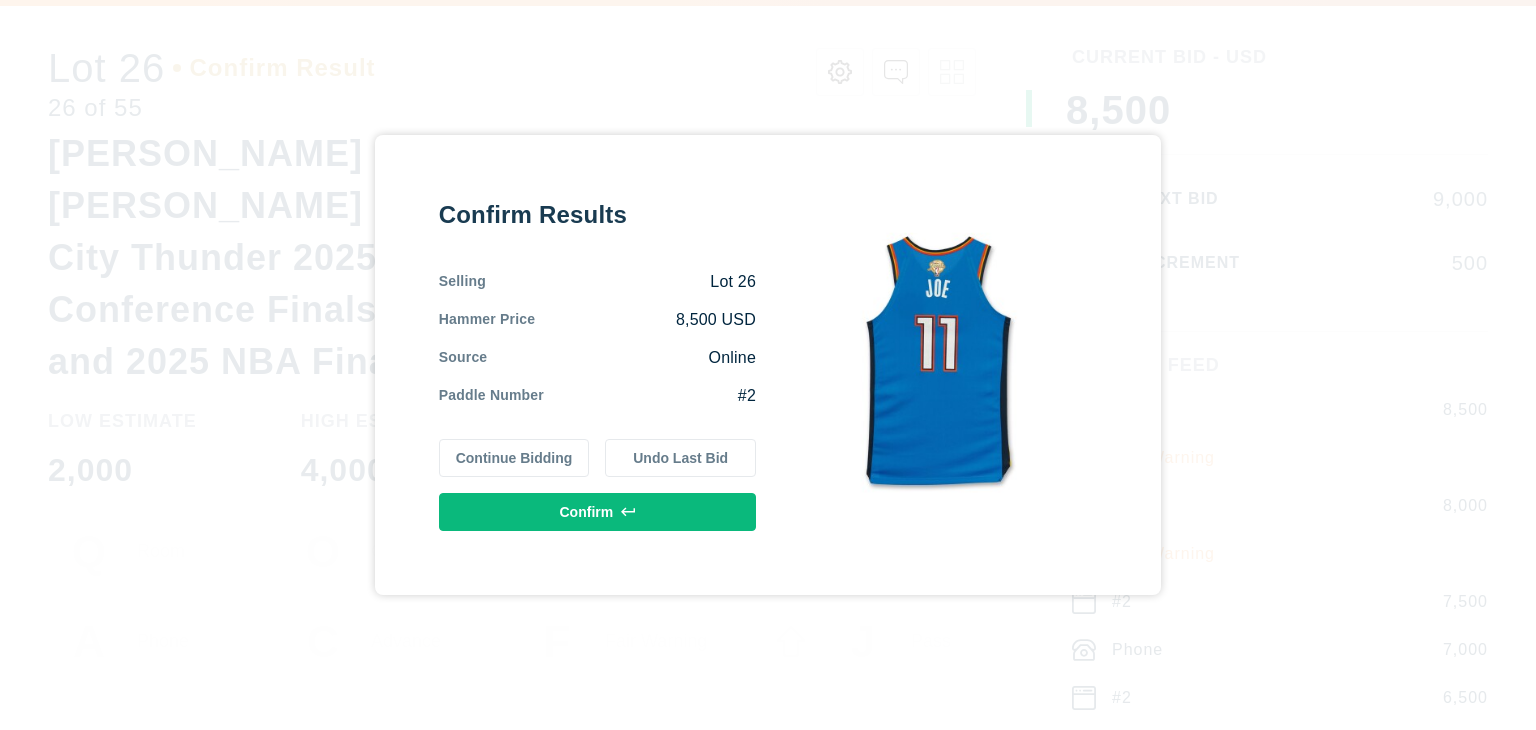 click on "Continue Bidding" at bounding box center (514, 458) 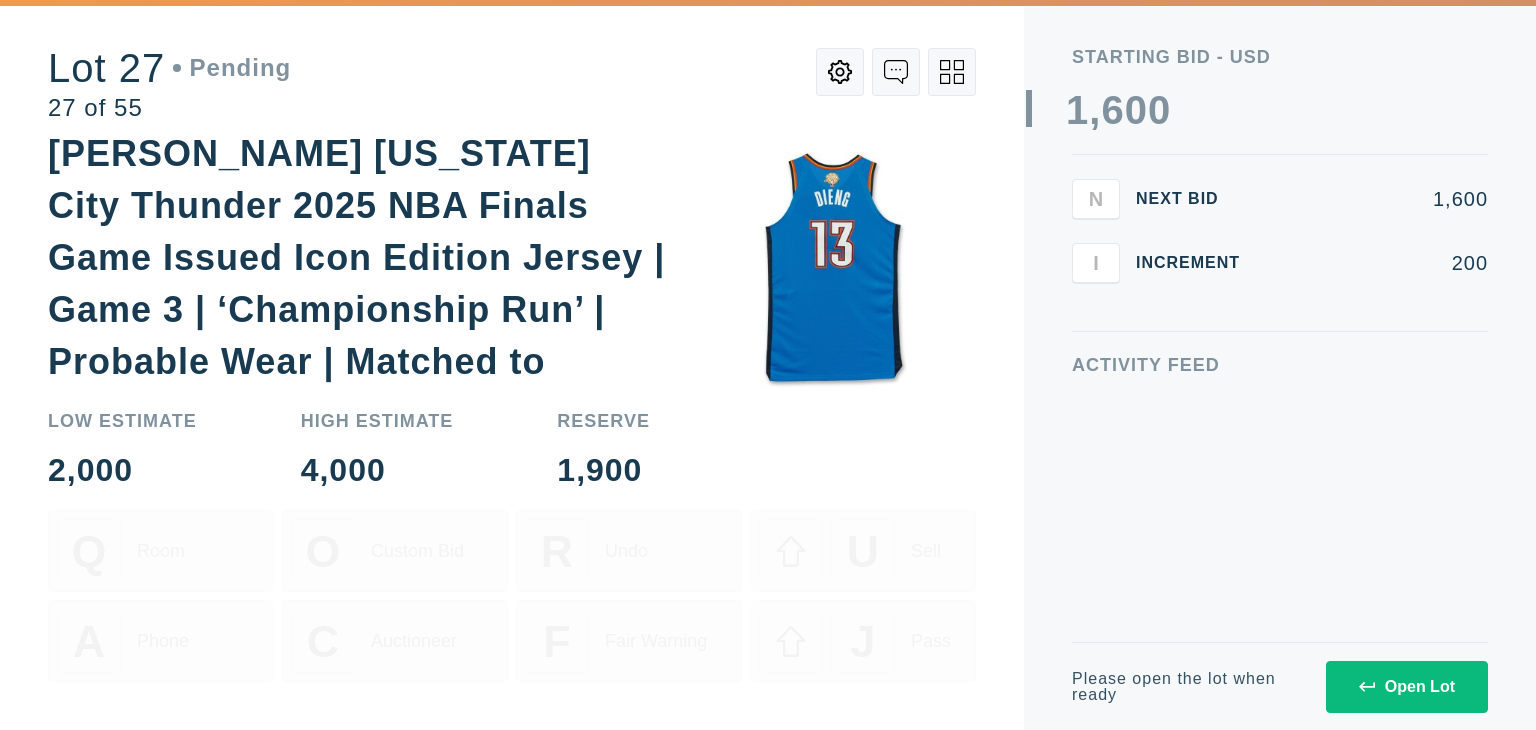 click at bounding box center [952, 72] 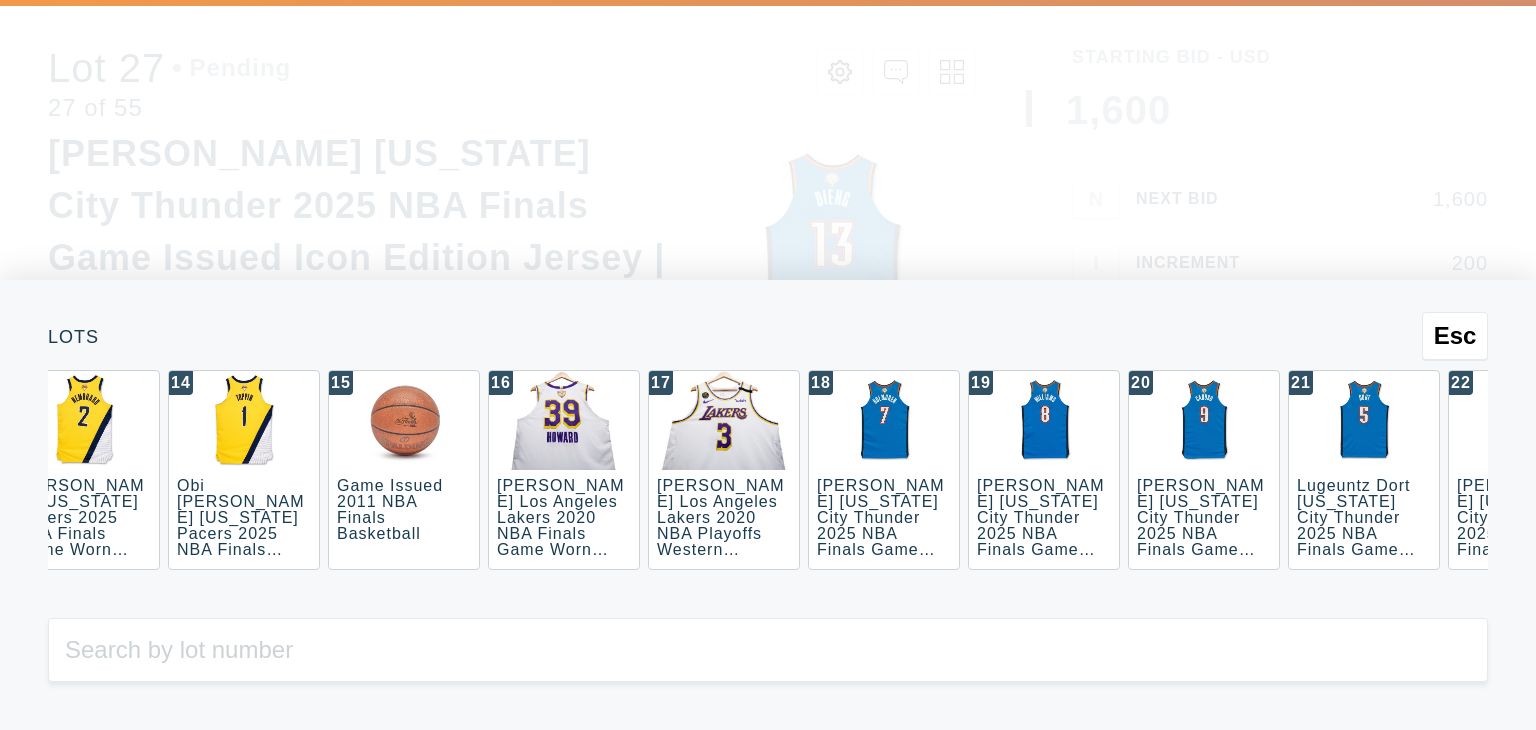scroll, scrollTop: 0, scrollLeft: 2720, axis: horizontal 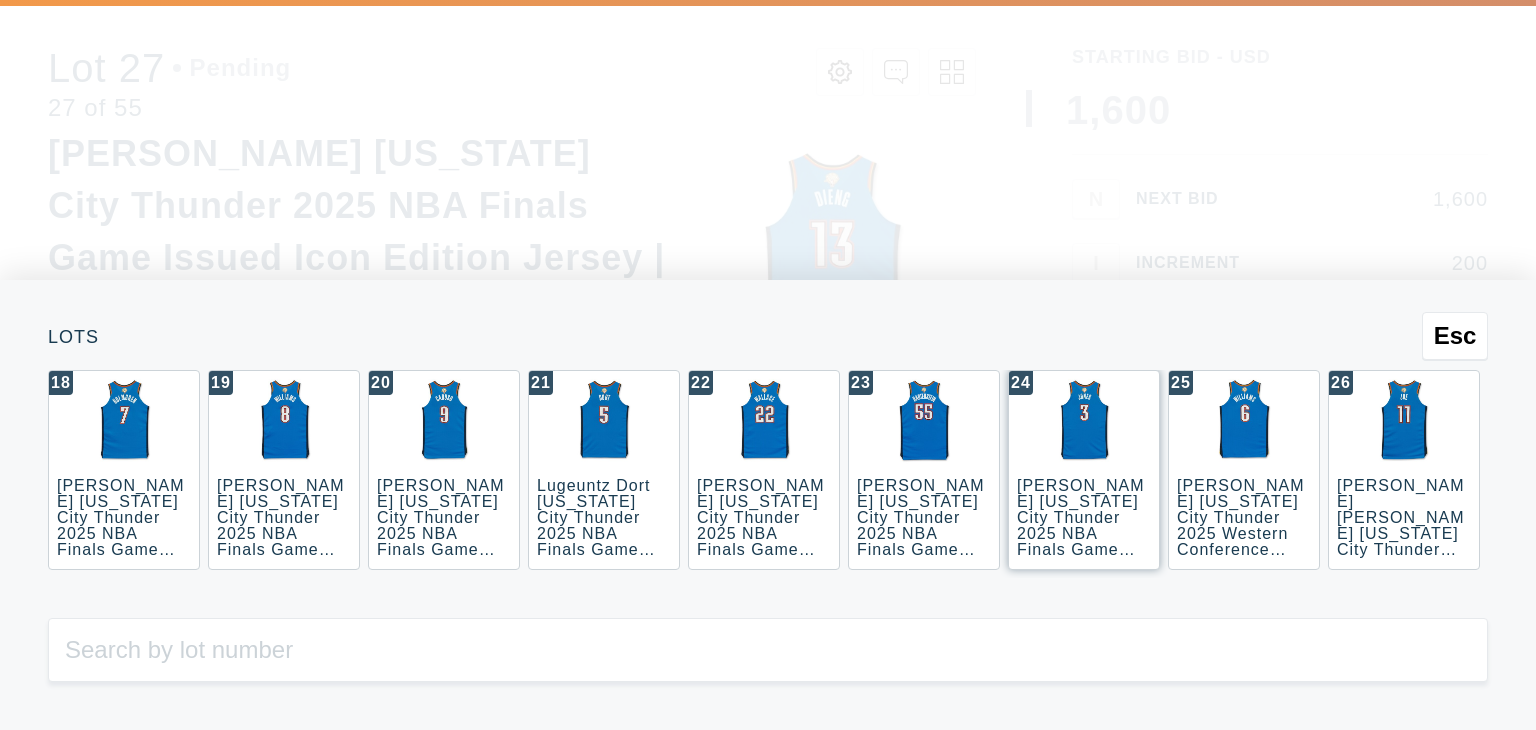 click at bounding box center (1084, 420) 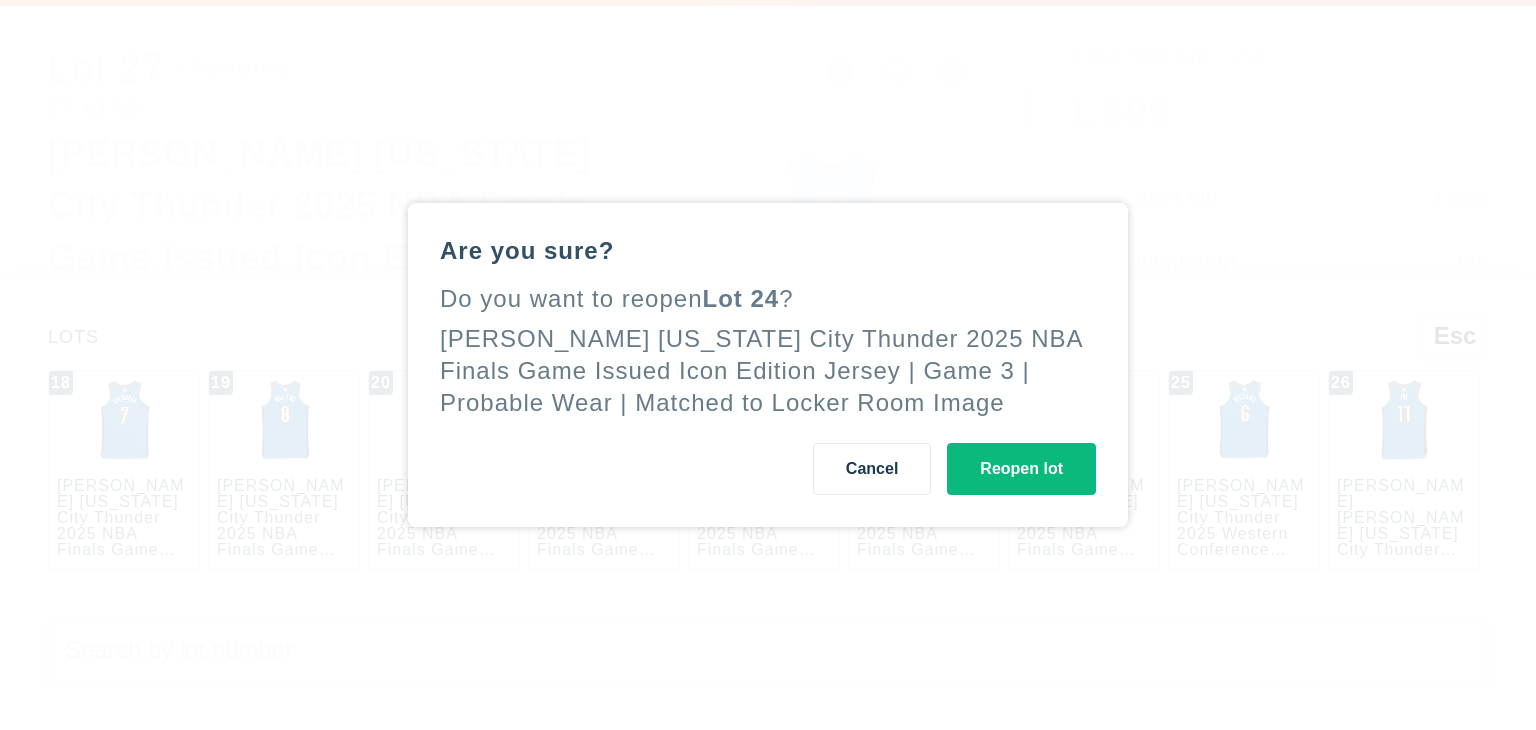 click on "Reopen lot" at bounding box center [1021, 469] 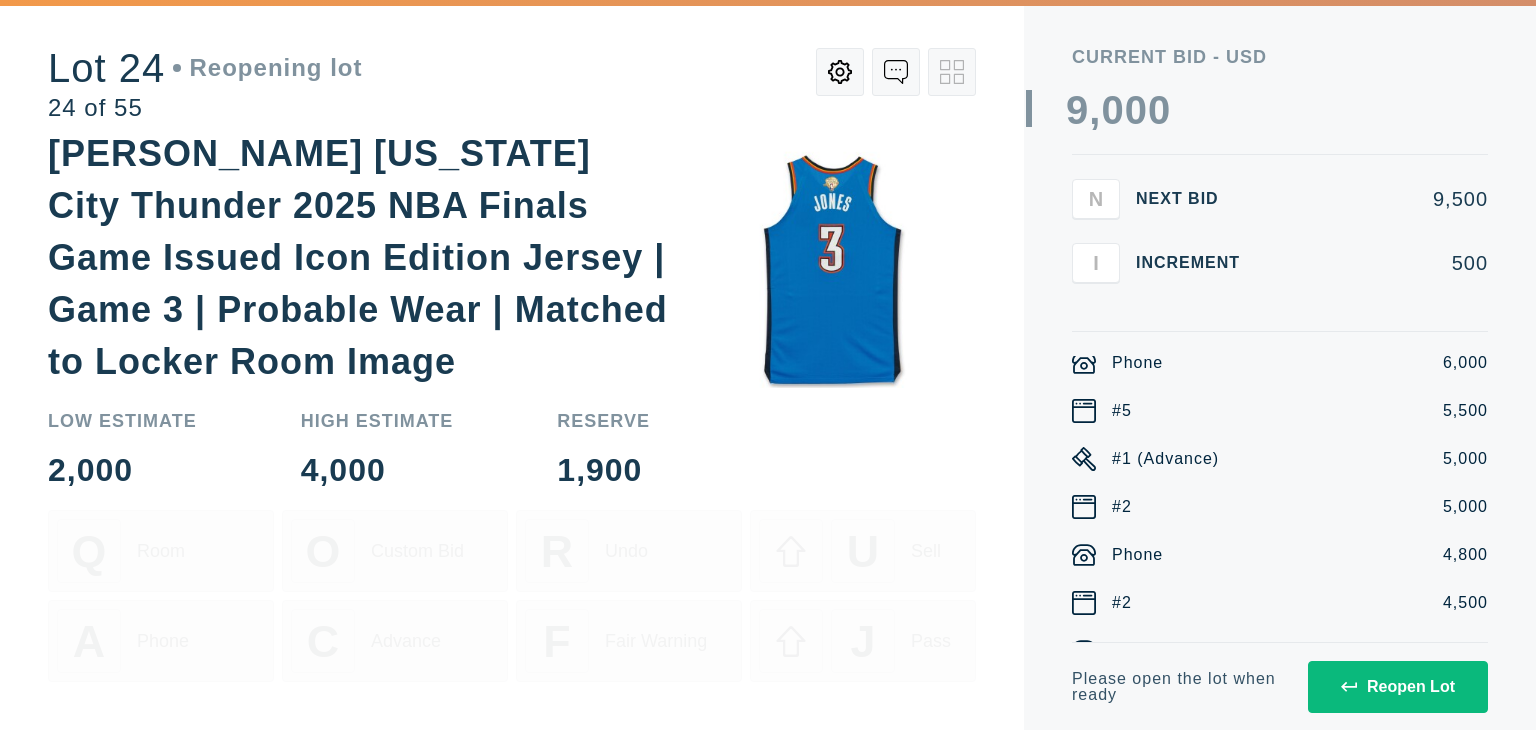 scroll, scrollTop: 613, scrollLeft: 0, axis: vertical 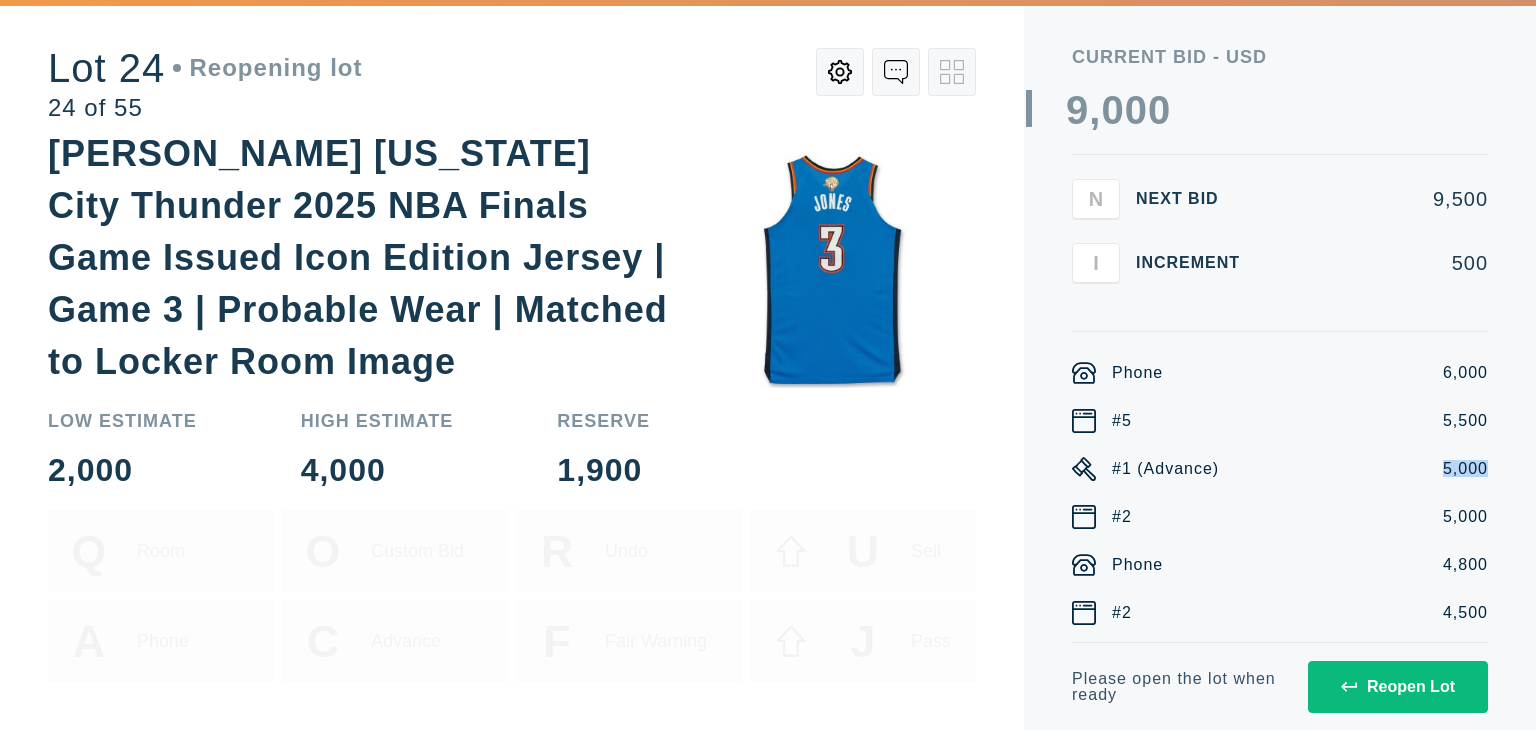 drag, startPoint x: 1427, startPoint y: 471, endPoint x: 1479, endPoint y: 474, distance: 52.086468 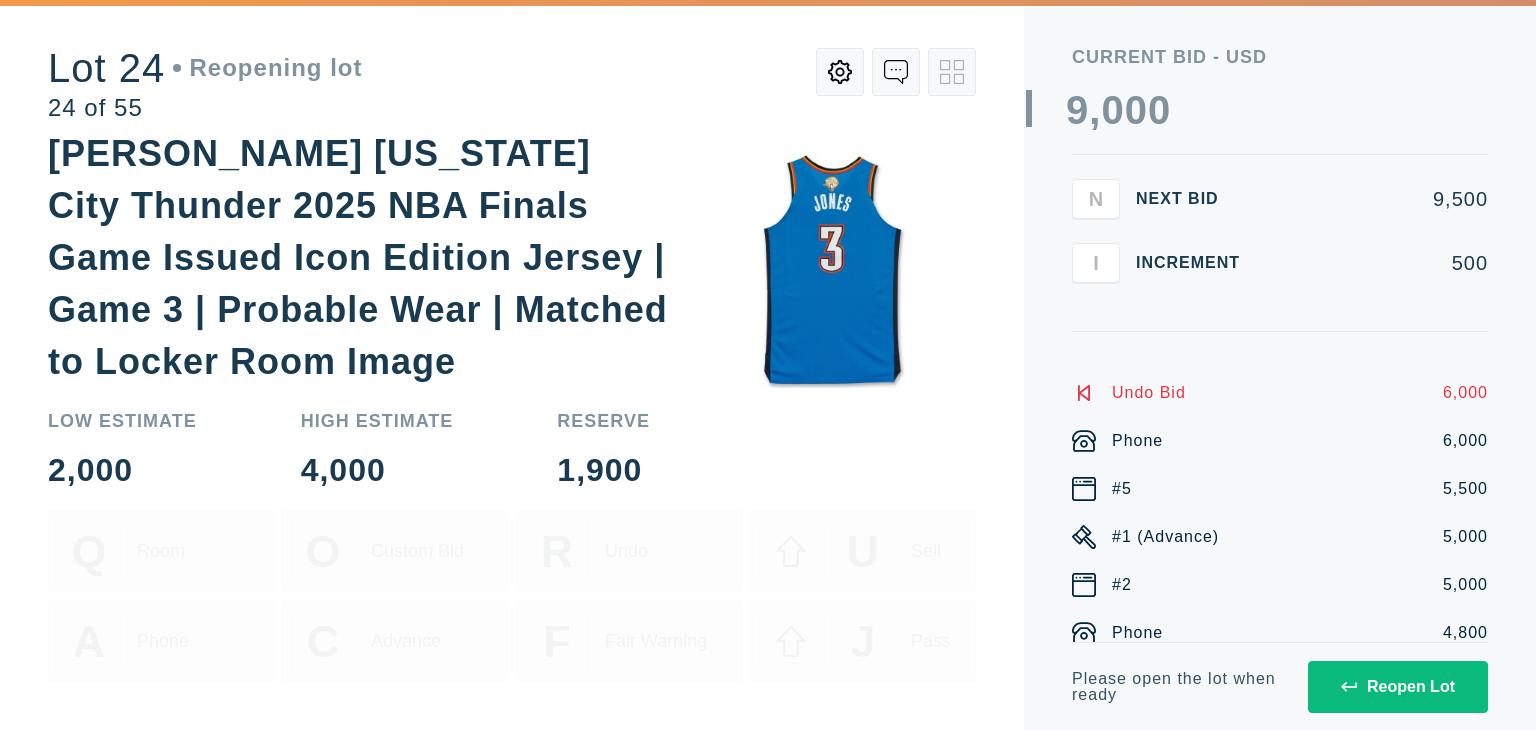 scroll, scrollTop: 526, scrollLeft: 0, axis: vertical 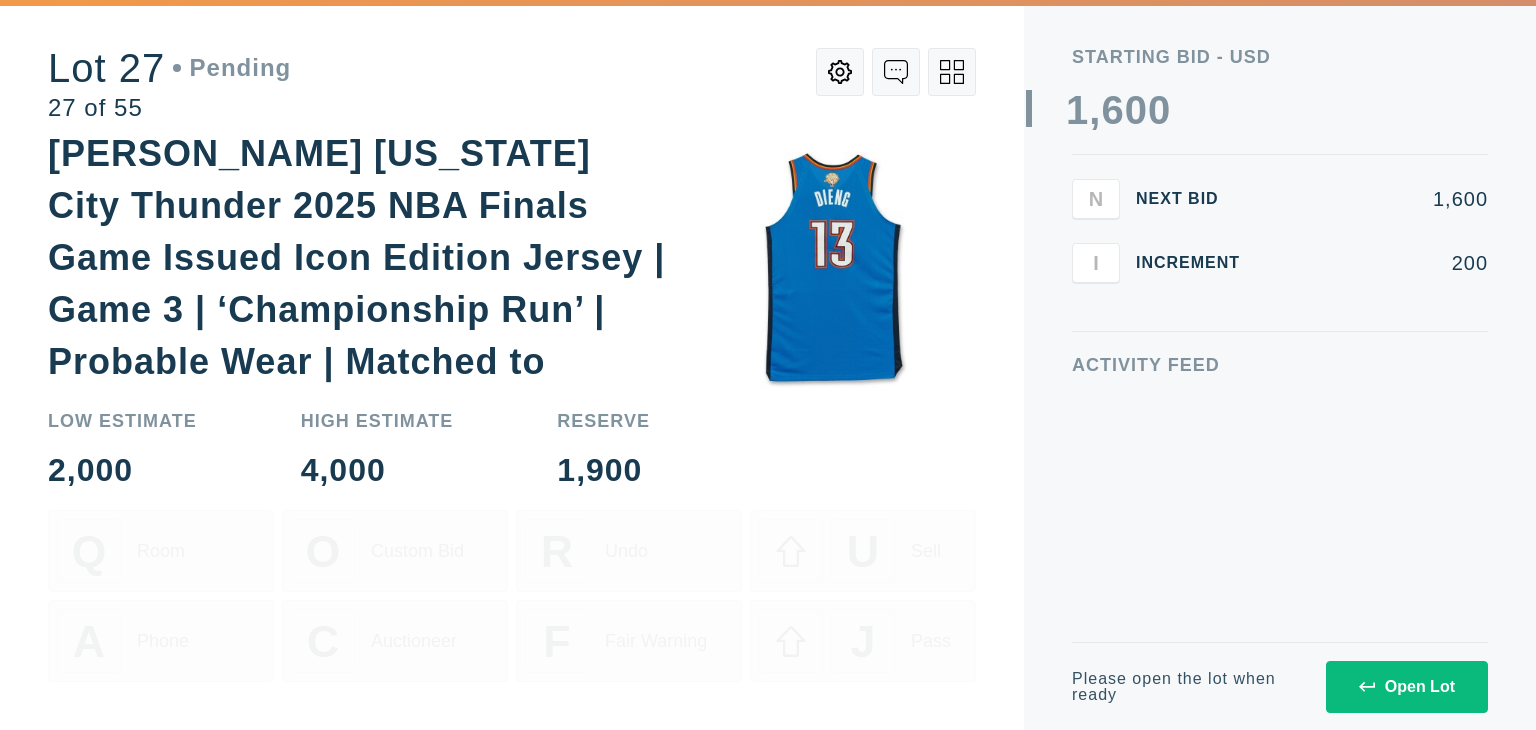 drag, startPoint x: 963, startPoint y: 257, endPoint x: 909, endPoint y: 362, distance: 118.072014 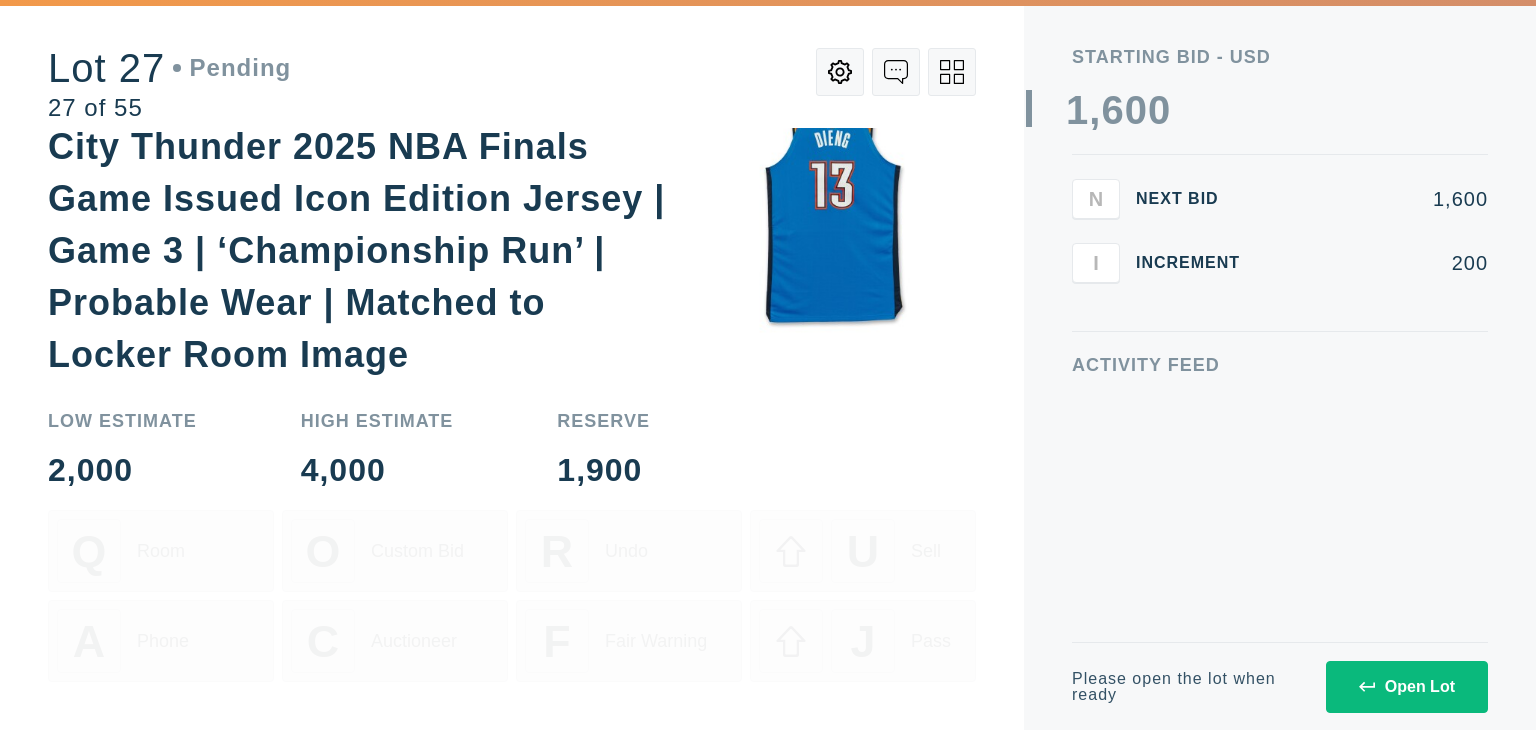 scroll, scrollTop: 0, scrollLeft: 0, axis: both 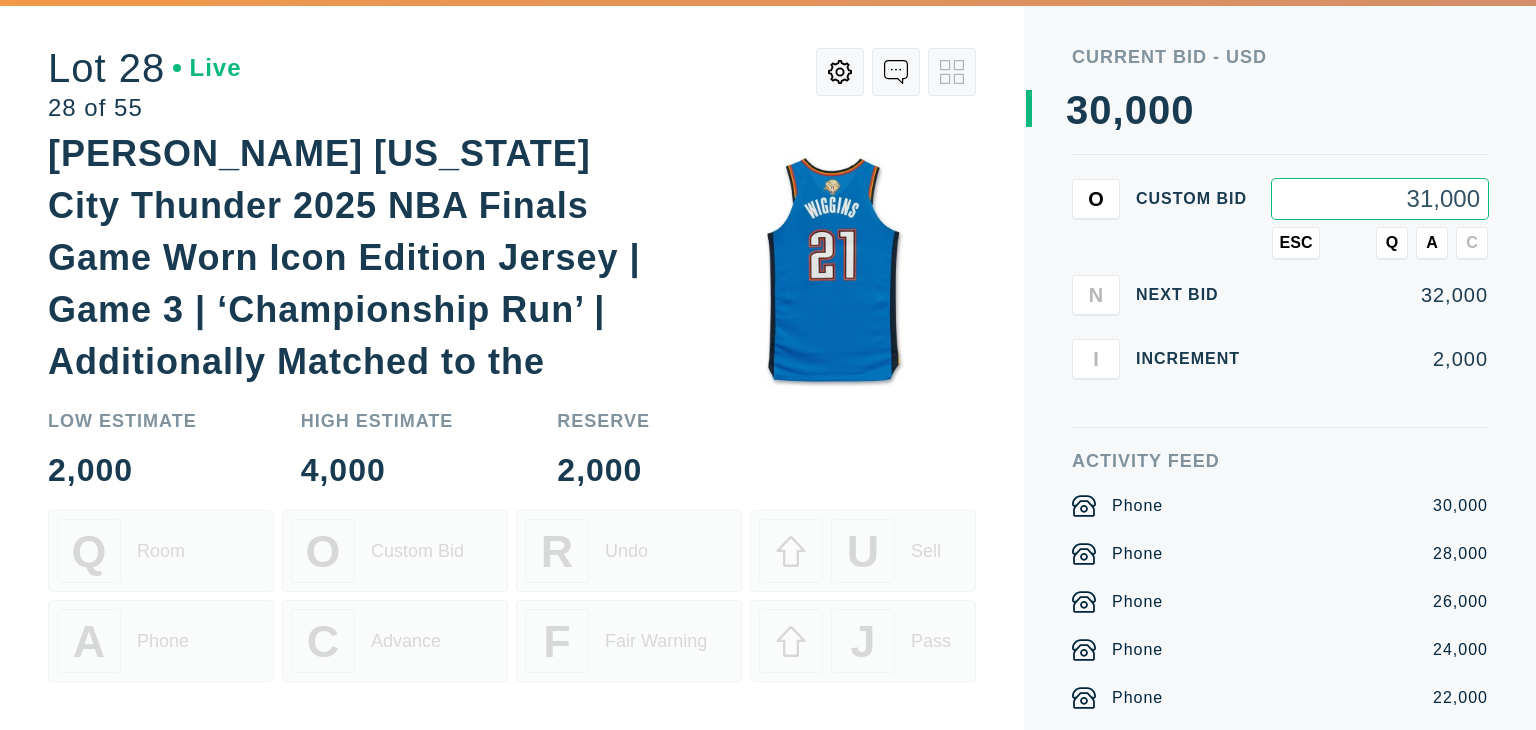 type on "31,000" 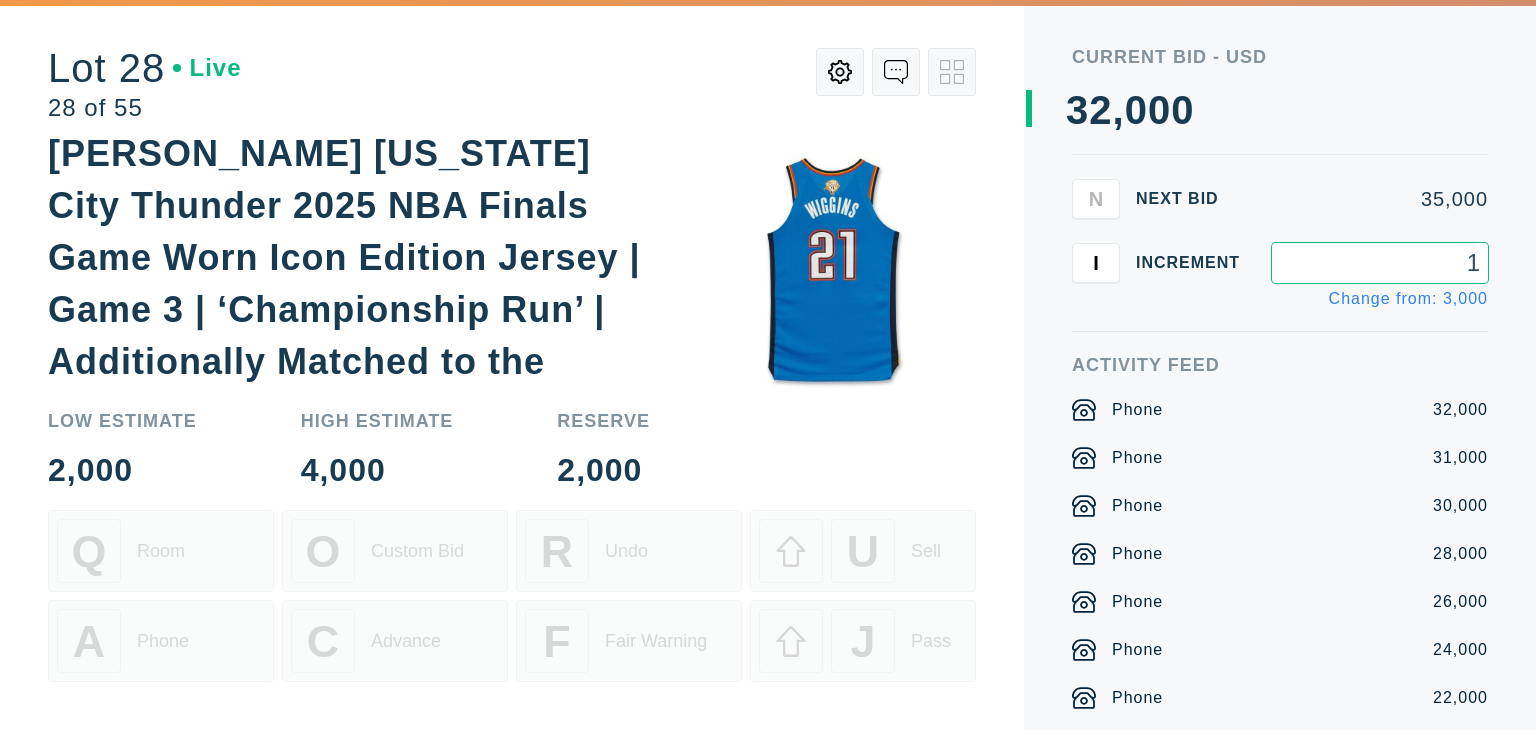type on "1" 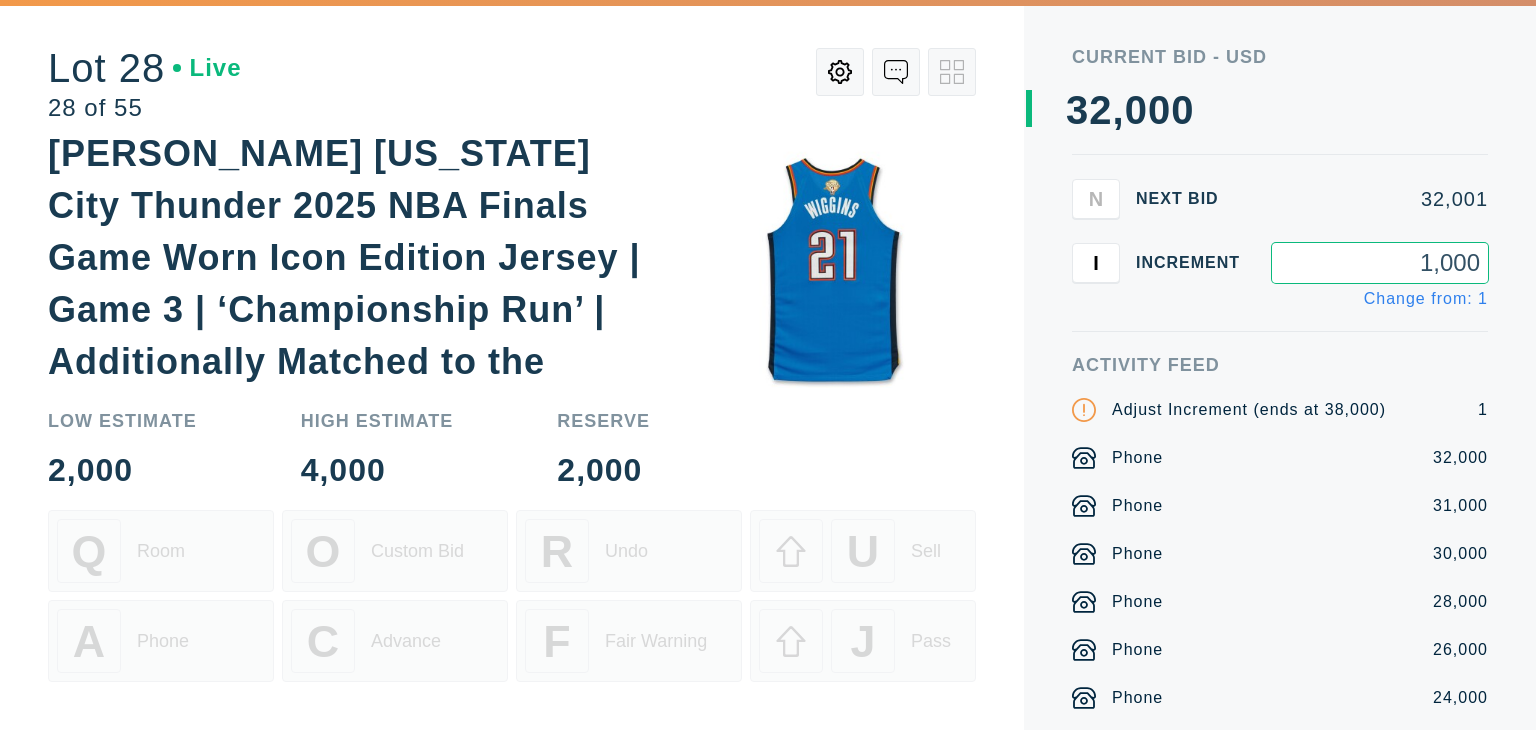 type on "1,000" 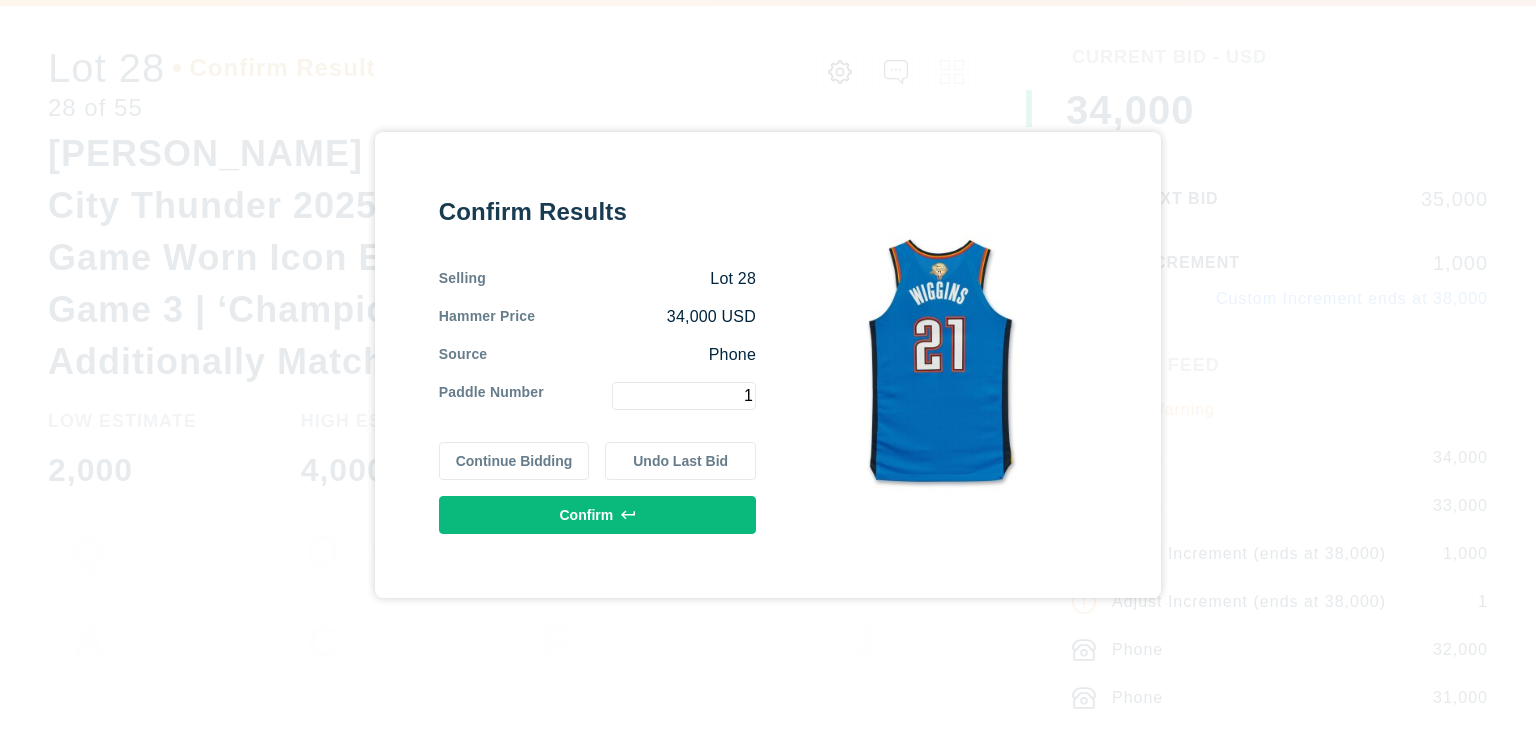 type on "1" 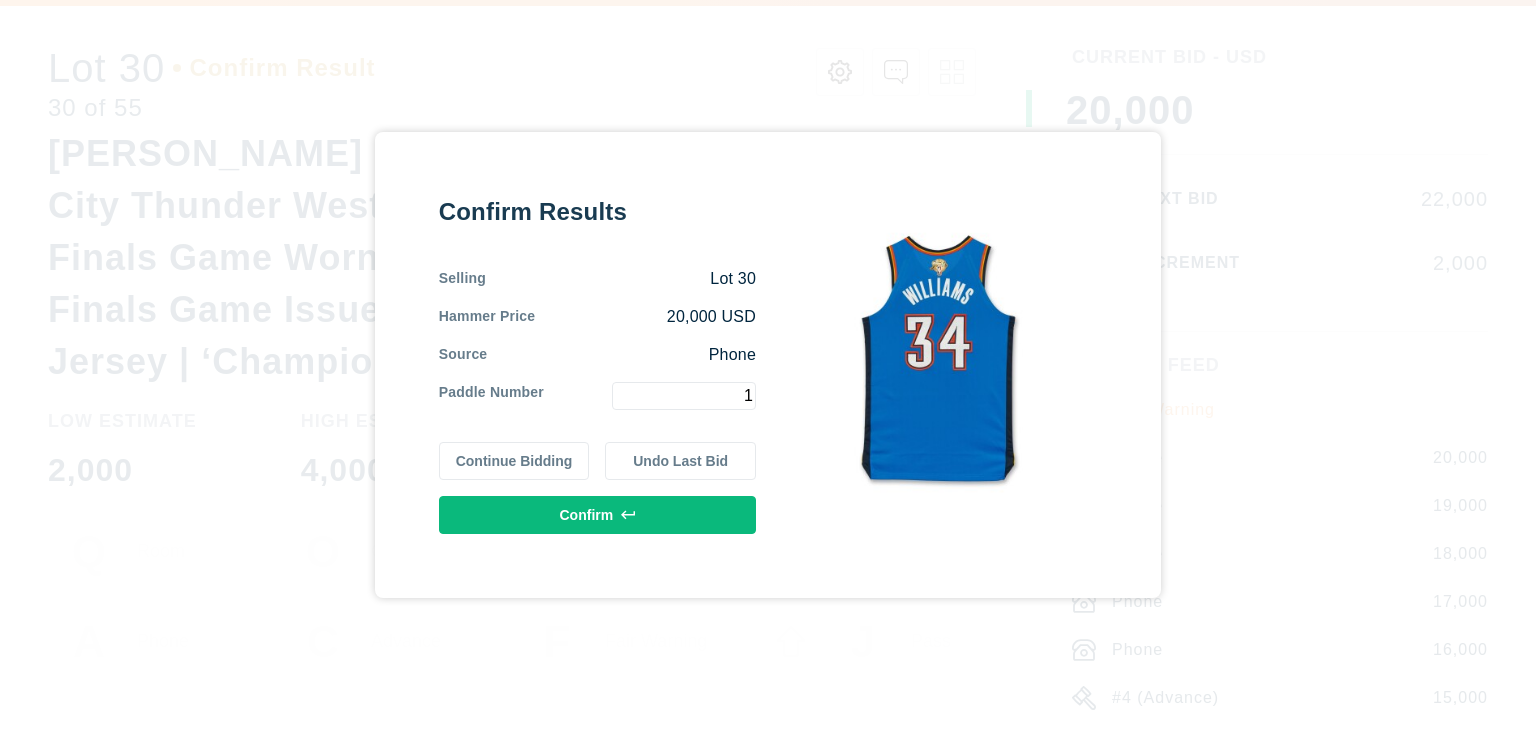 type on "1" 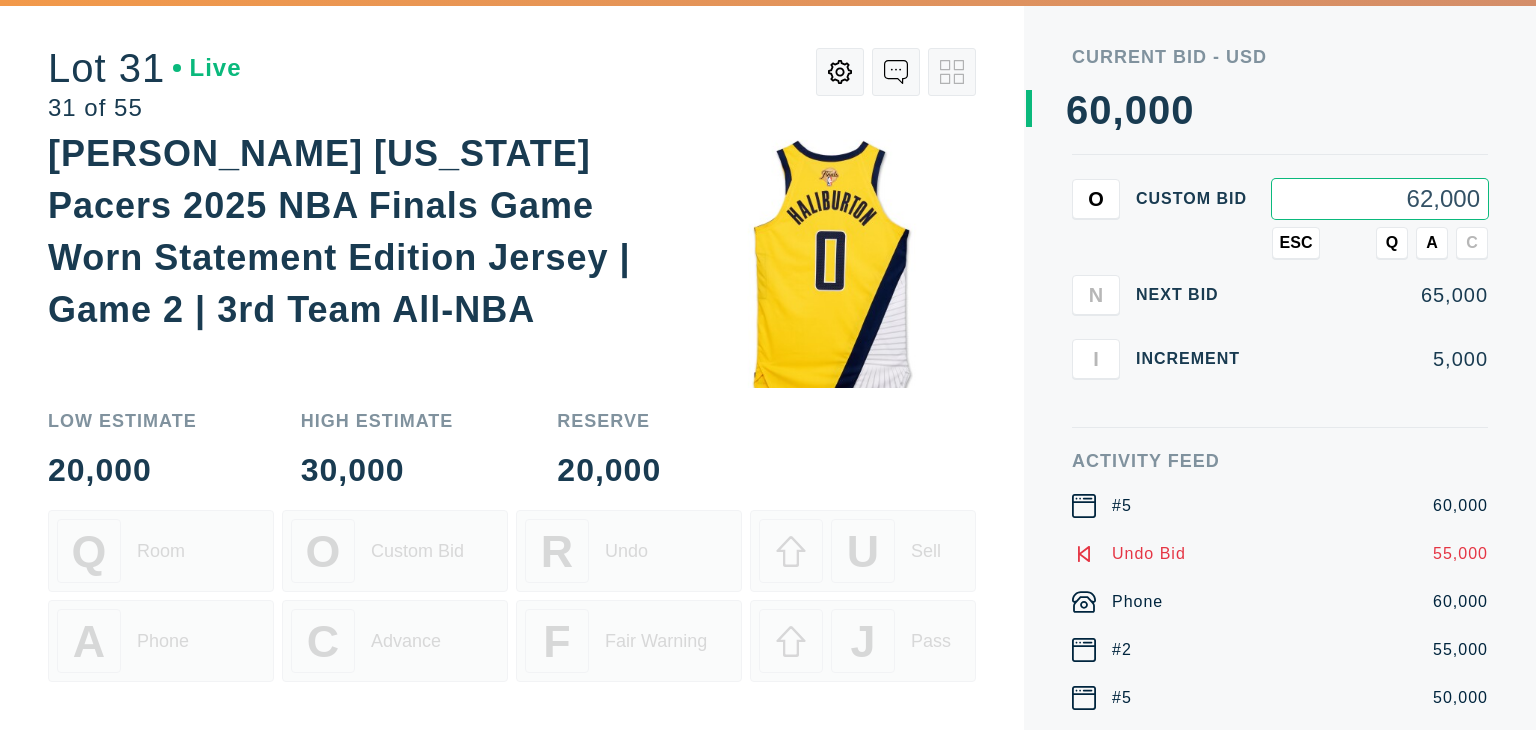 type on "62,000" 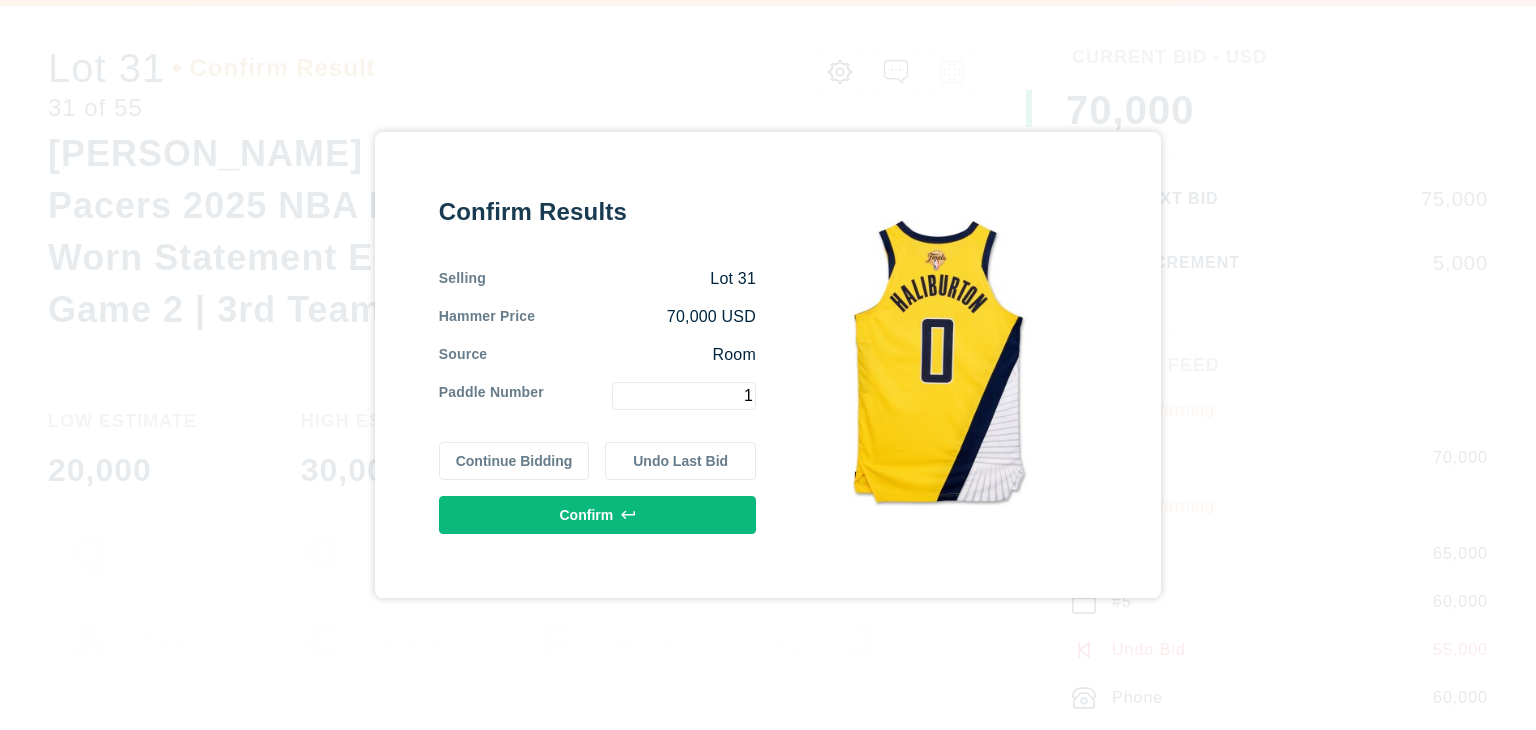 type on "1" 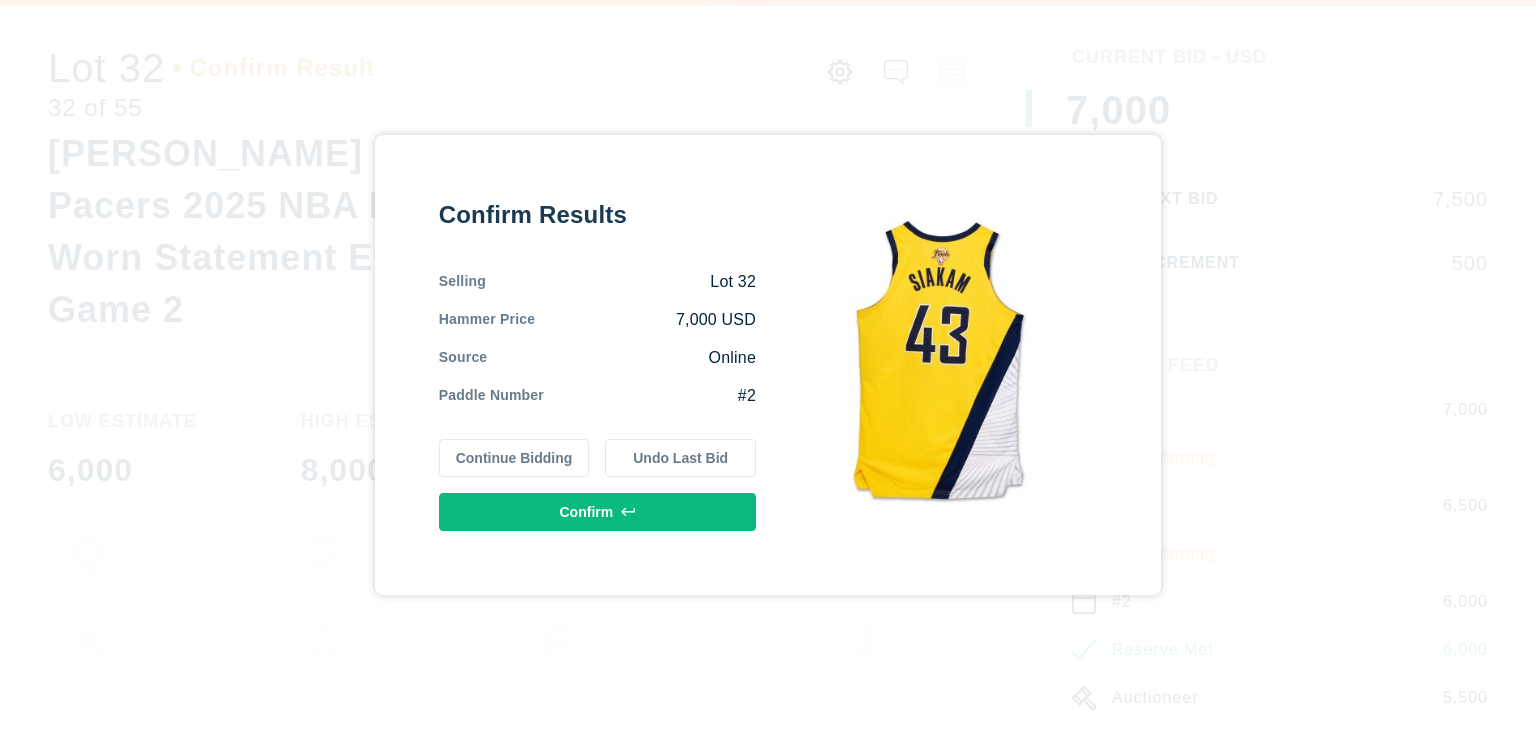 click on "Undo Last Bid" at bounding box center [680, 458] 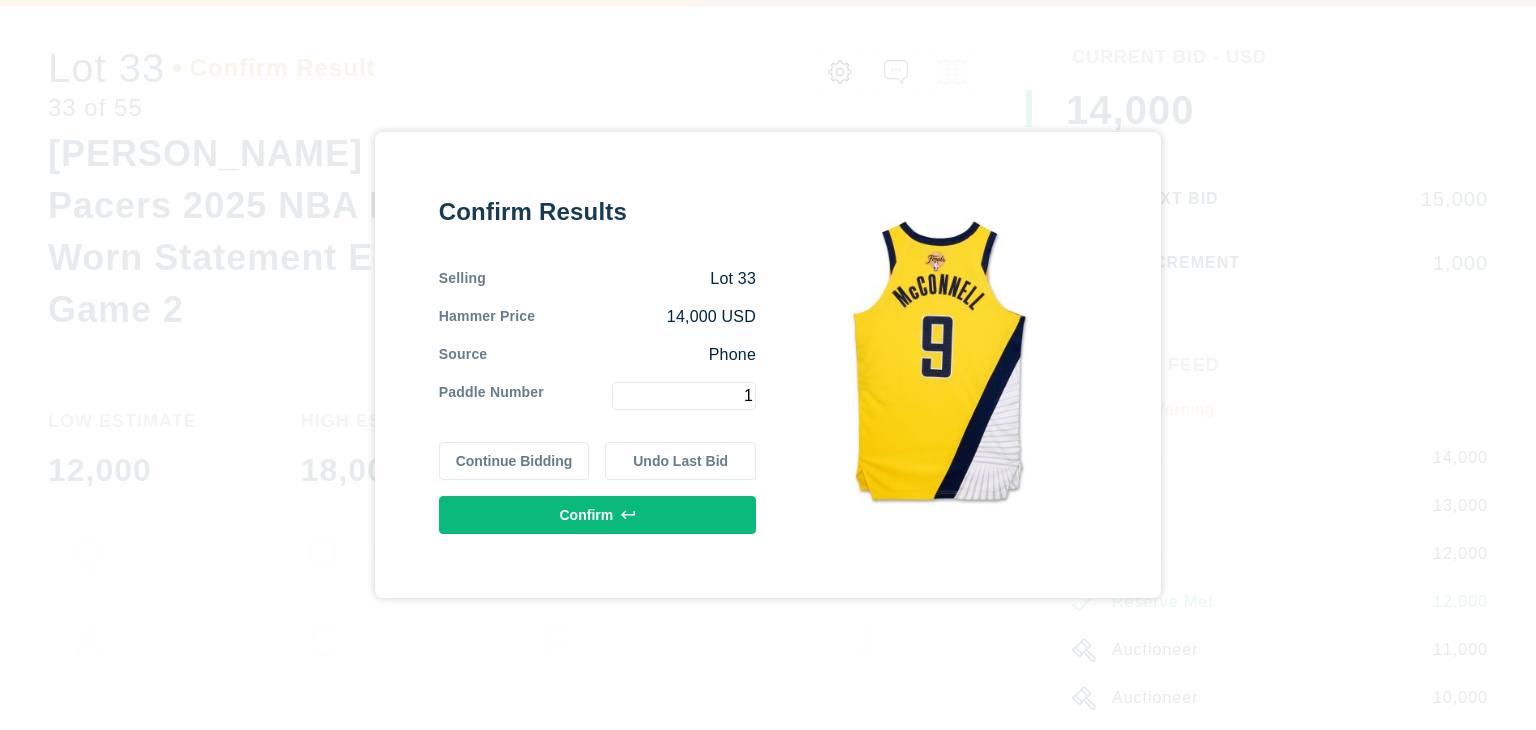 type on "1" 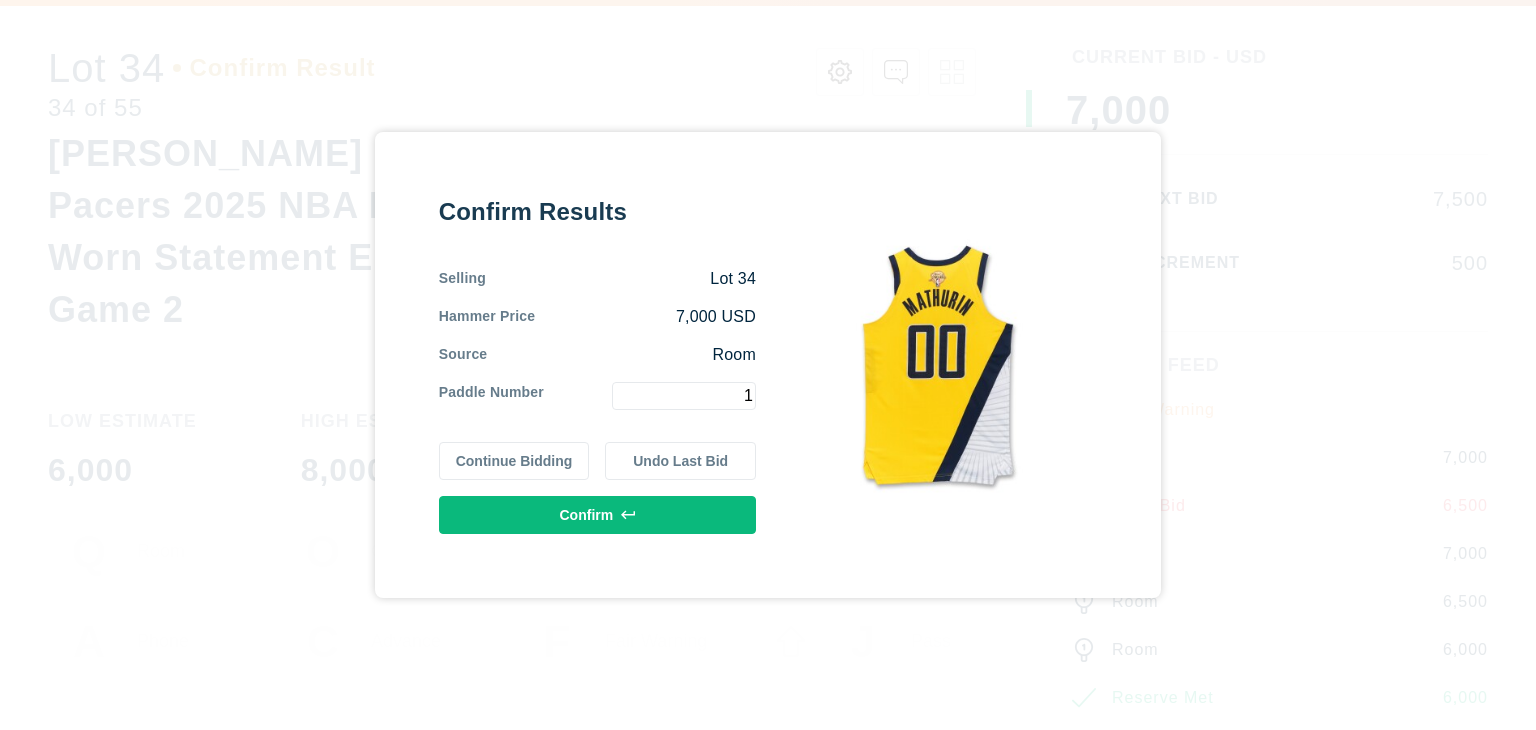 type on "1" 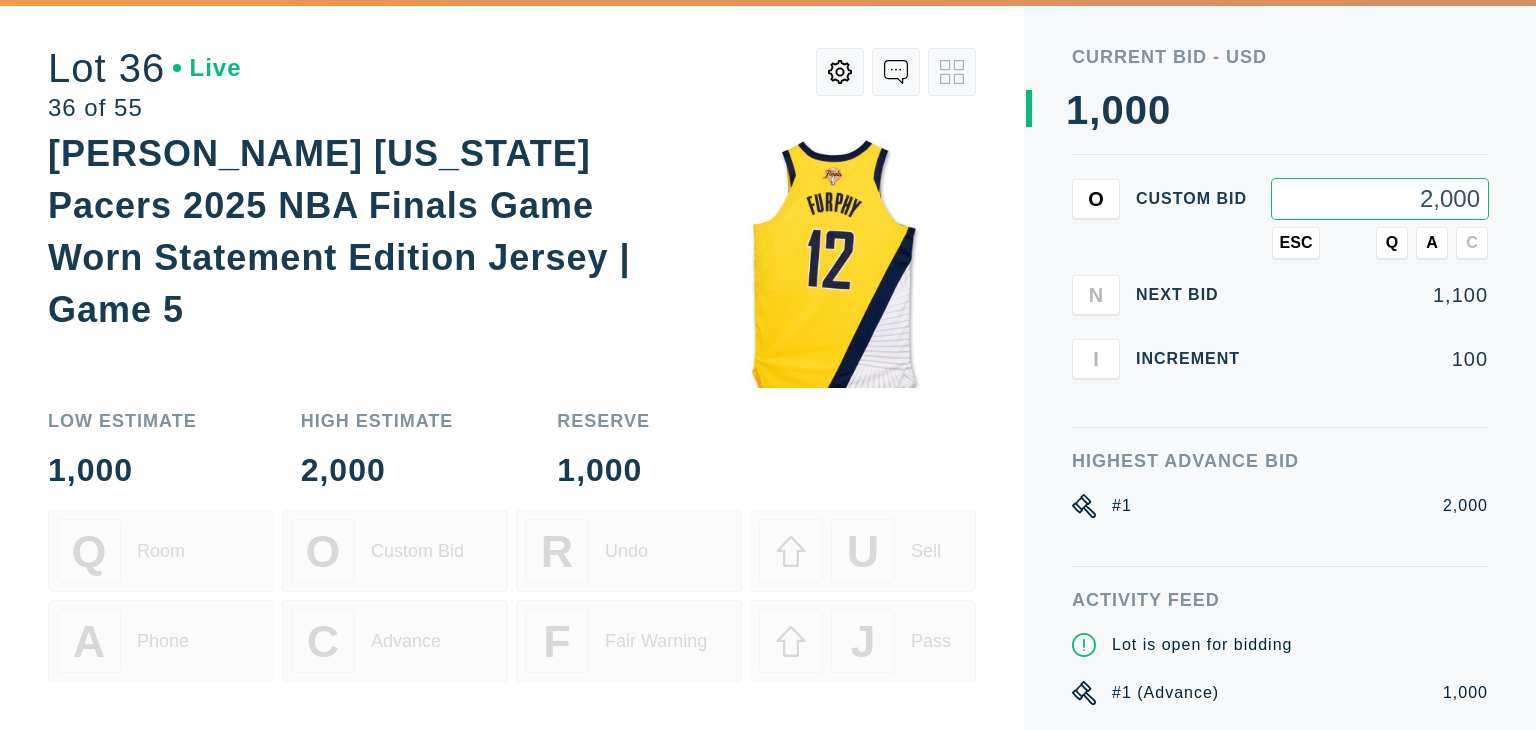 type on "2,000" 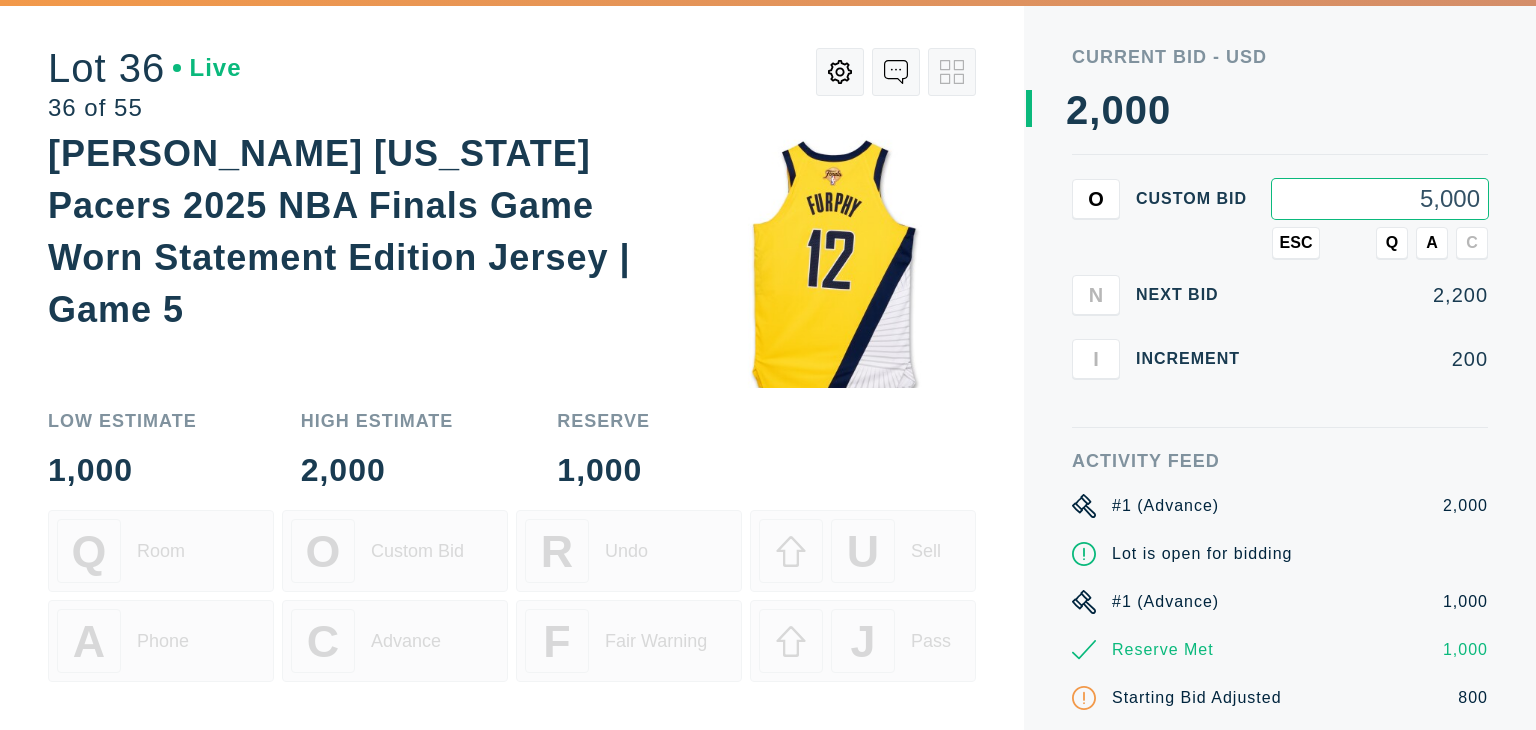 type on "5,000" 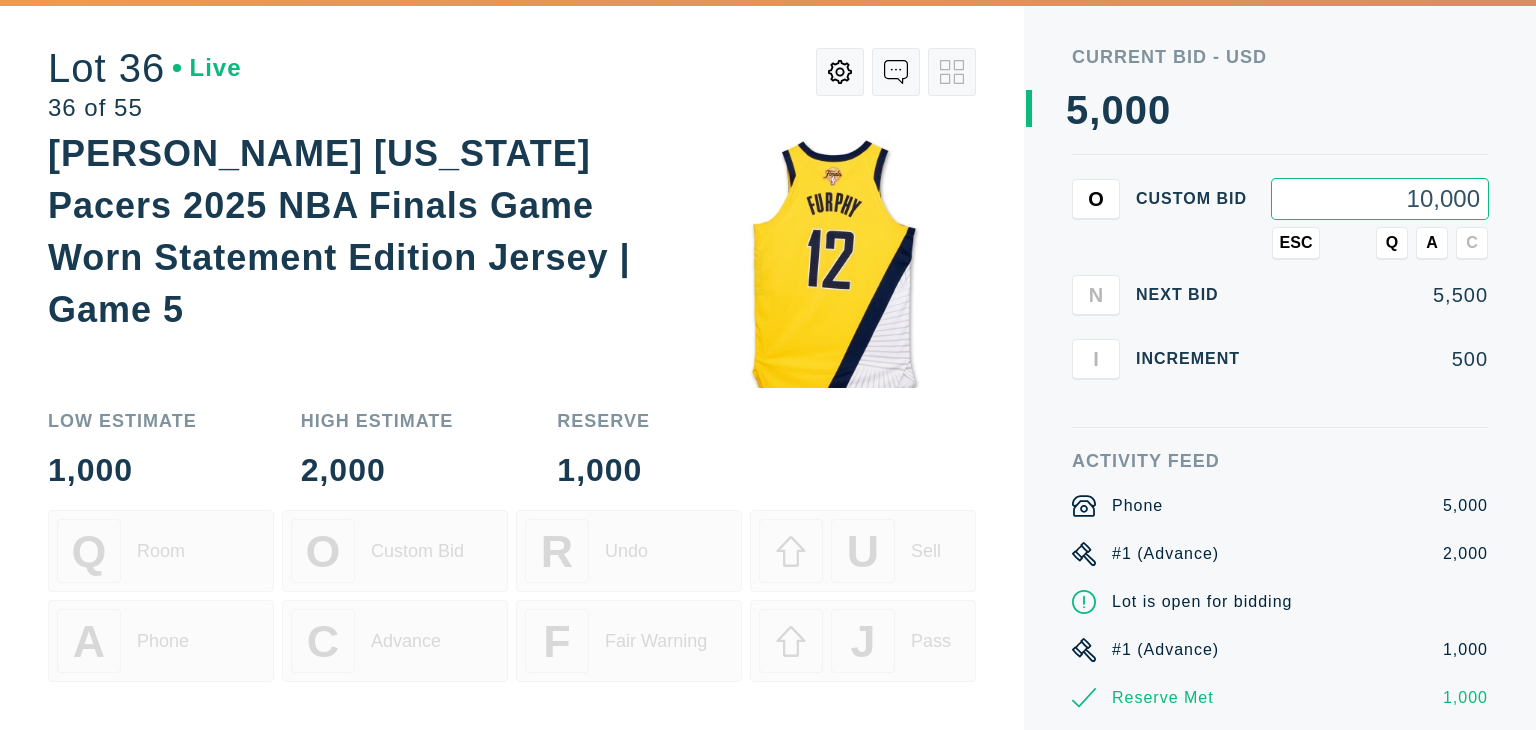 type on "10,000" 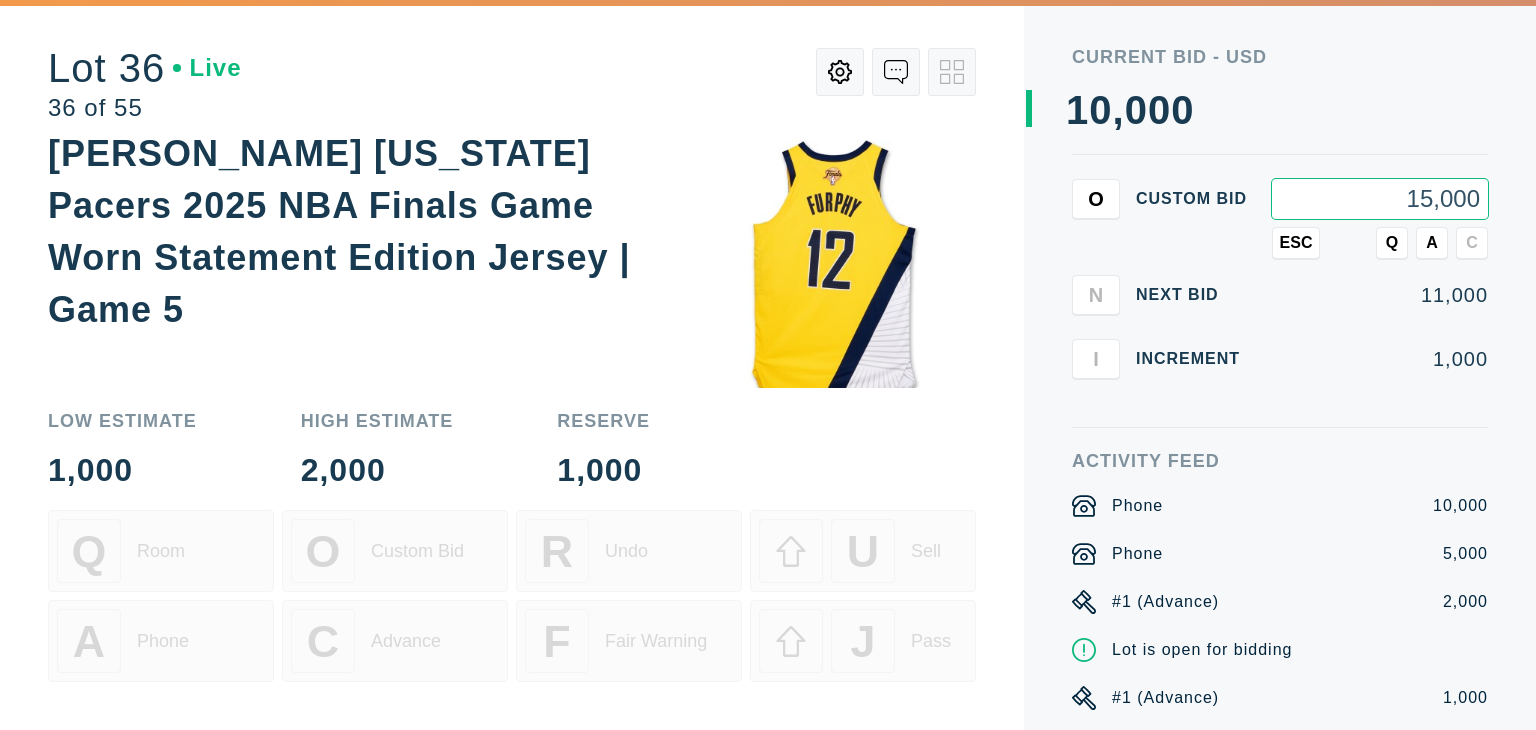 type on "15,000" 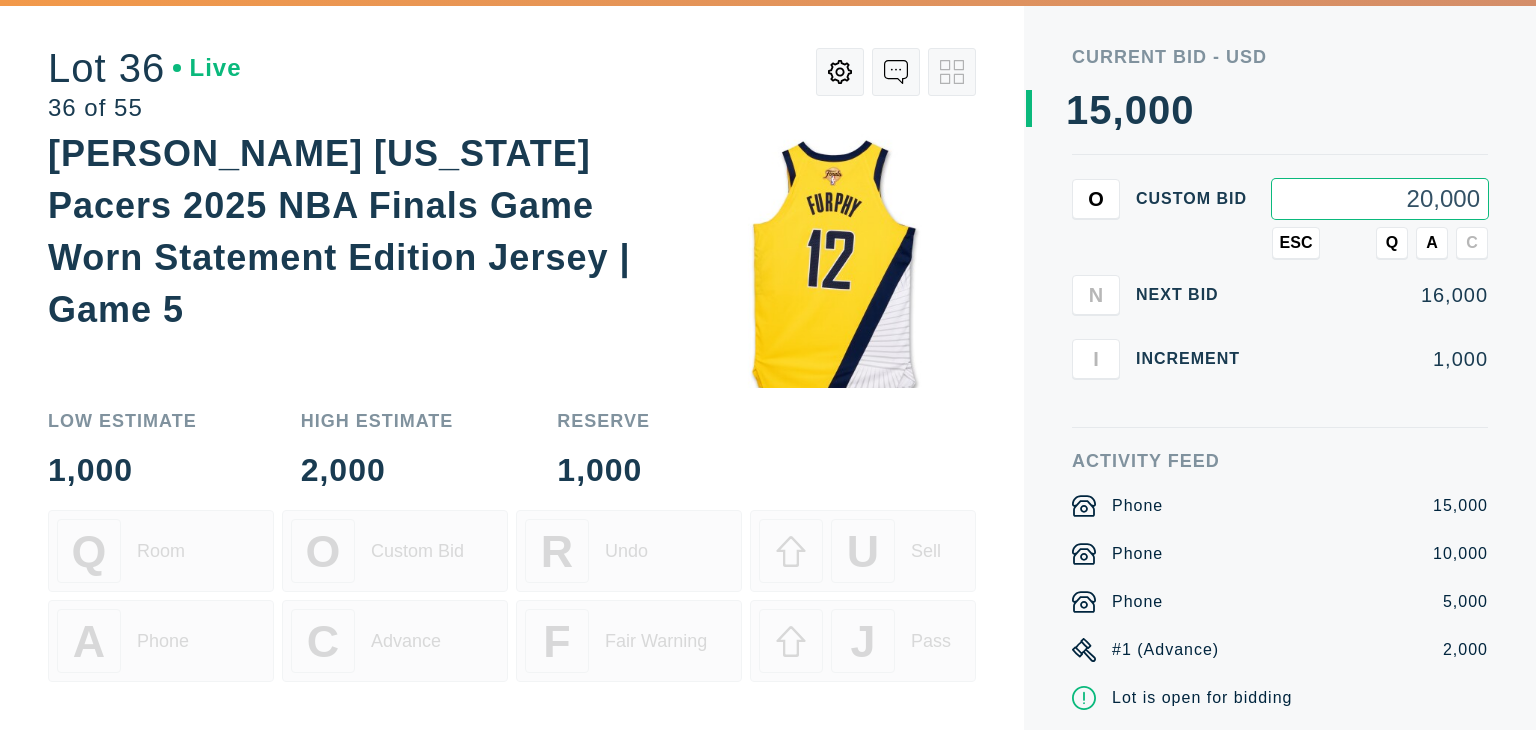 type on "20,000" 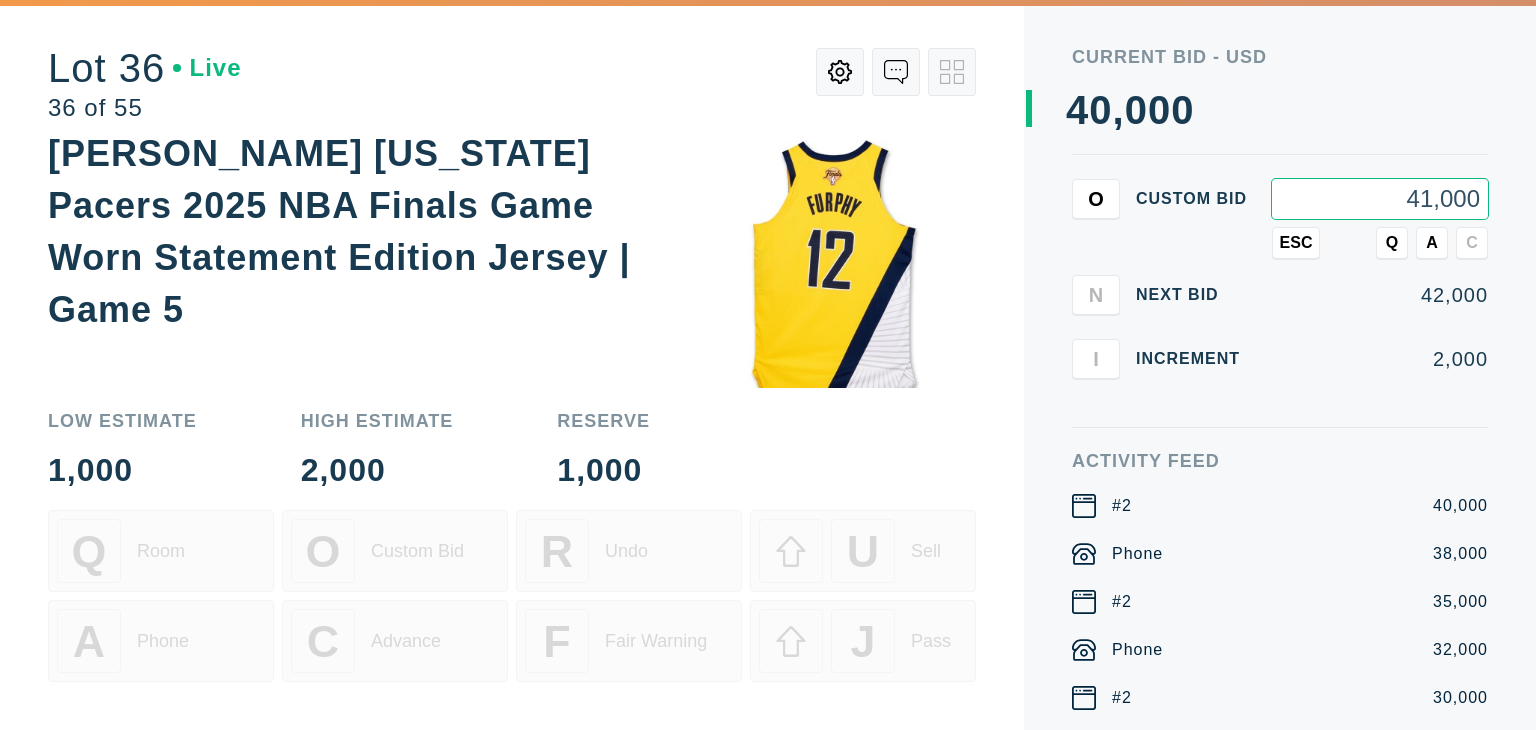 type on "41,000" 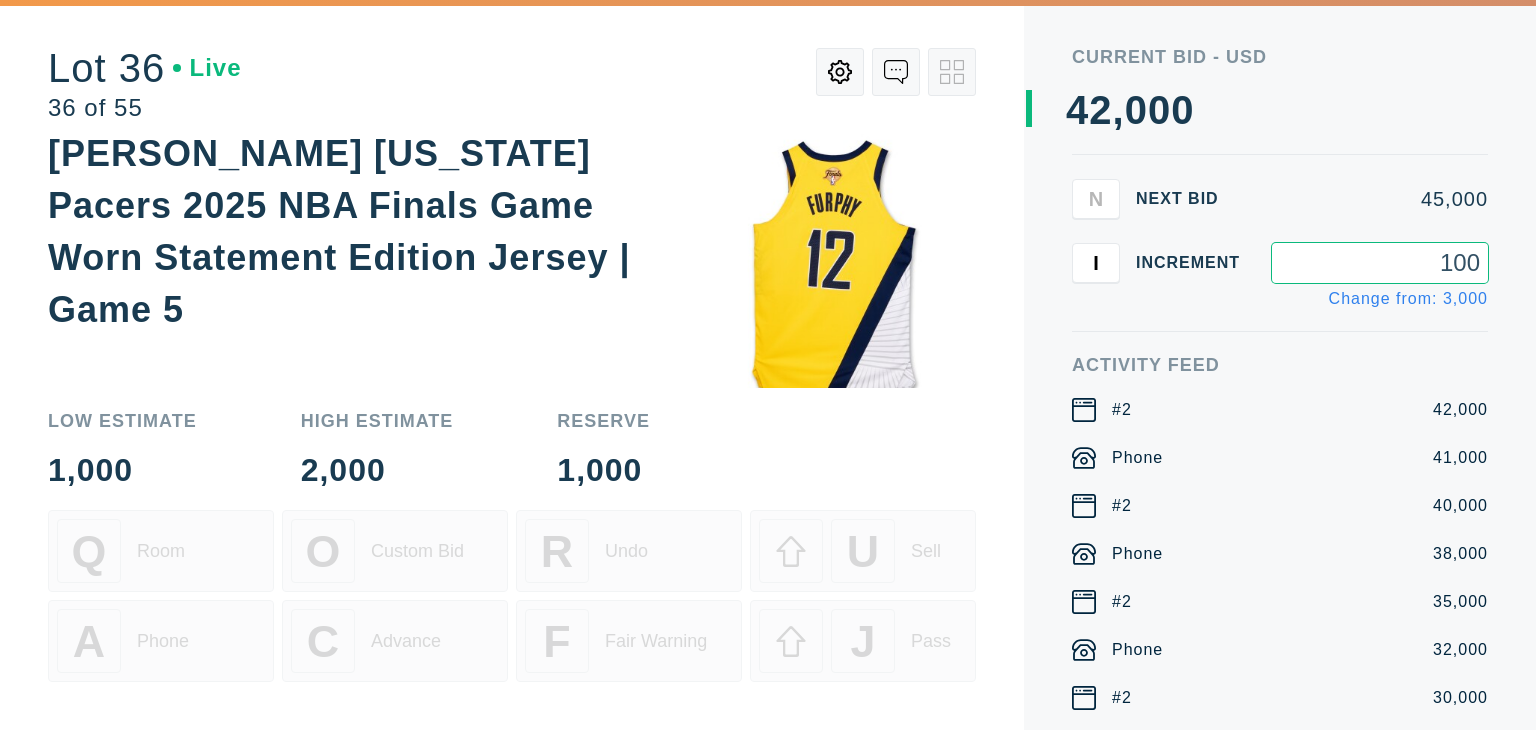 type on "1,000" 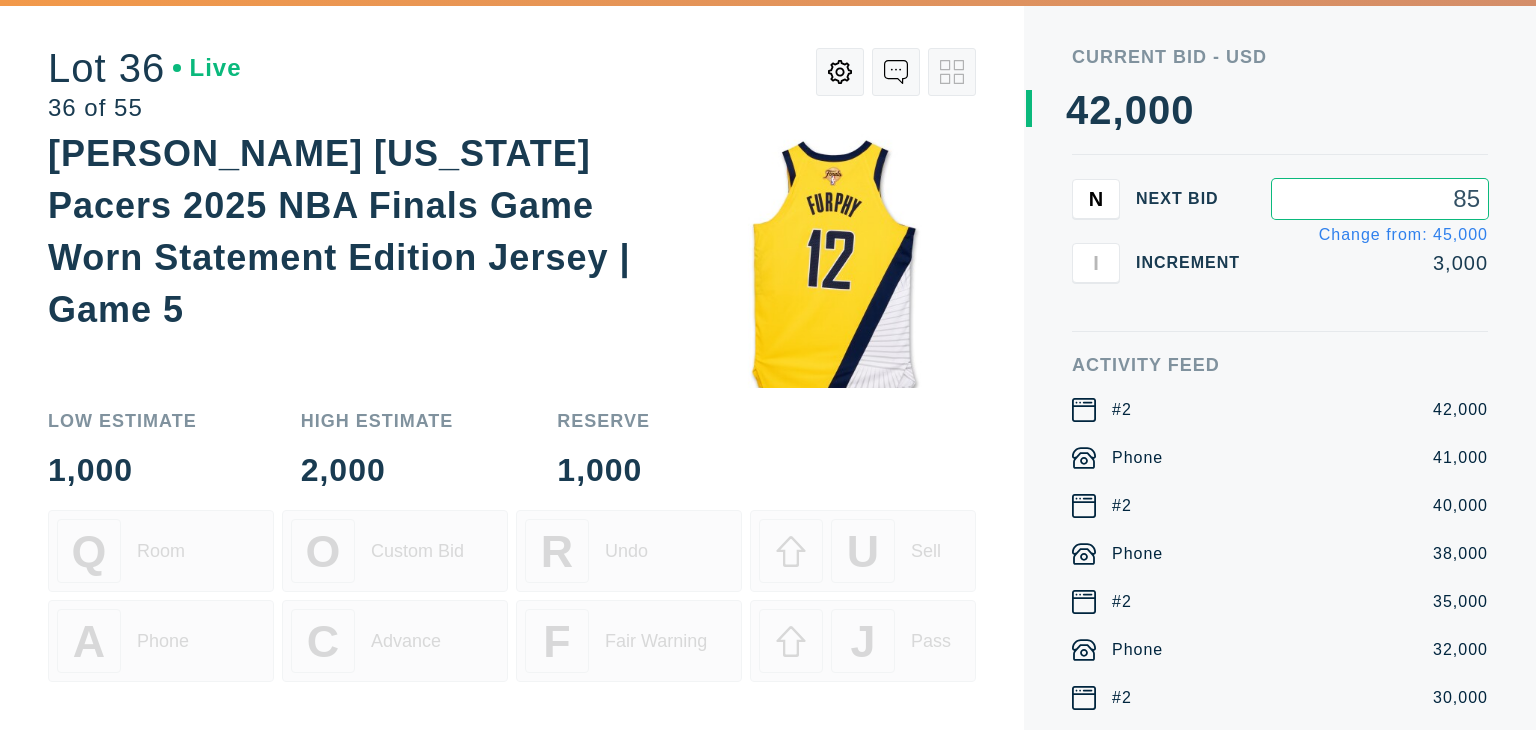type on "8" 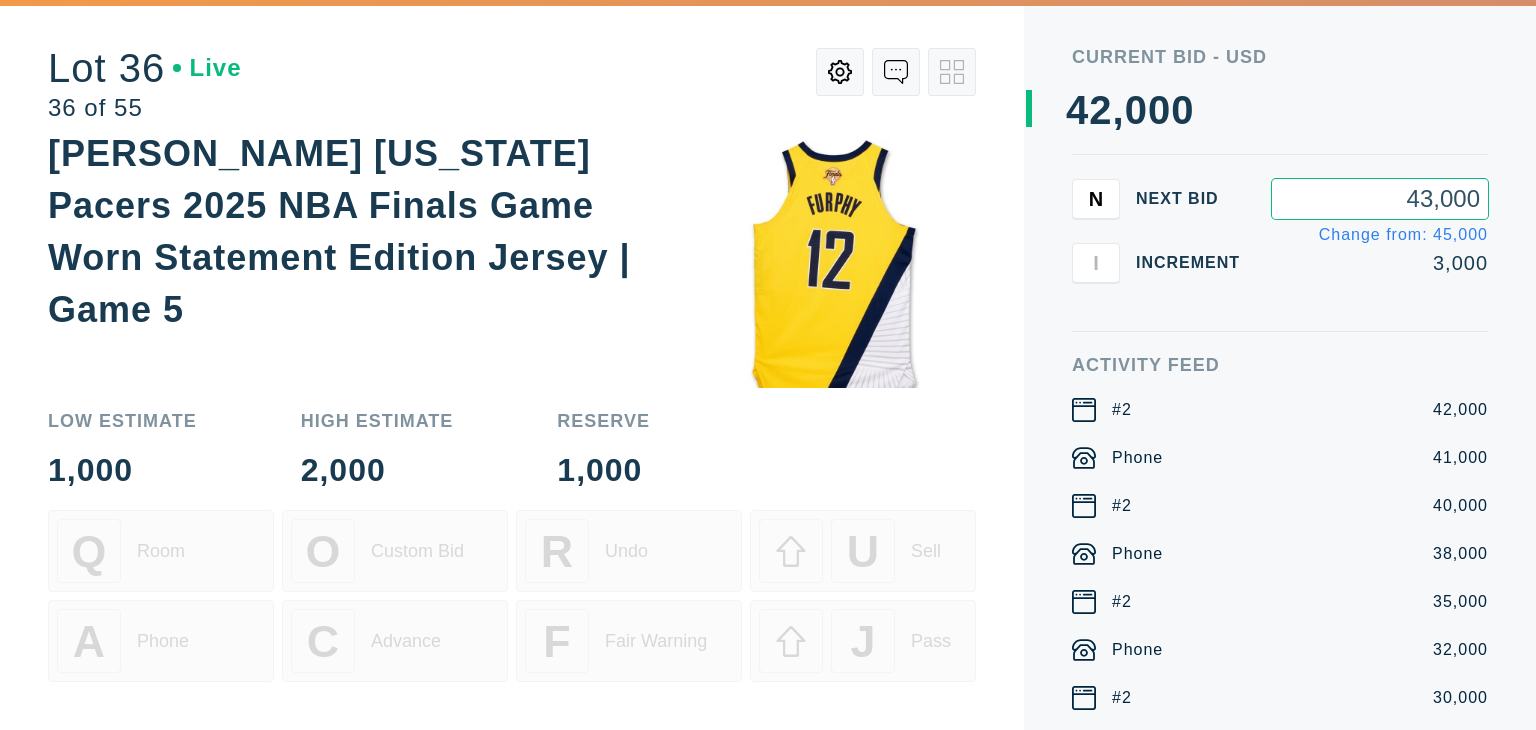 type on "43,000" 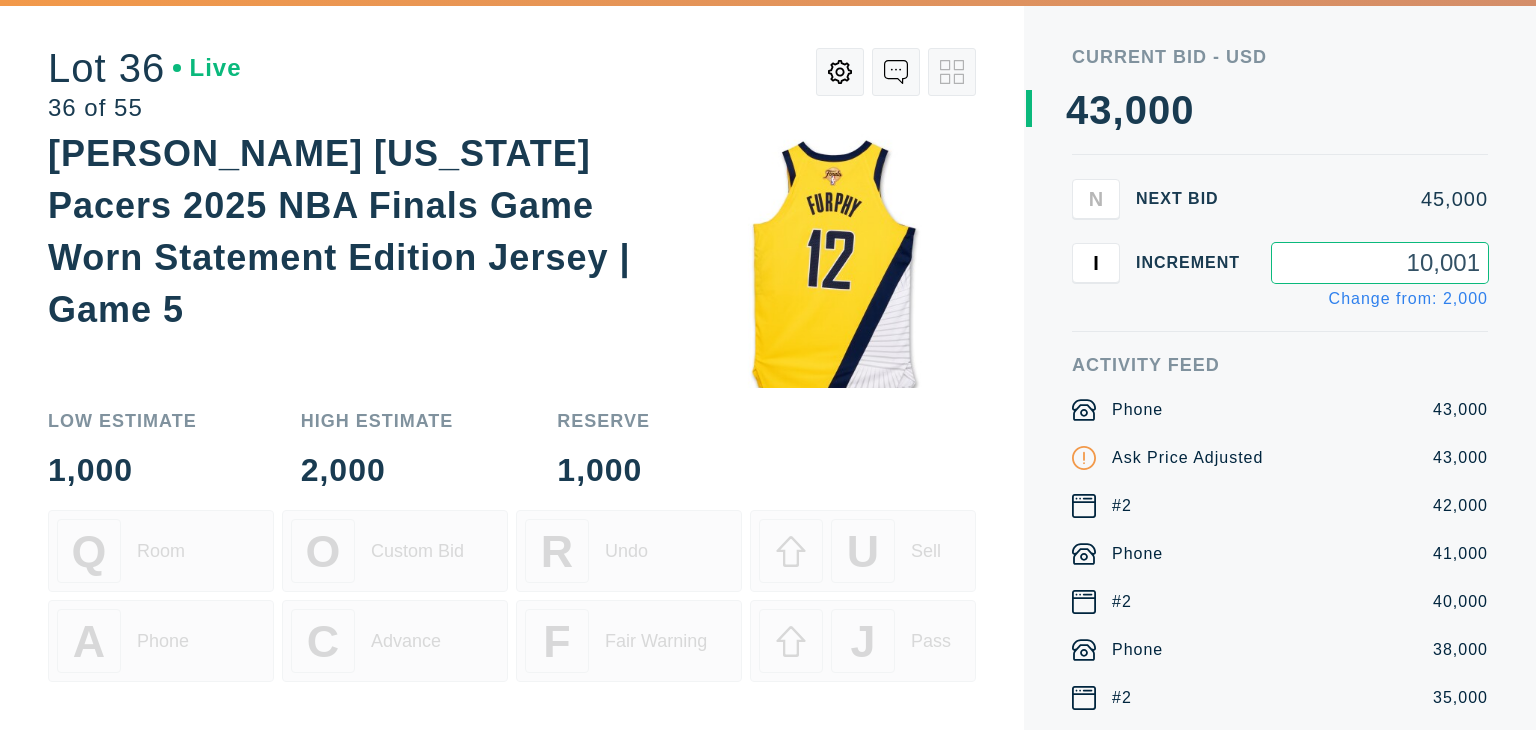 type on "1,000" 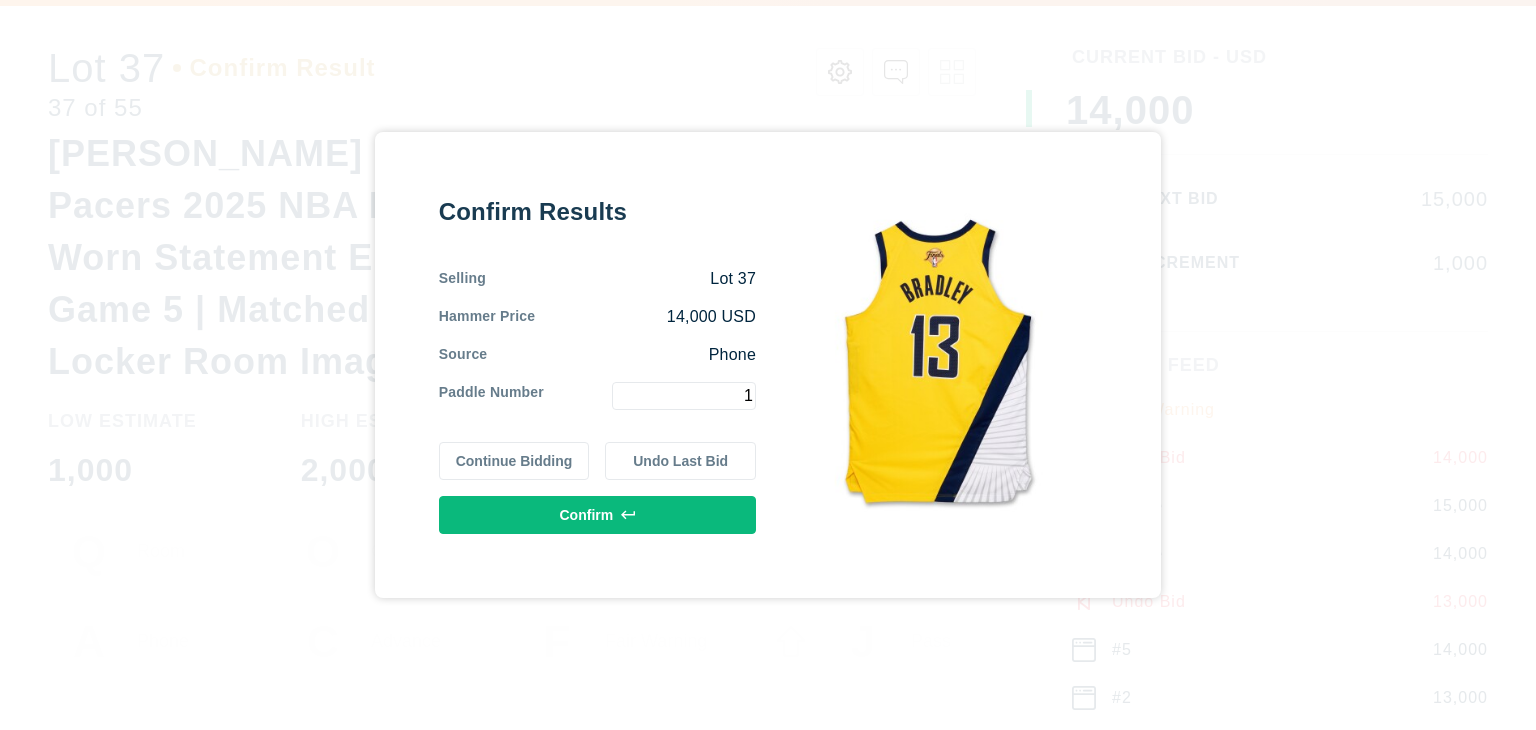 type on "1" 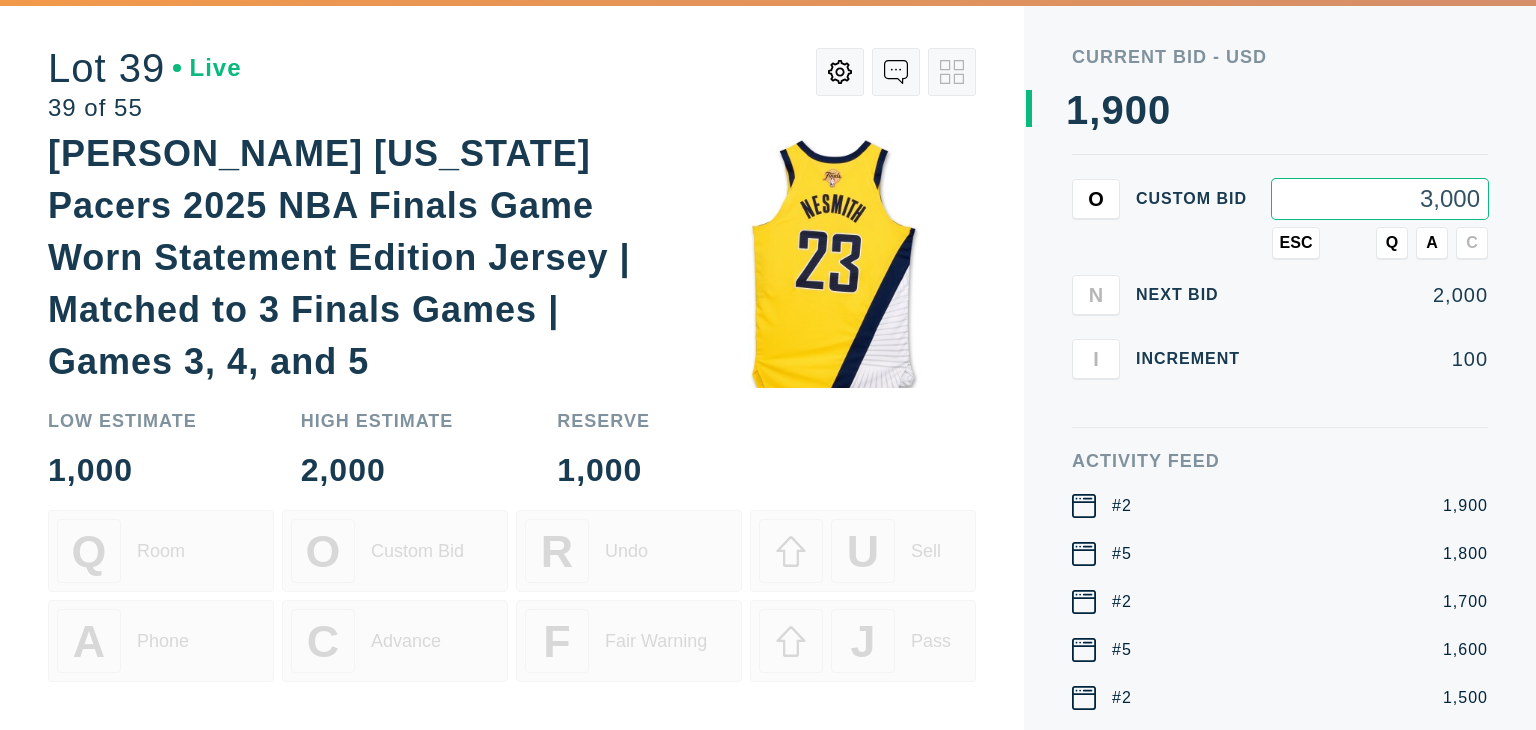 type on "3,000" 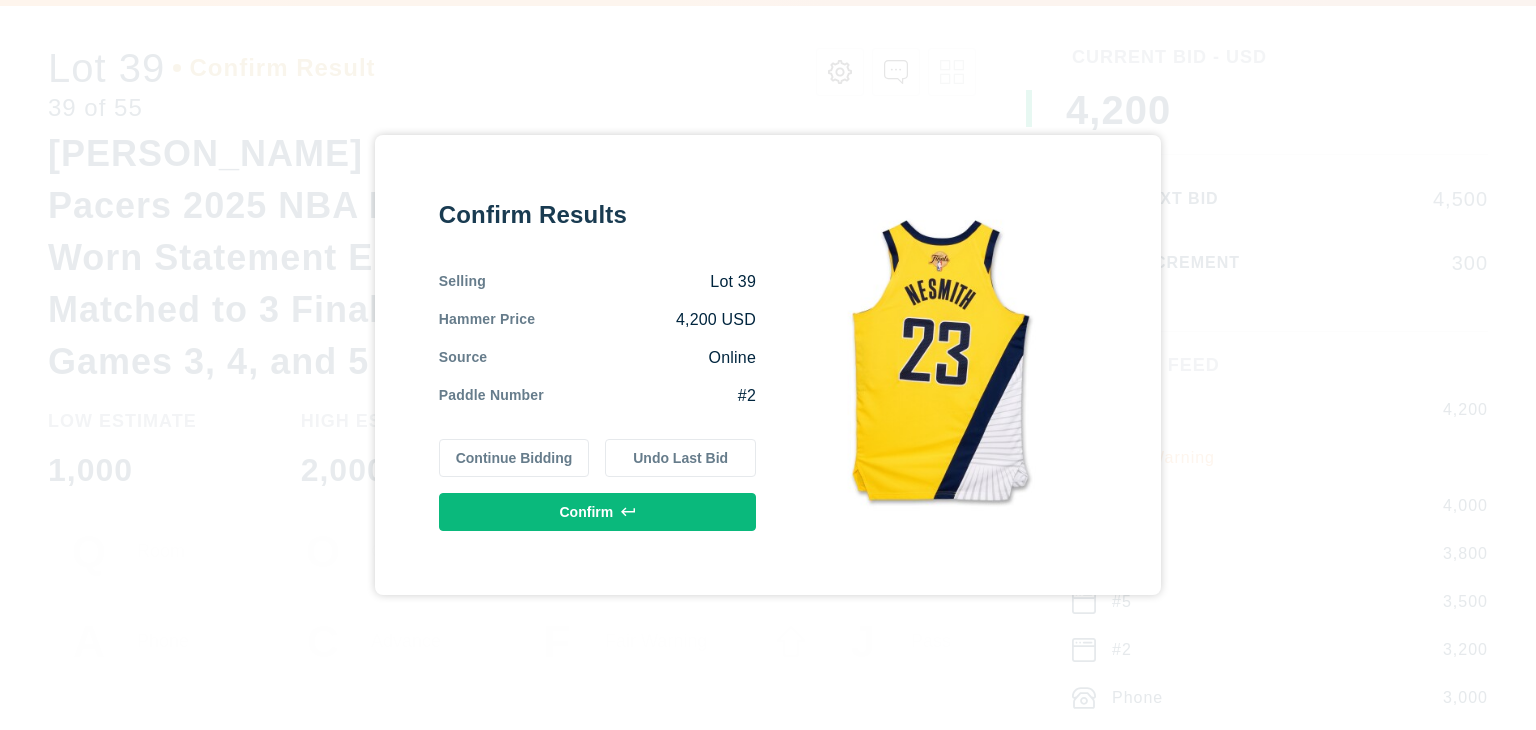 click on "Continue Bidding" at bounding box center (514, 458) 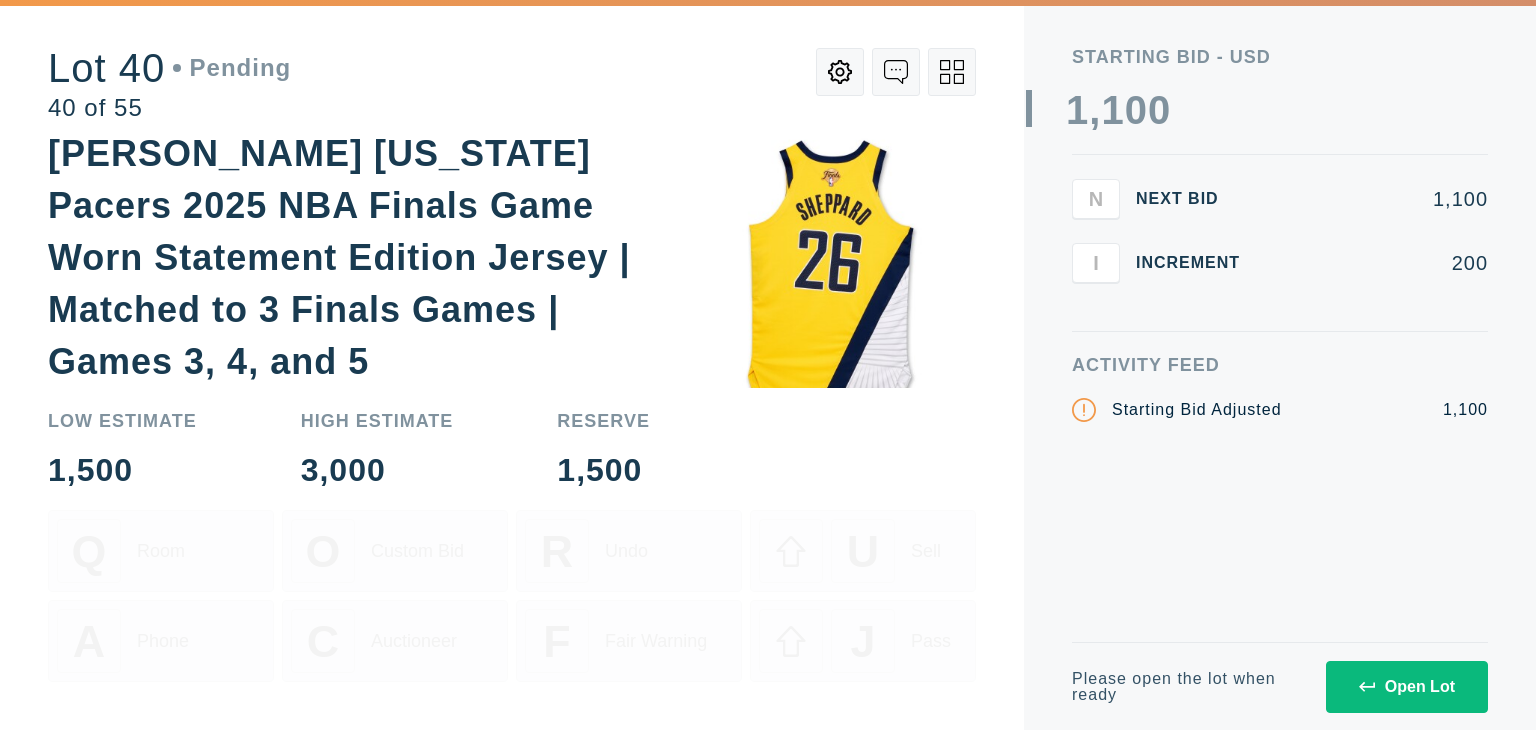 click at bounding box center [952, 72] 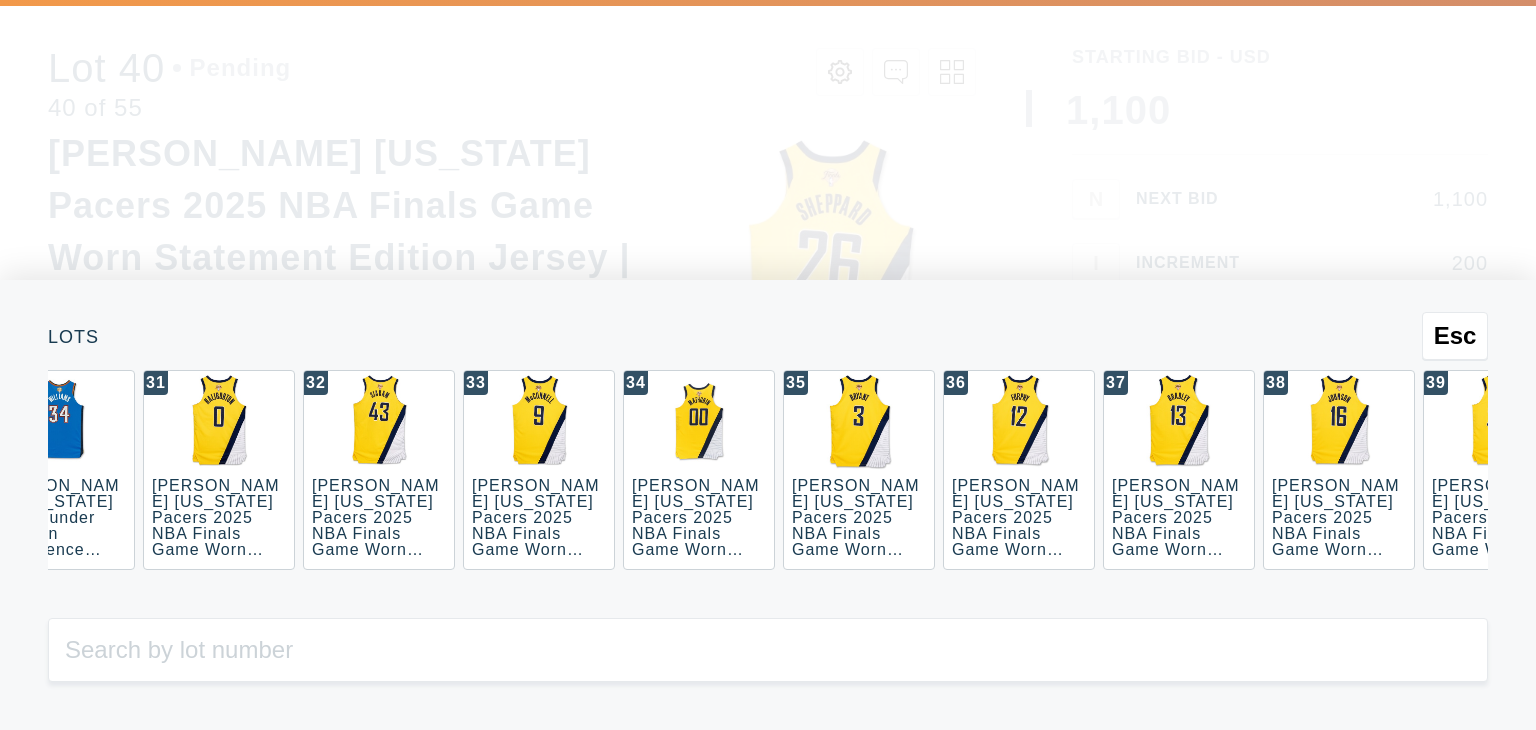 scroll, scrollTop: 0, scrollLeft: 4800, axis: horizontal 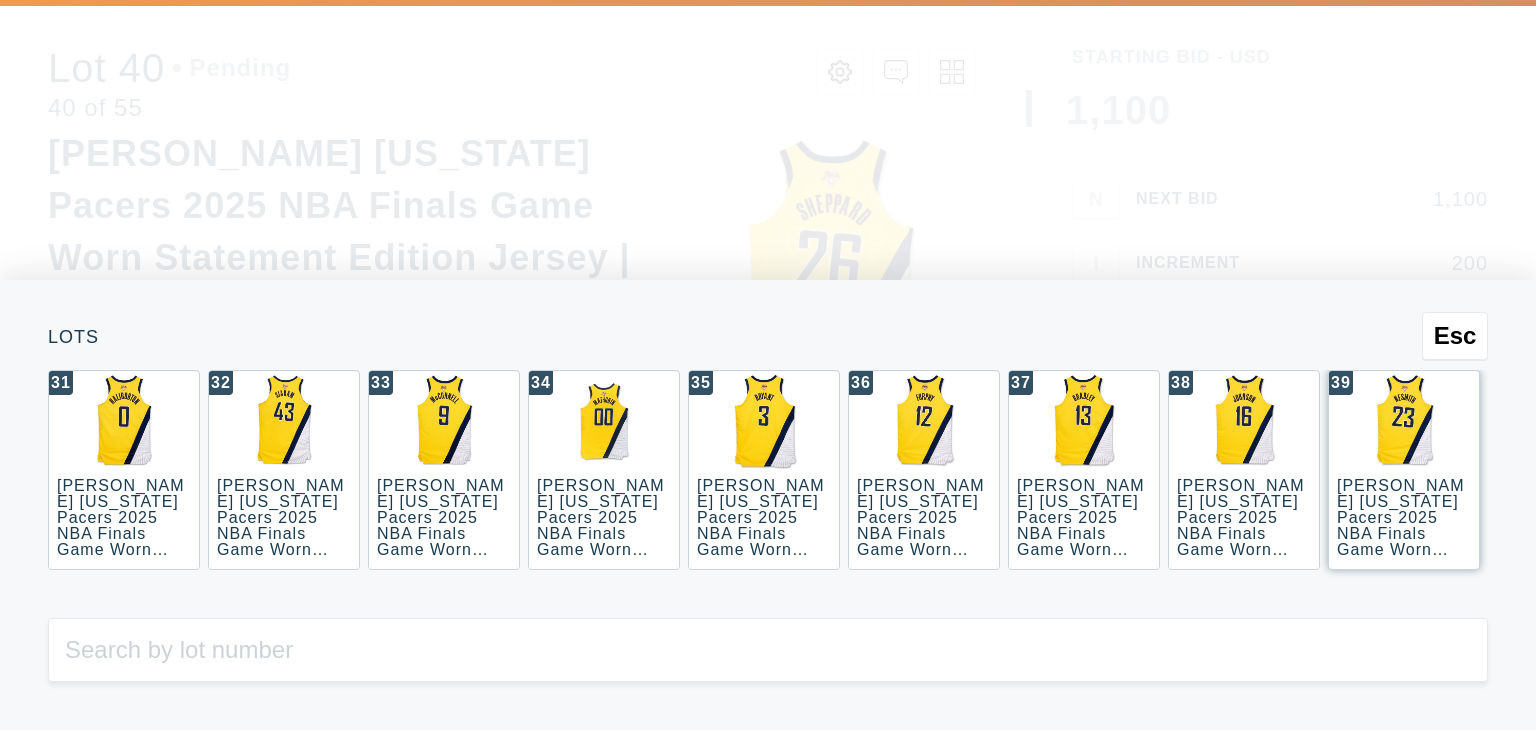 click on "[PERSON_NAME] [US_STATE] Pacers 2025 NBA Finals Game Worn Statement Edition Jersey | Matched to 3 Finals Games | Games 3, 4, and 5" at bounding box center [1403, 565] 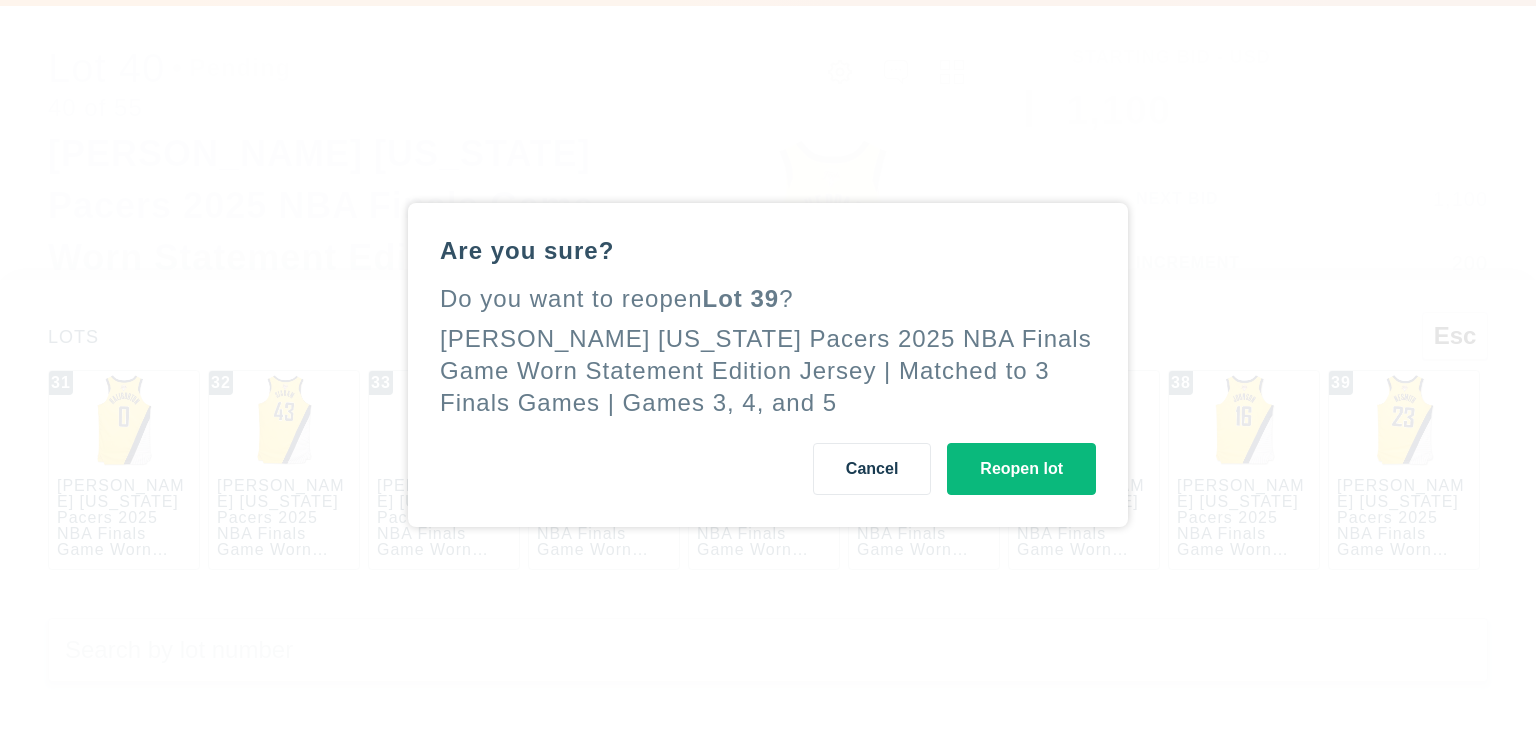 click on "Reopen lot" at bounding box center [1021, 469] 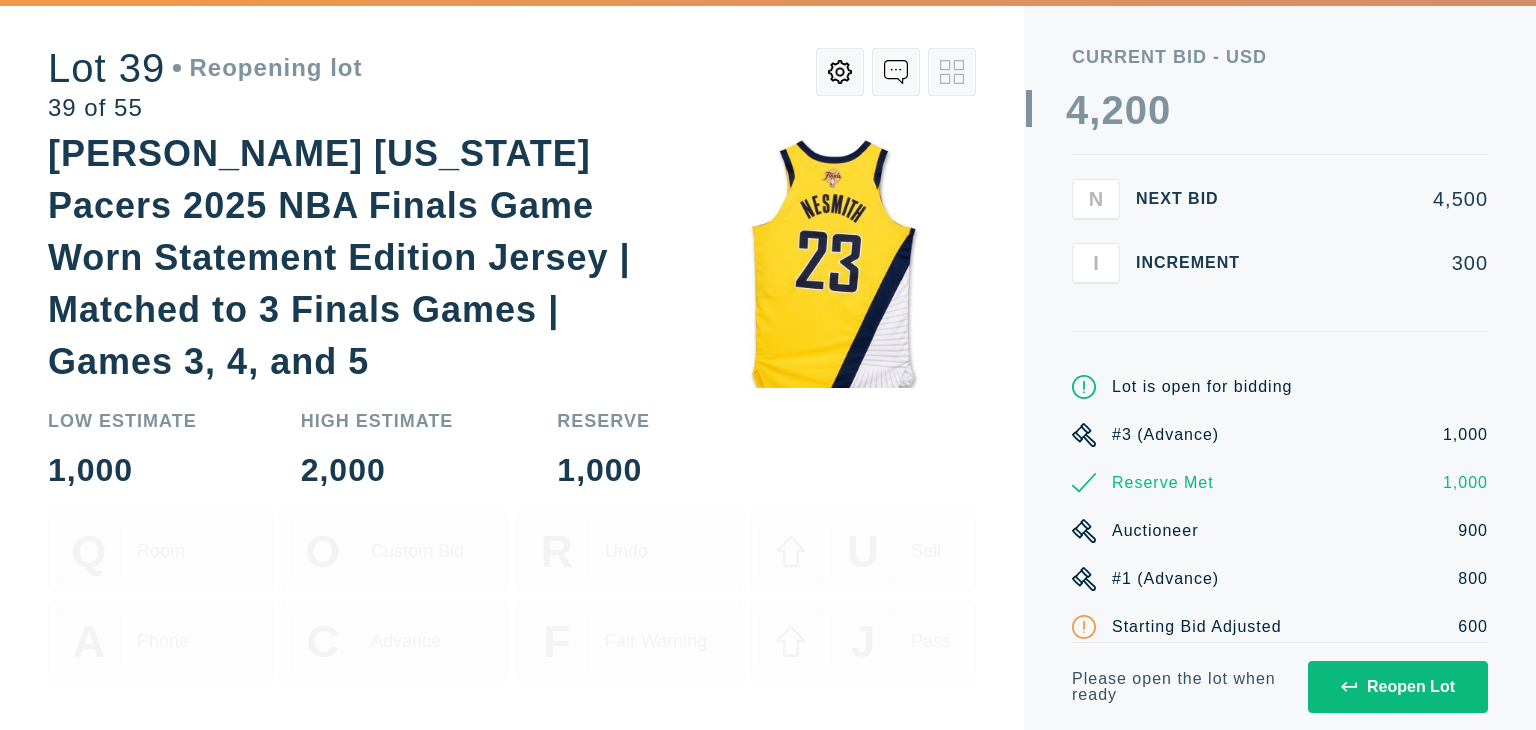 scroll, scrollTop: 998, scrollLeft: 0, axis: vertical 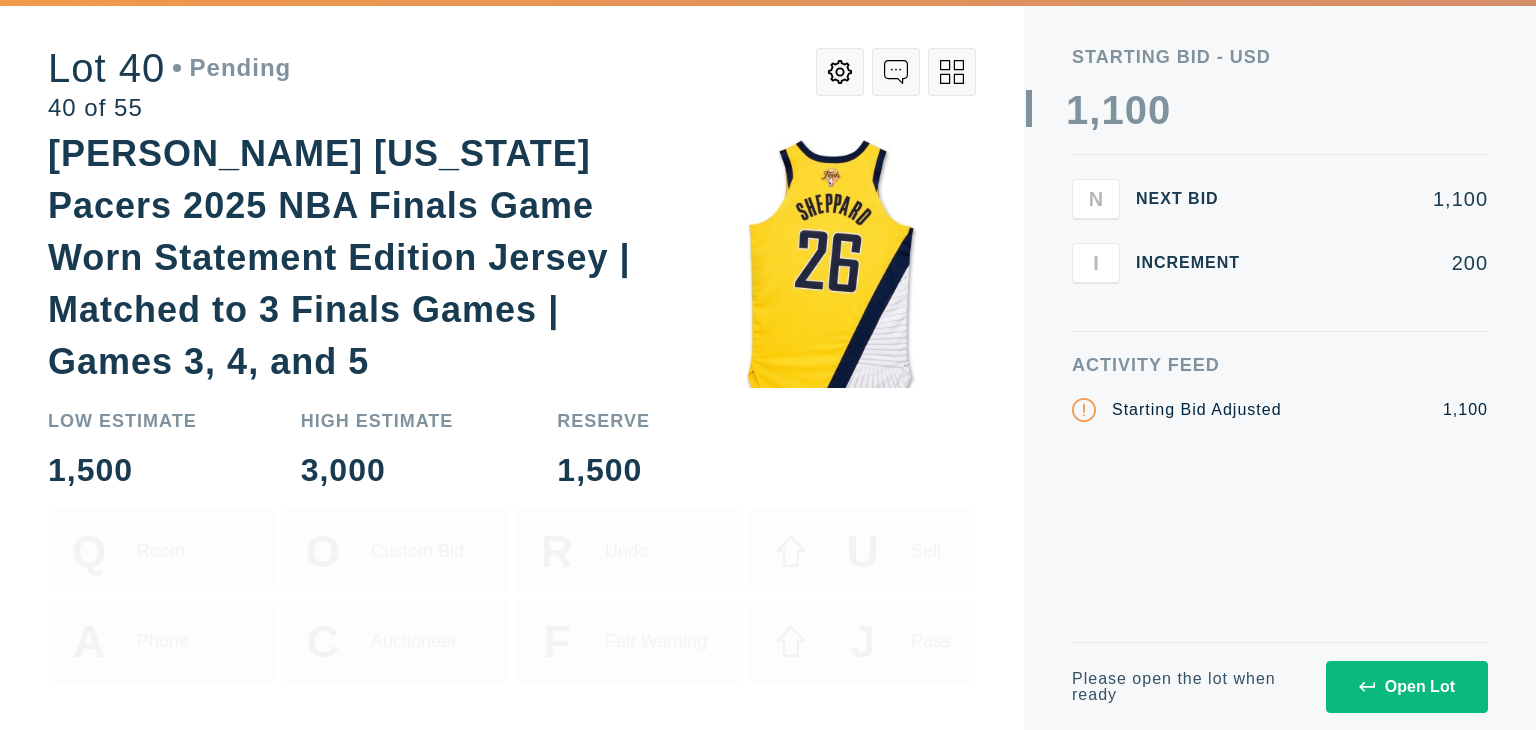 click at bounding box center [952, 72] 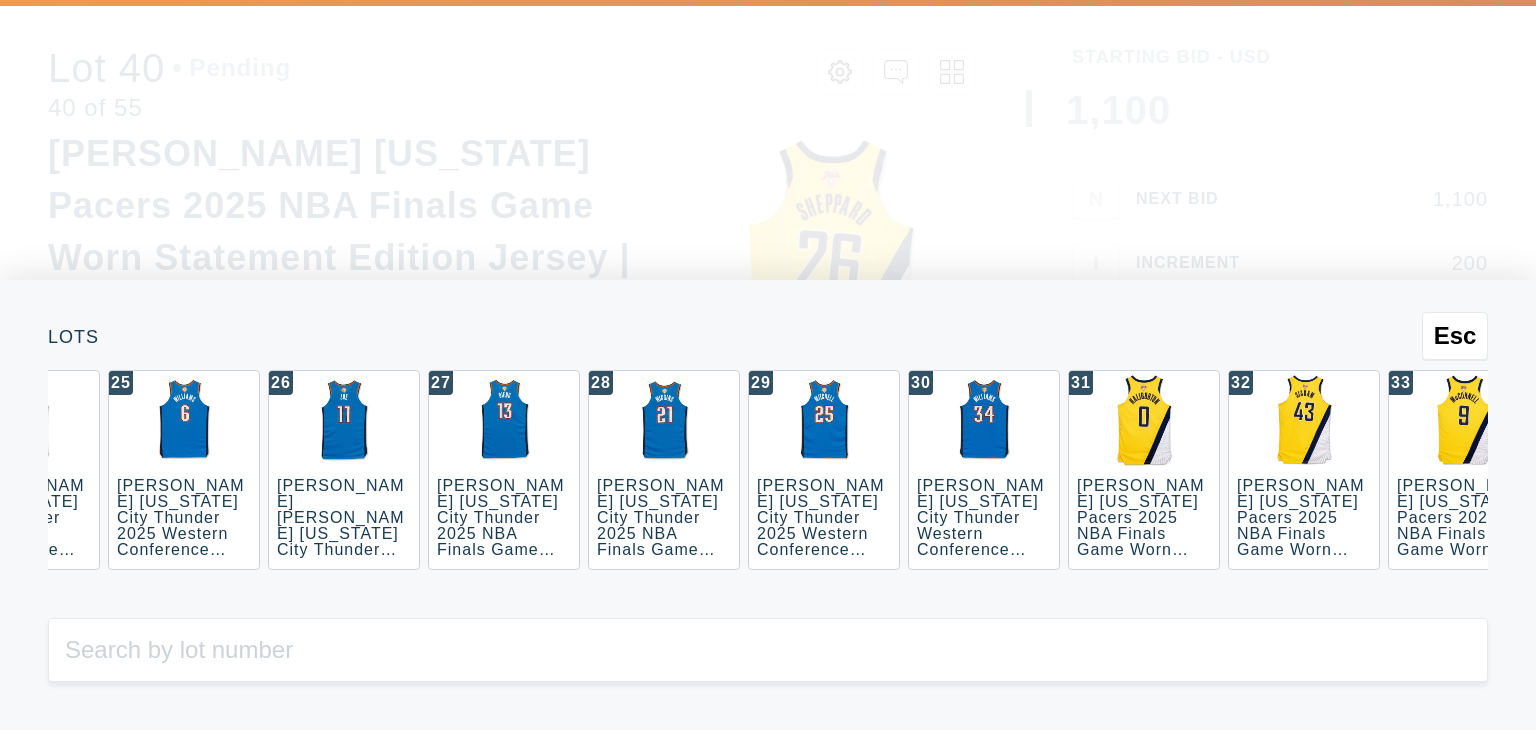 scroll, scrollTop: 0, scrollLeft: 4800, axis: horizontal 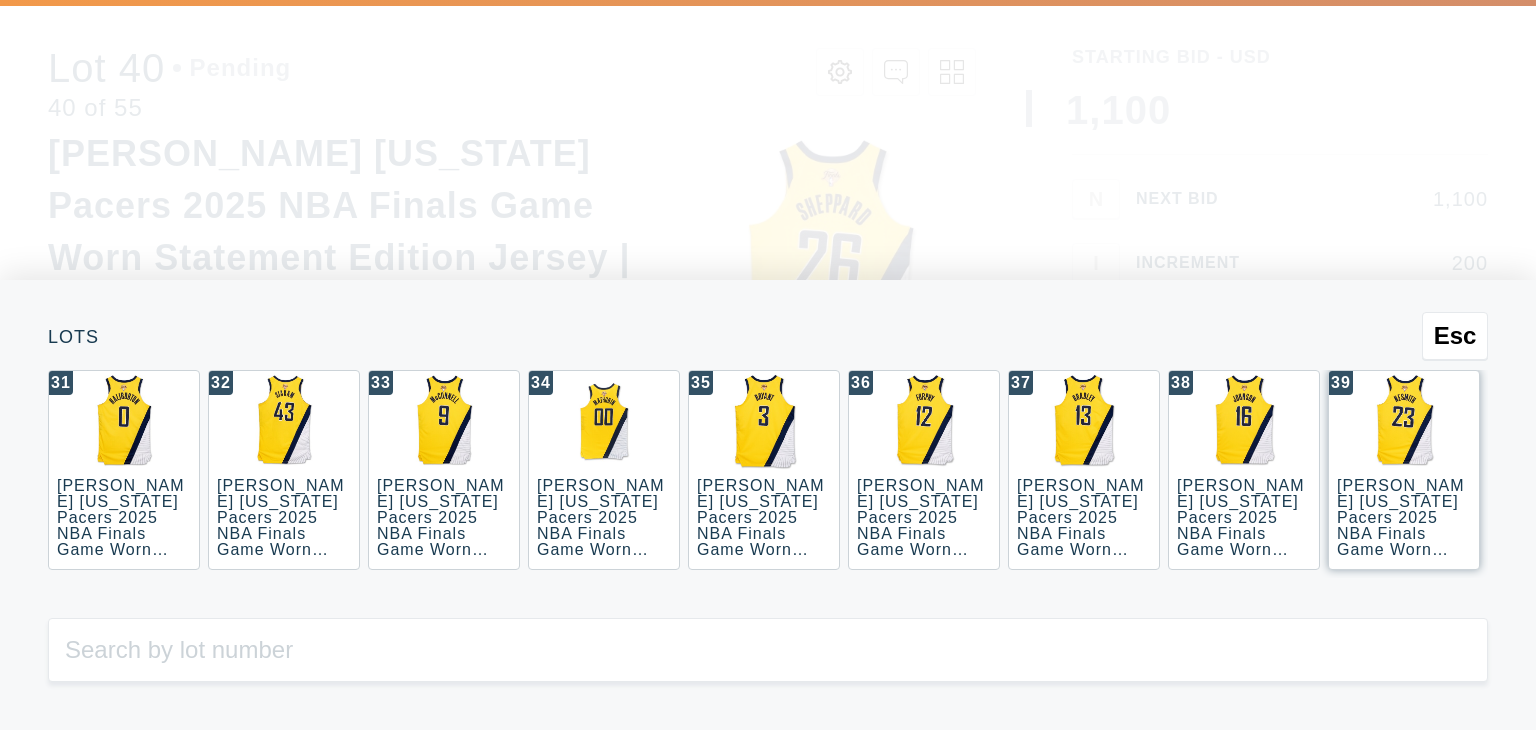 click on "[PERSON_NAME] [US_STATE] Pacers 2025 NBA Finals Game Worn Statement Edition Jersey | Matched to 3 Finals Games | Games 3, 4, and 5" at bounding box center [1403, 565] 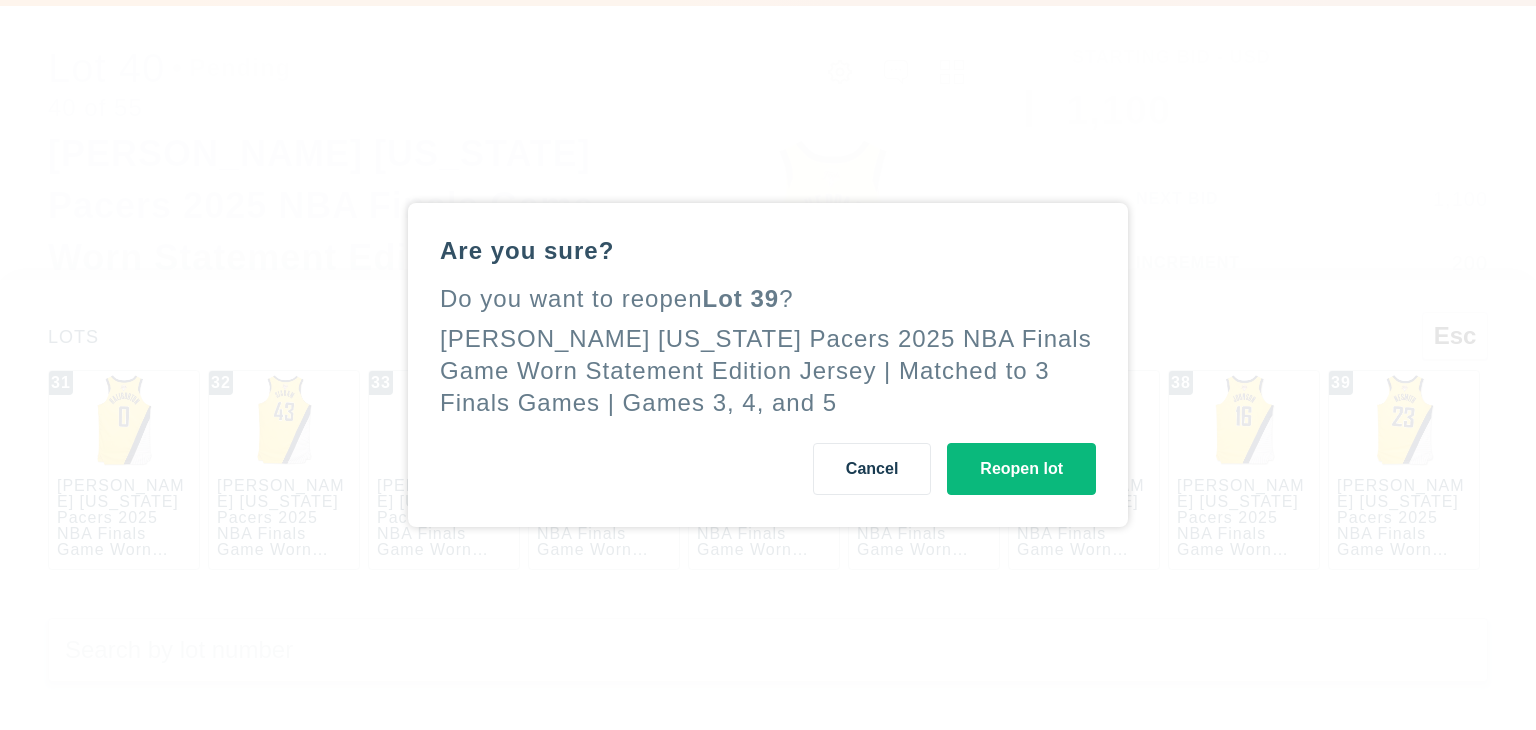 click on "Reopen lot" at bounding box center [1021, 469] 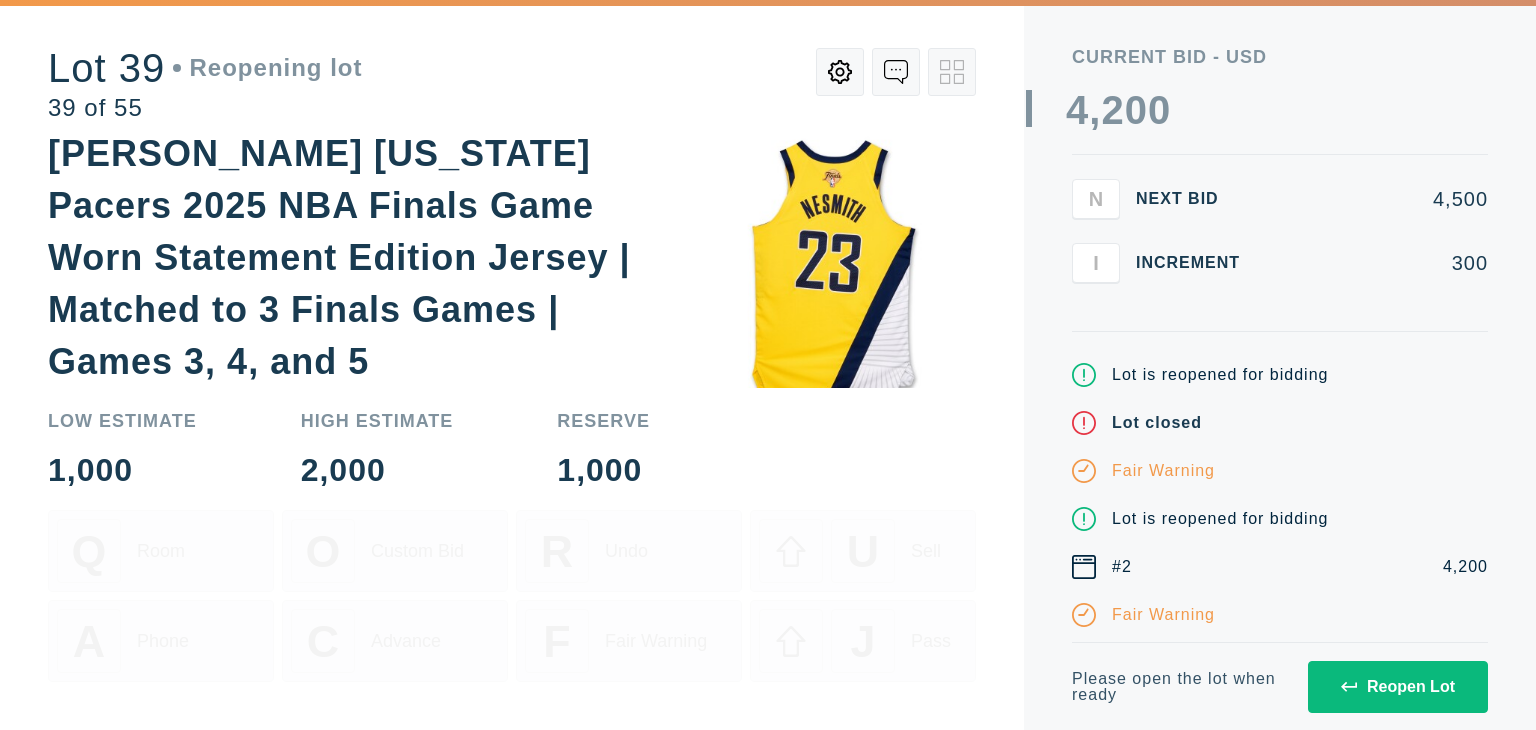 scroll, scrollTop: 119, scrollLeft: 0, axis: vertical 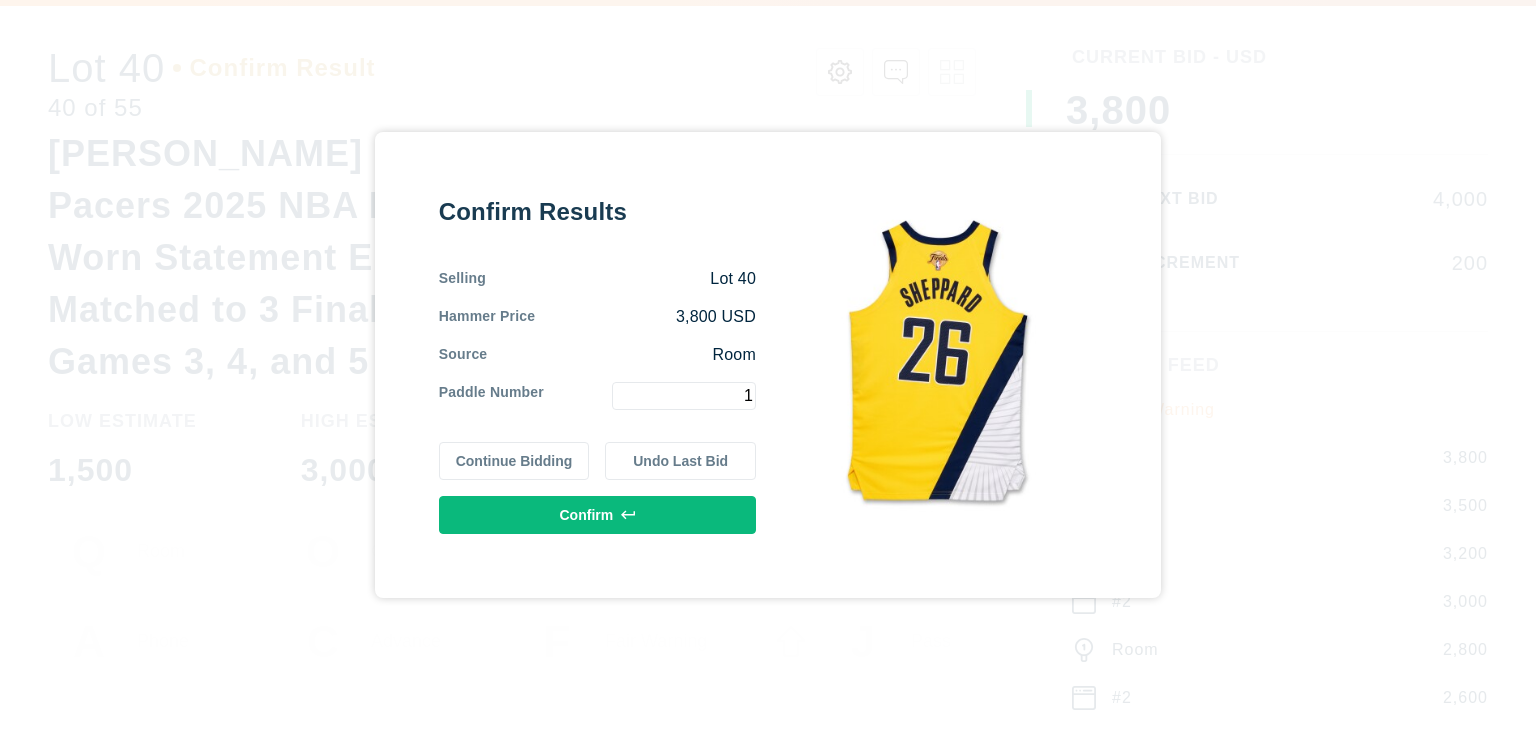 type on "1" 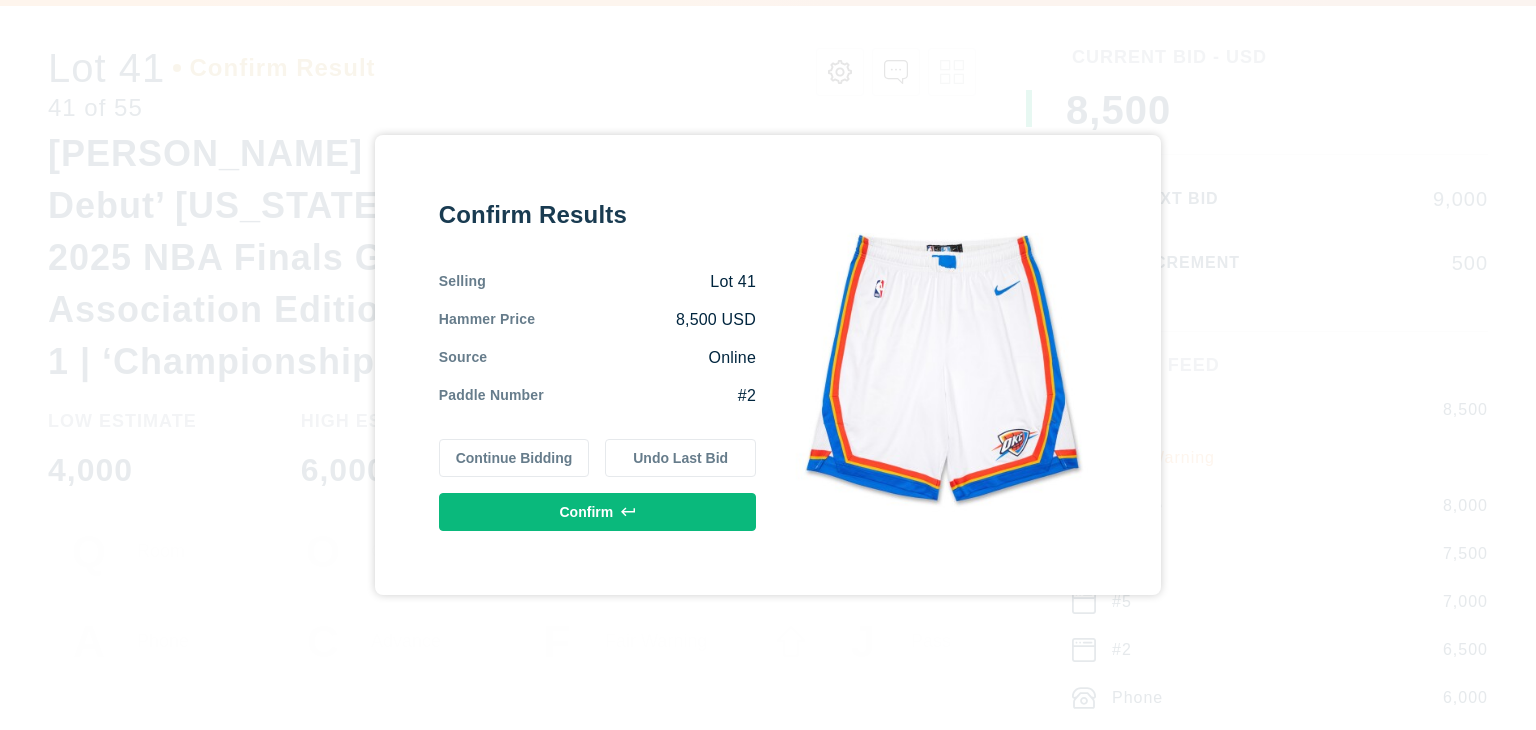 click on "Continue Bidding" at bounding box center [514, 458] 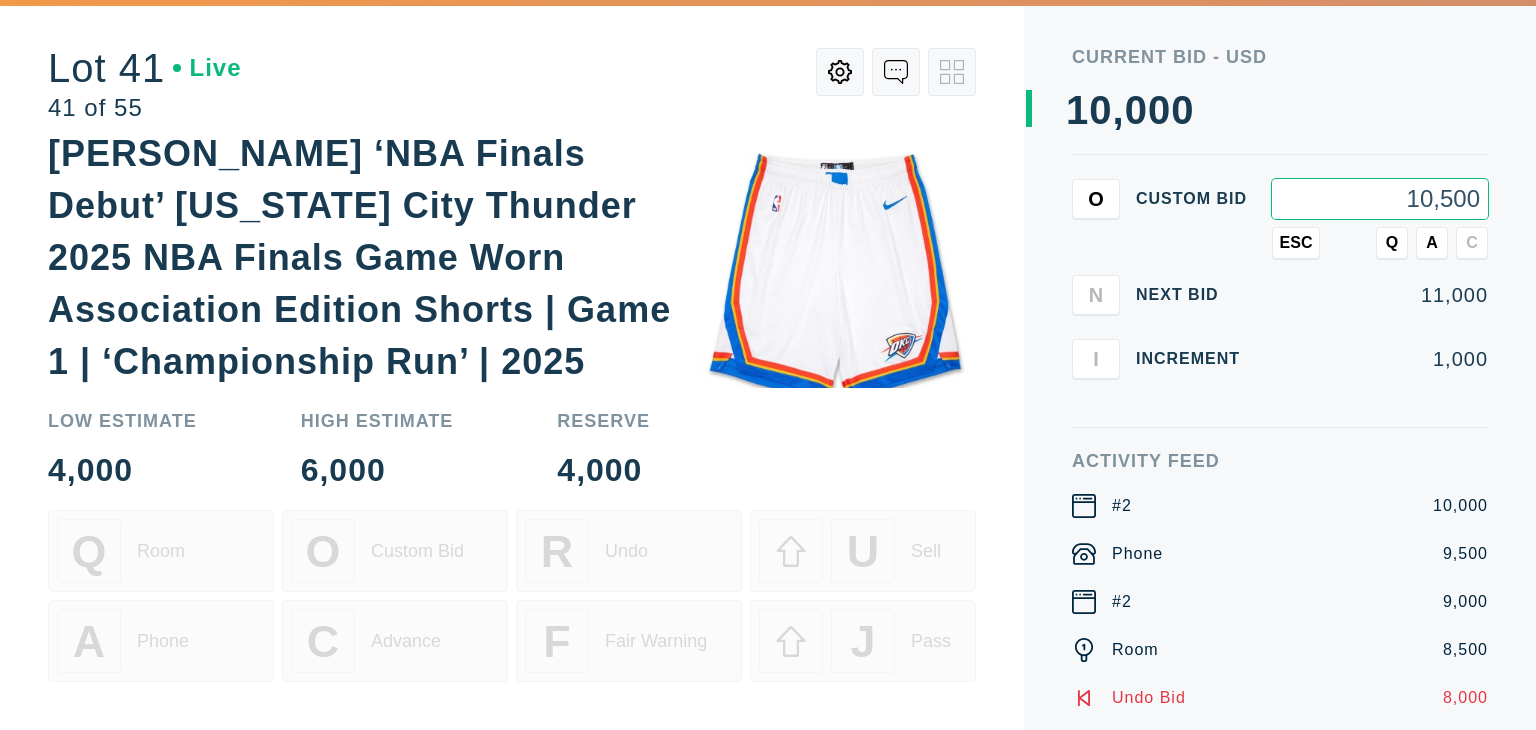 type on "10,500" 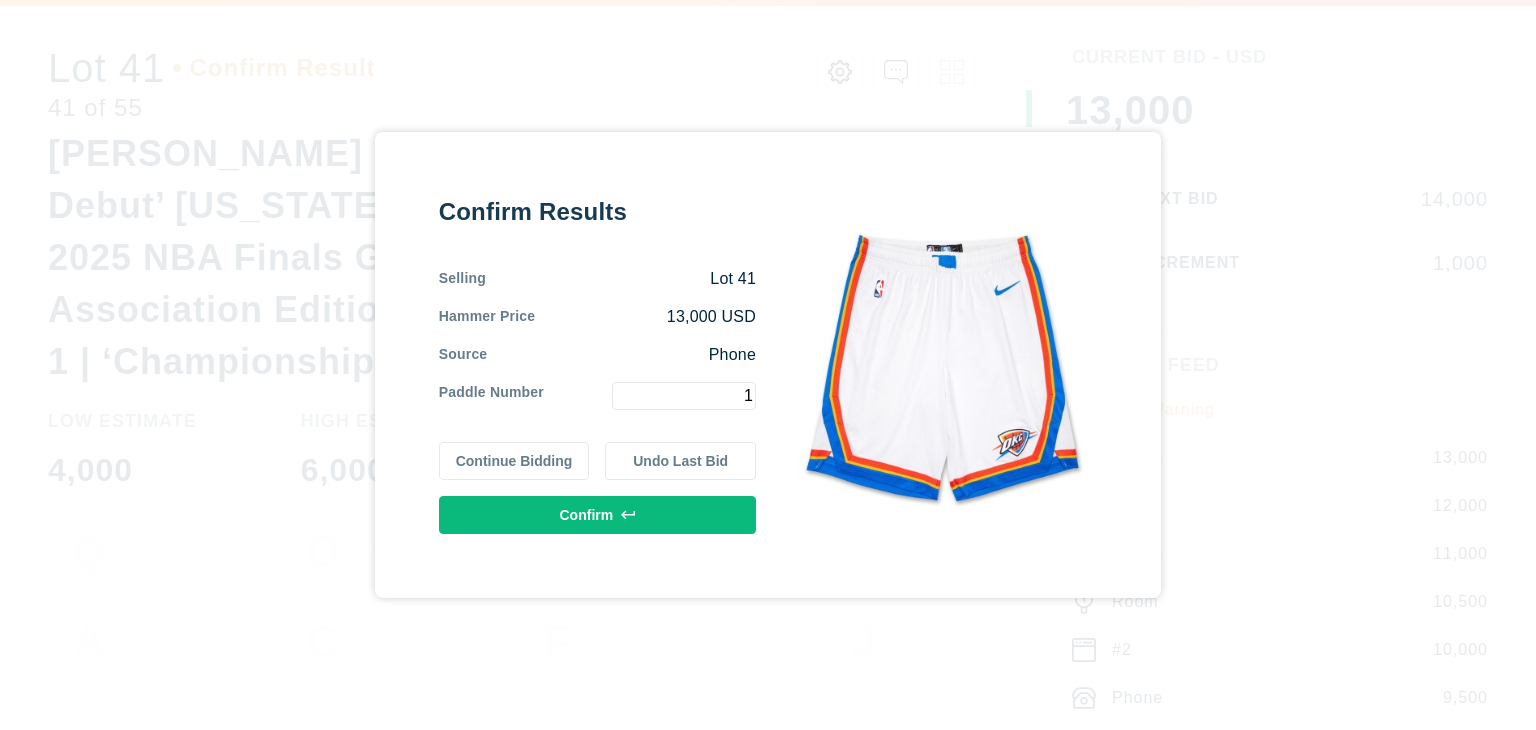 type on "1" 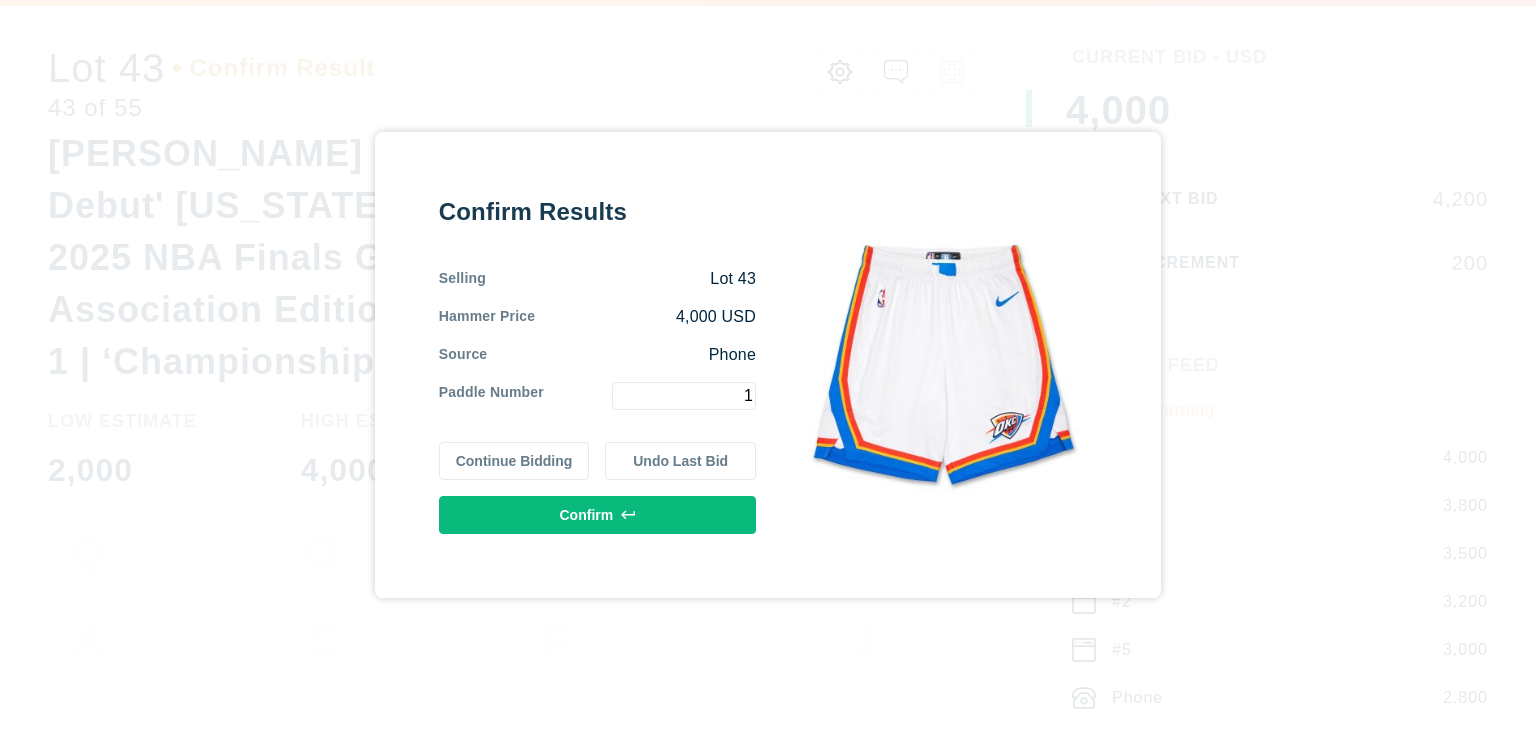type on "1" 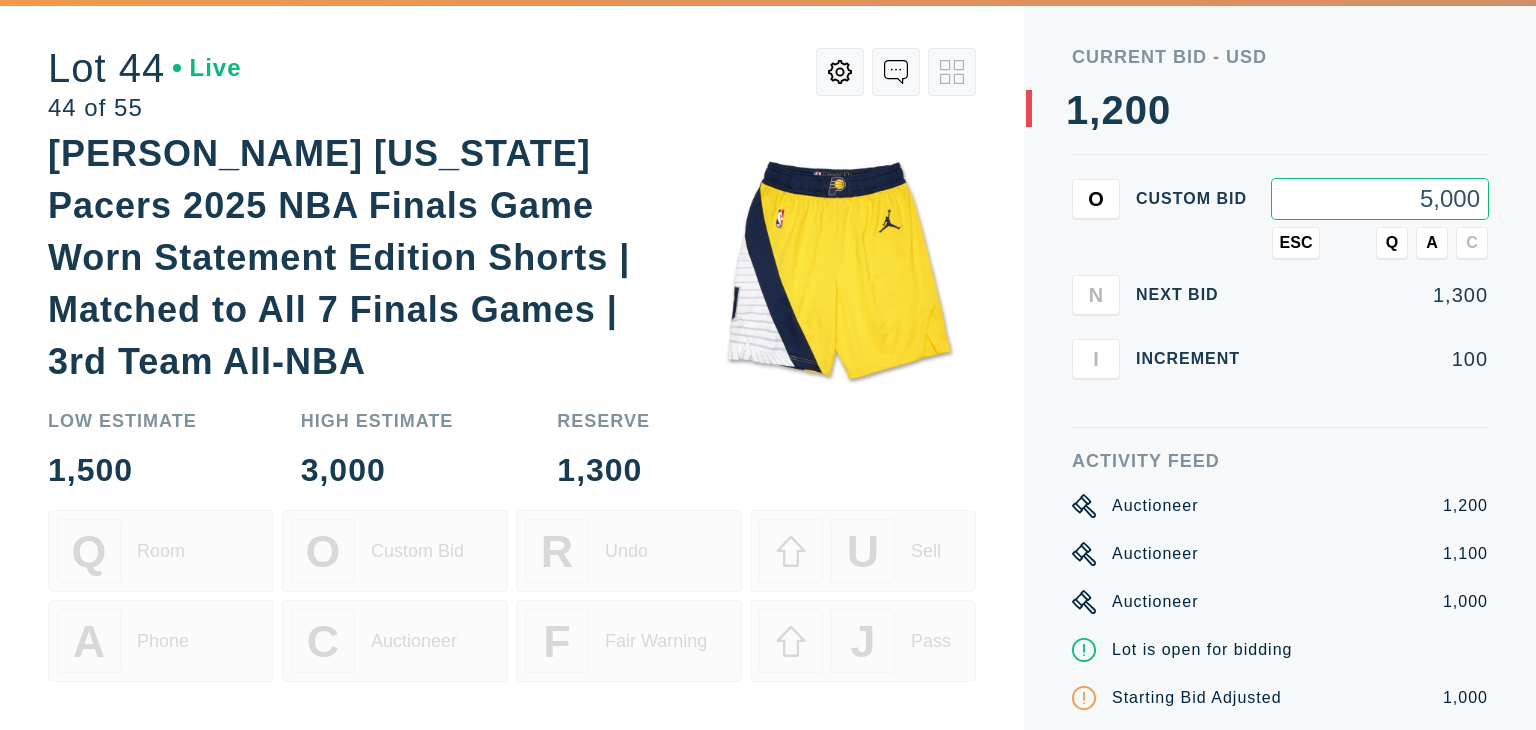 type on "5,000" 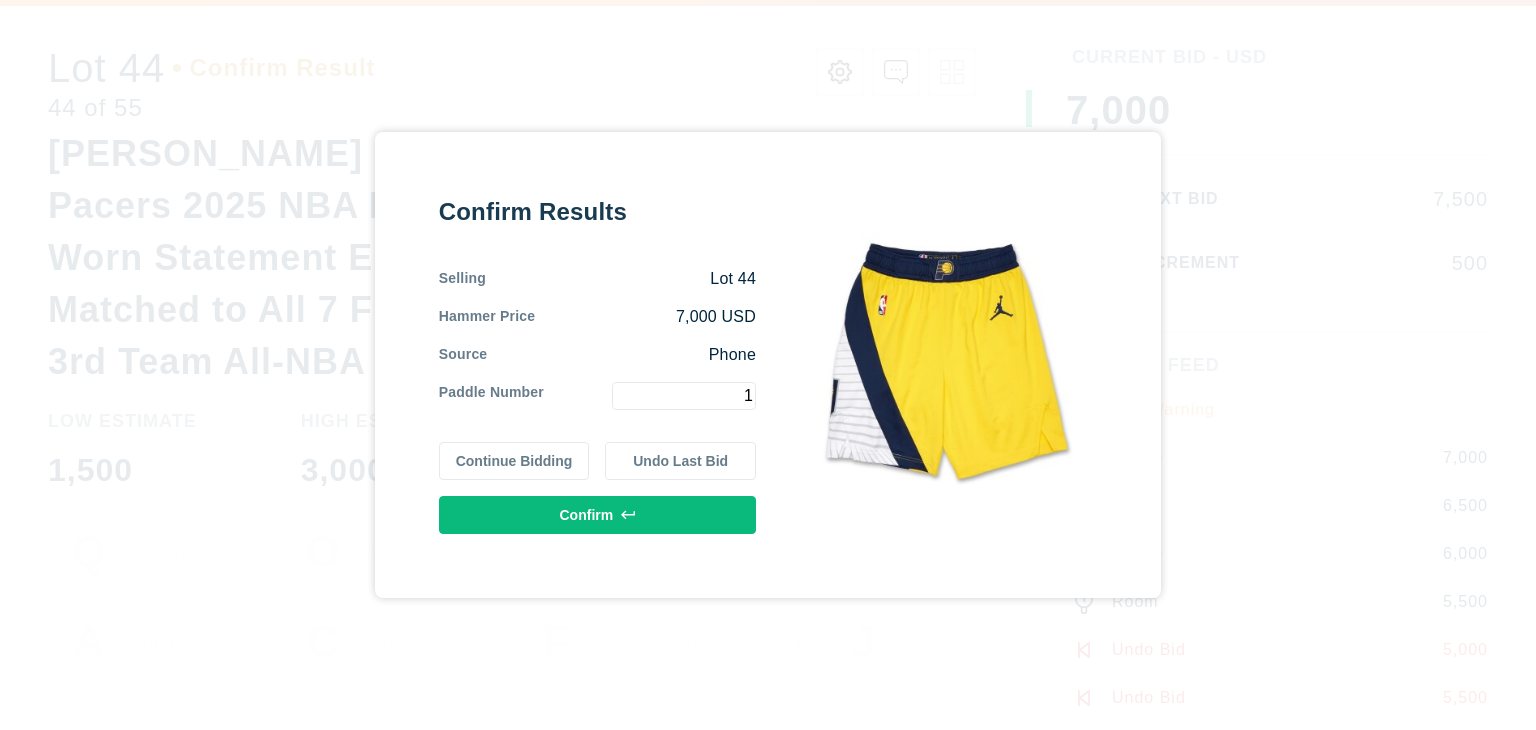 type on "1" 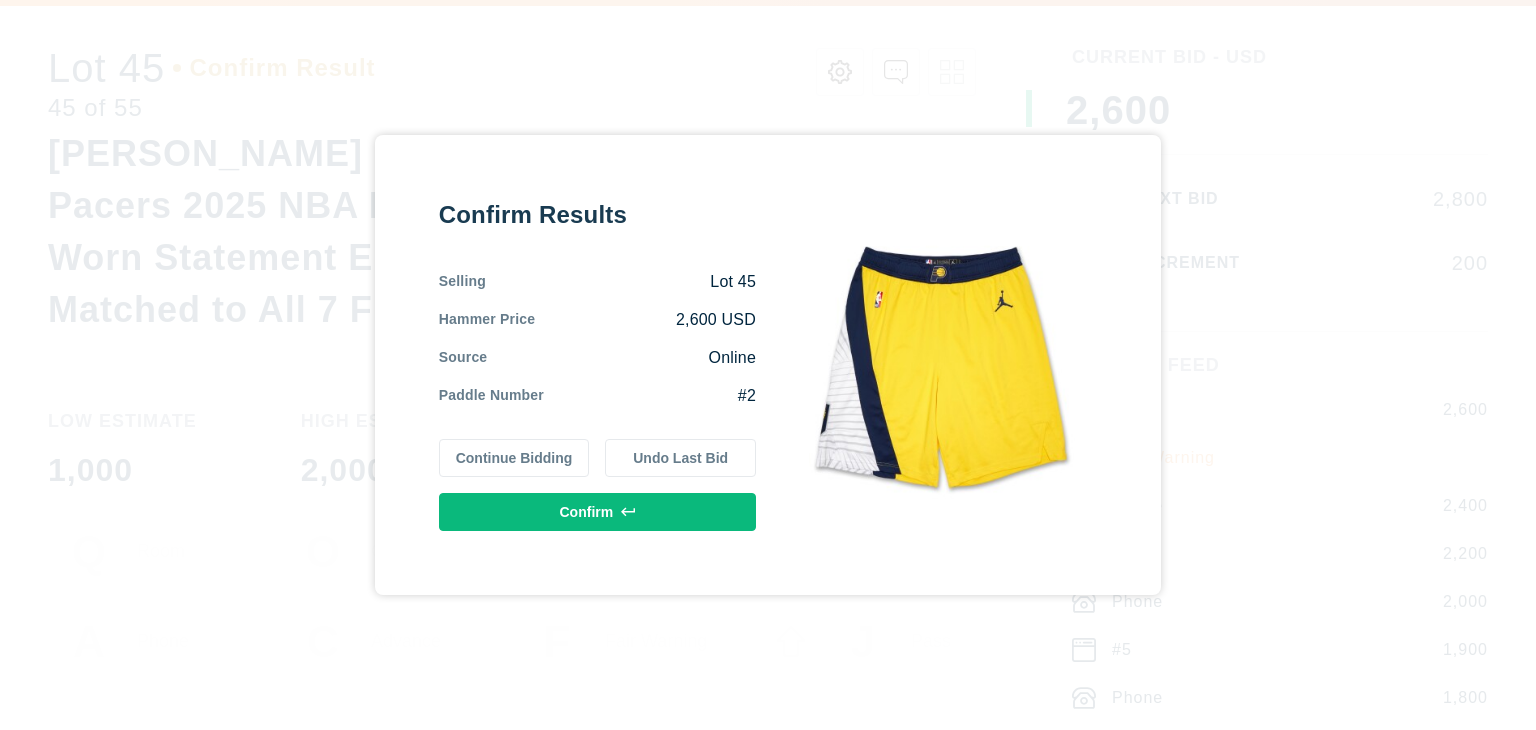 click on "Continue Bidding" at bounding box center [514, 458] 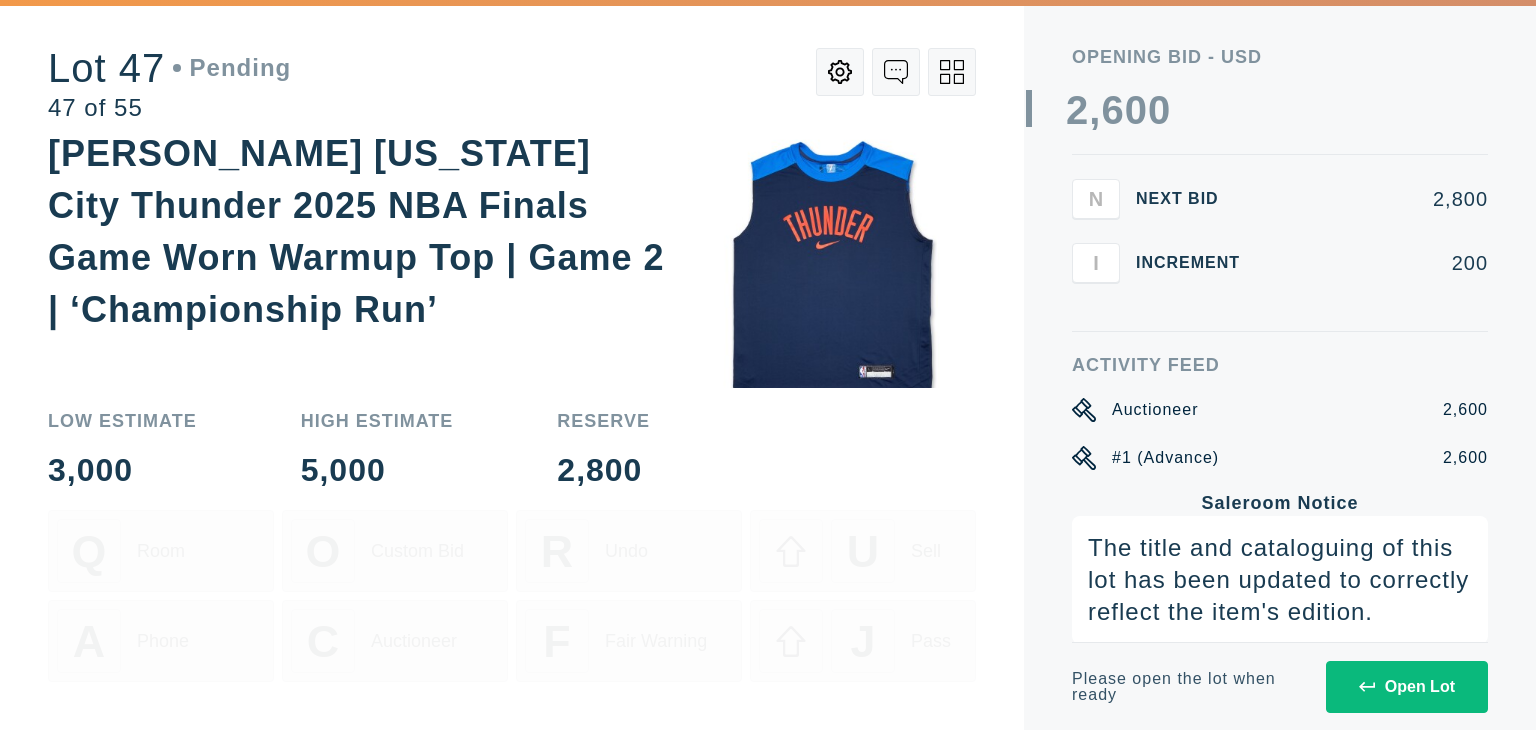 click at bounding box center [952, 72] 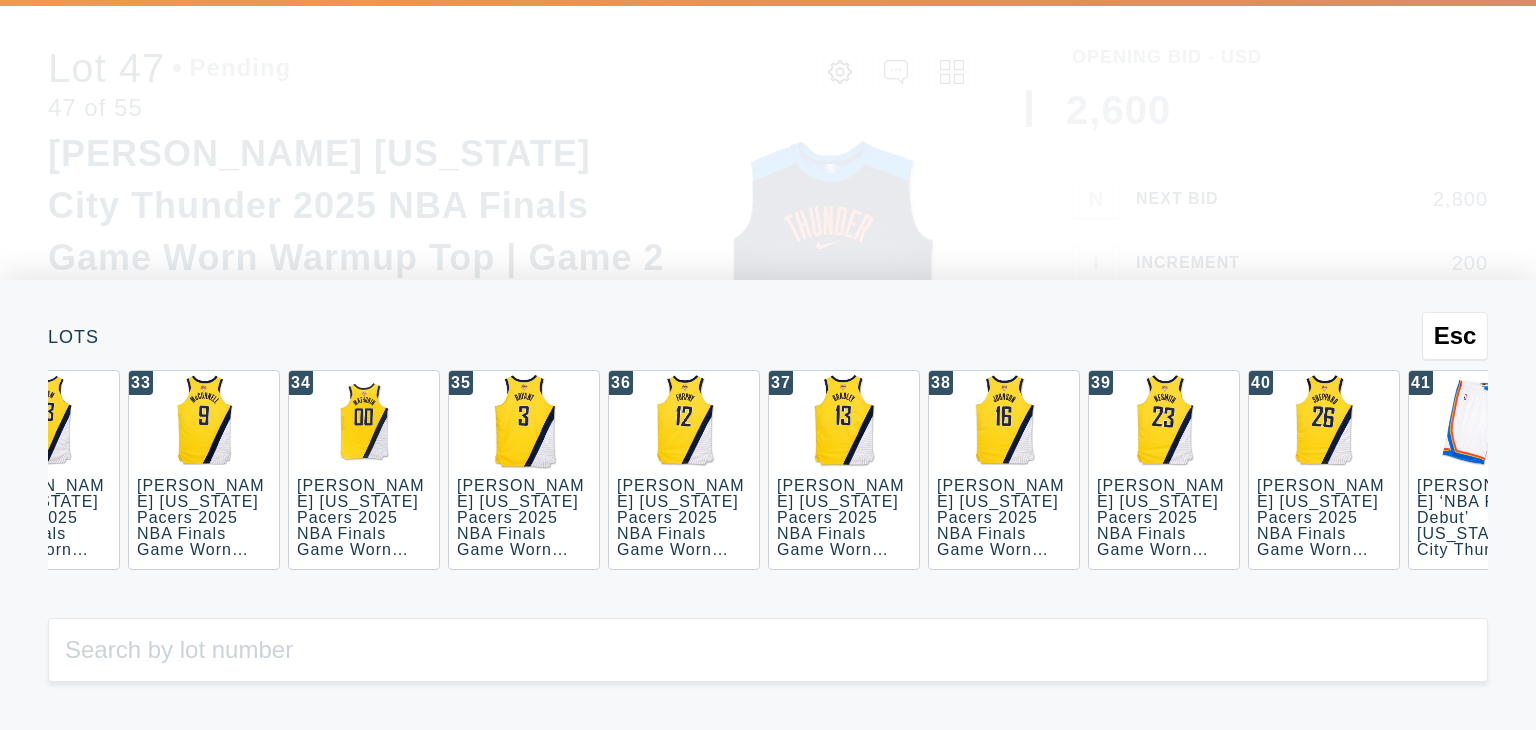 scroll, scrollTop: 0, scrollLeft: 5920, axis: horizontal 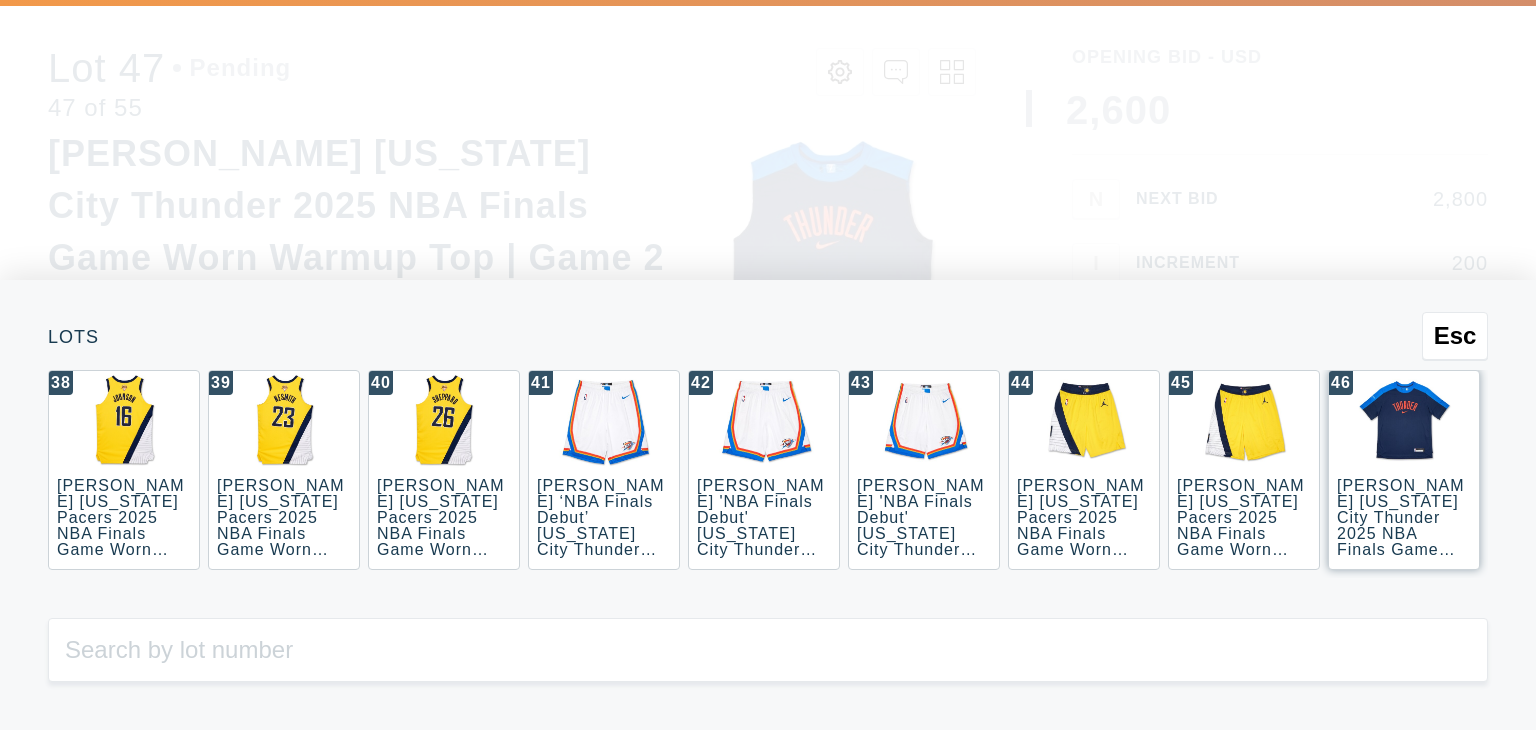 click on "46 [PERSON_NAME] [US_STATE] City Thunder 2025 NBA Finals Game Worn Warmup Top | Game 2 | ‘Championship Run’ | 2025 NBA MVP | 2025 NBA Scoring Champion | 2025 NBA Finals MVP | 1st Team All-NBA" at bounding box center (1404, 470) 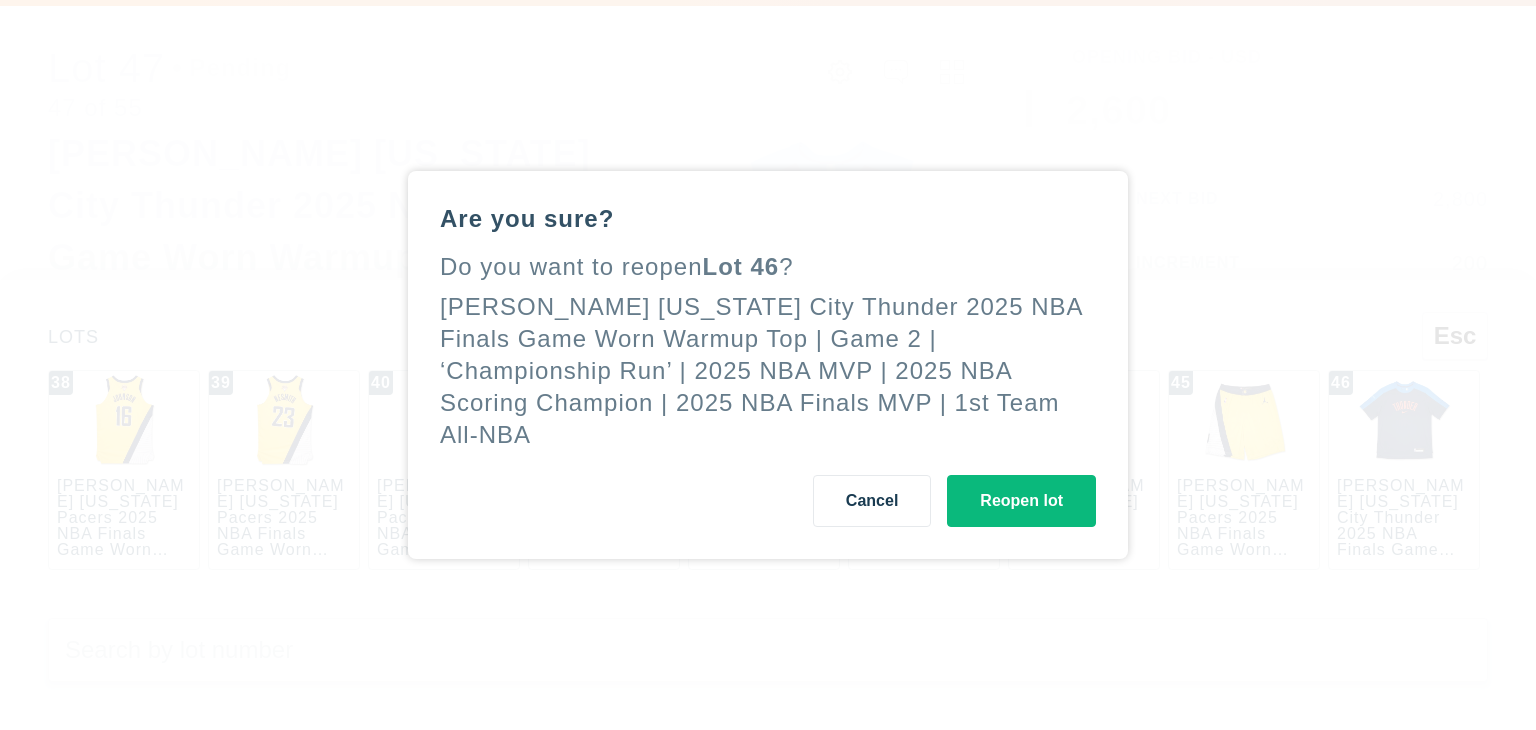 click on "Reopen lot" at bounding box center [1021, 501] 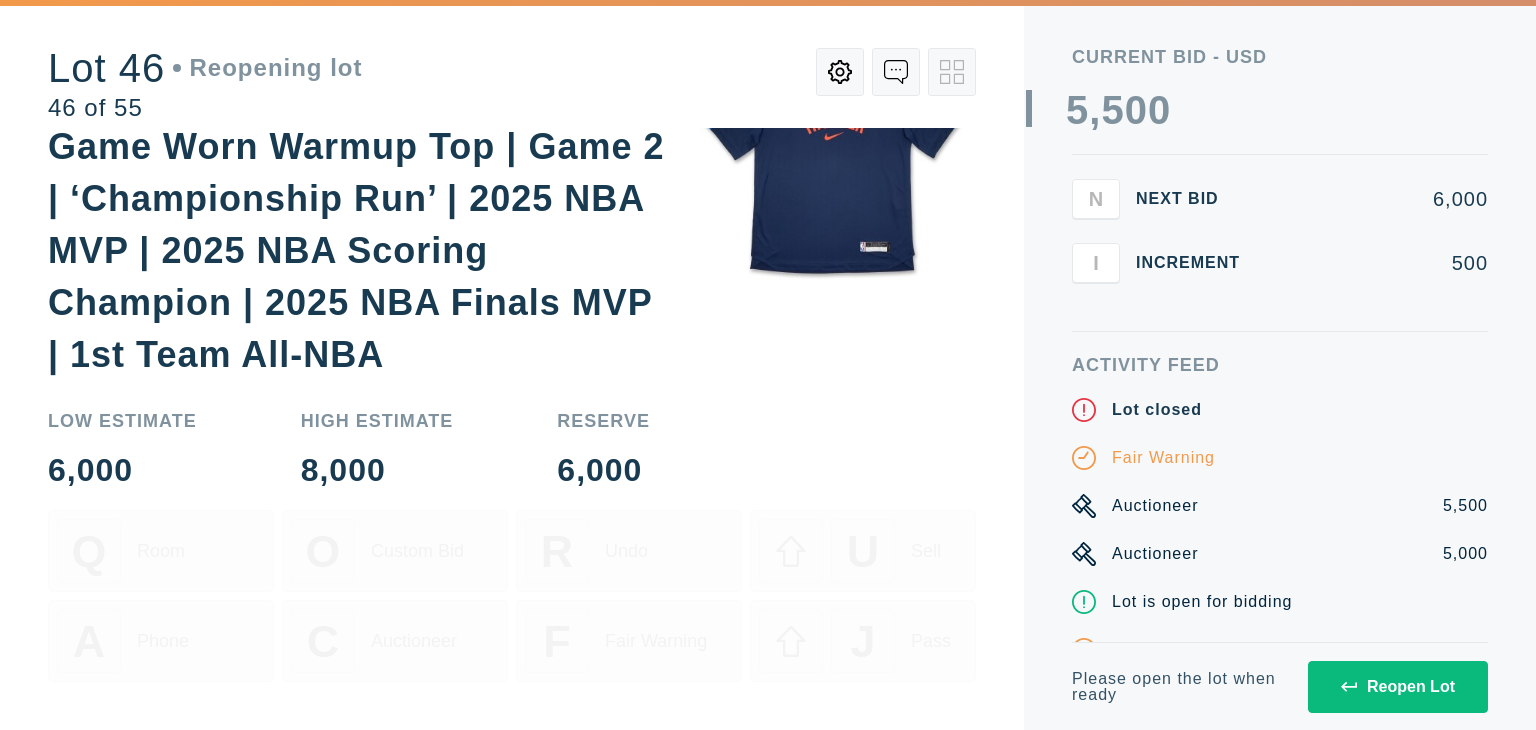 scroll, scrollTop: 0, scrollLeft: 0, axis: both 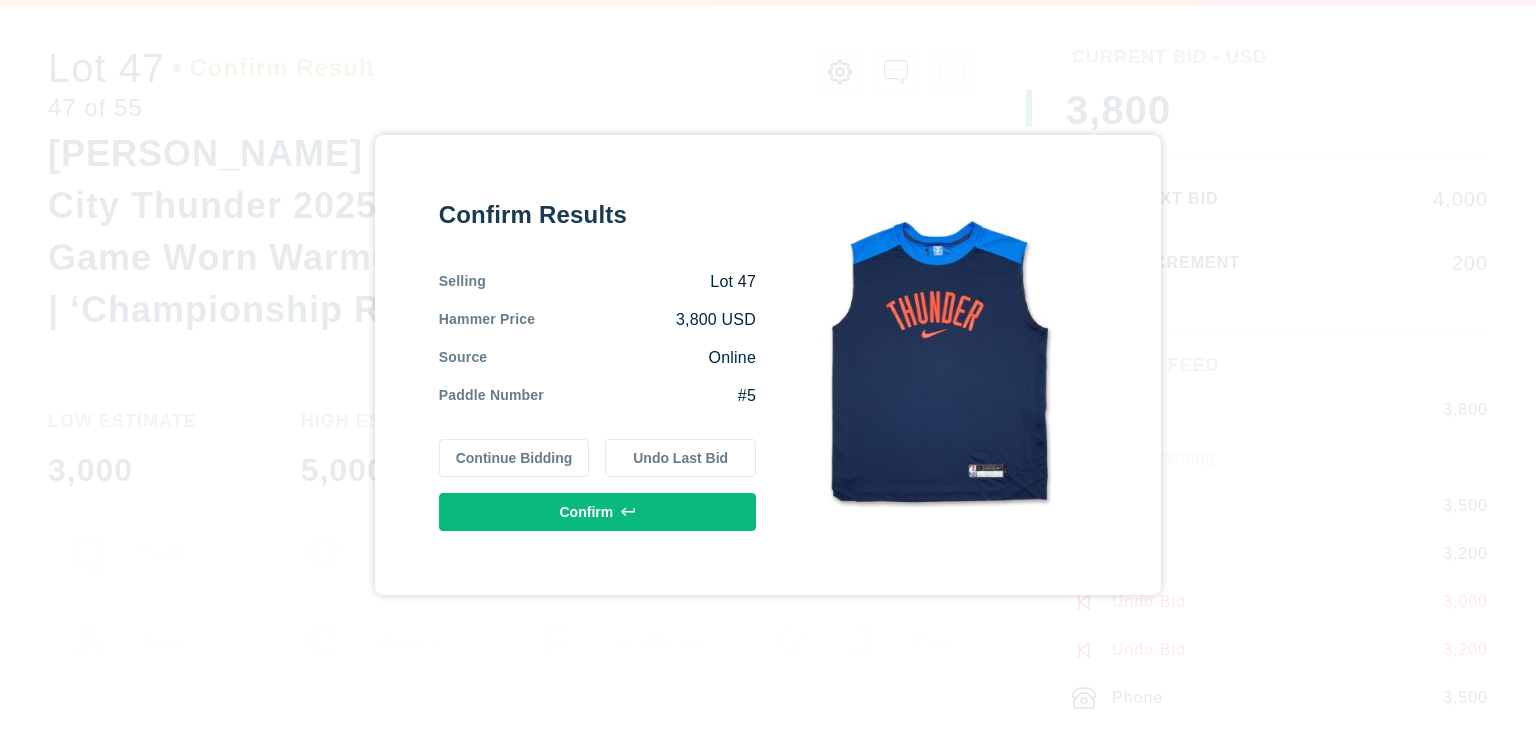 click on "Undo Last Bid" at bounding box center [680, 458] 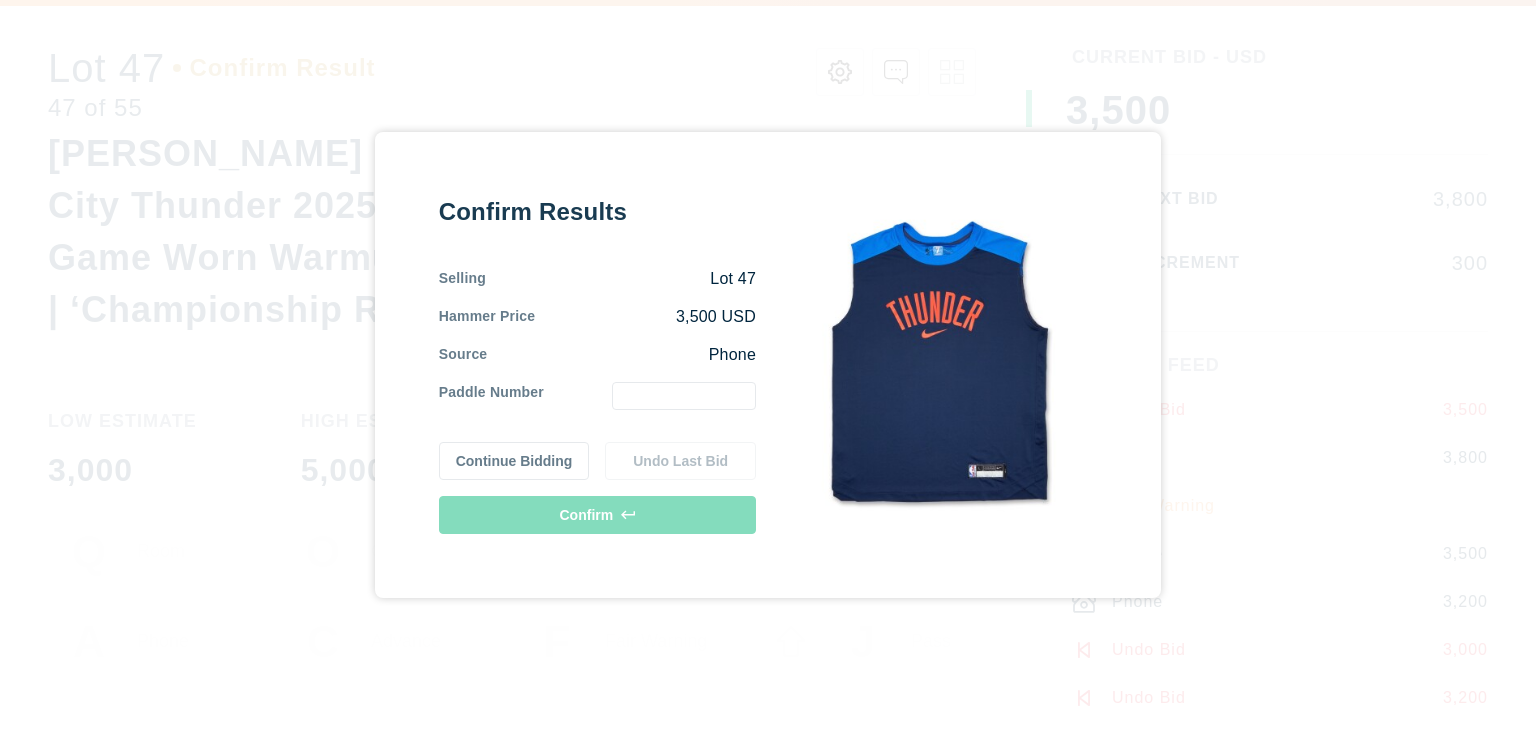 click at bounding box center (684, 396) 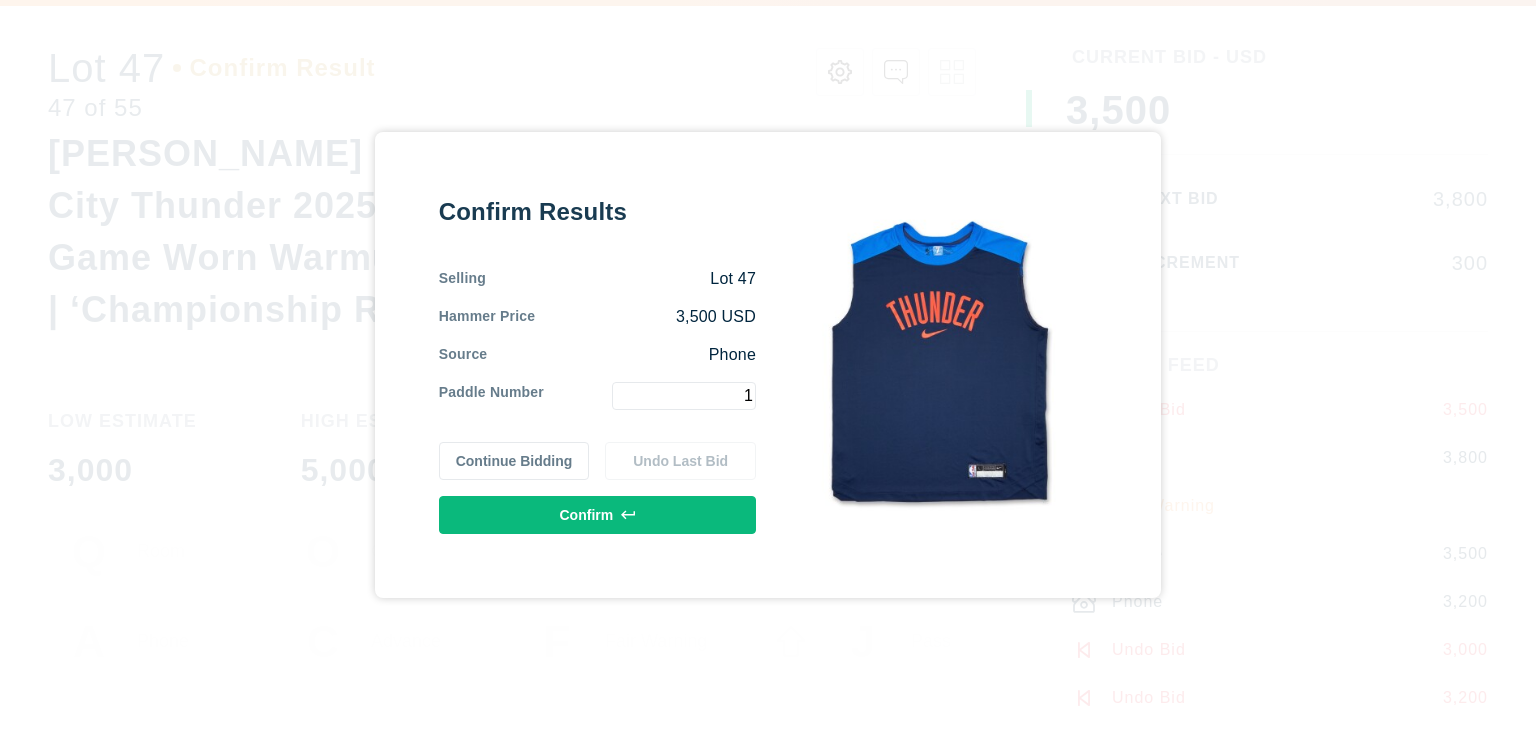 type on "1" 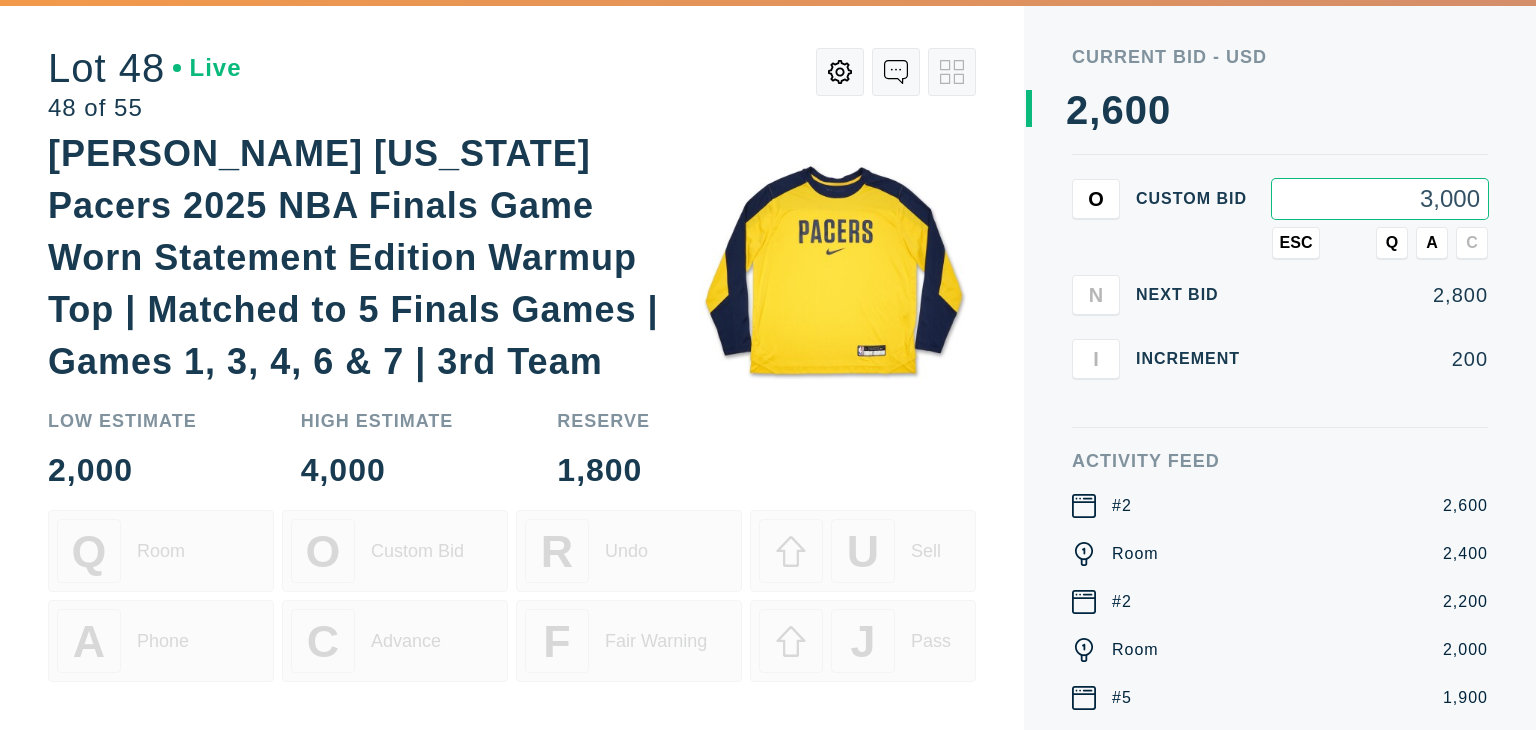 type on "3,000" 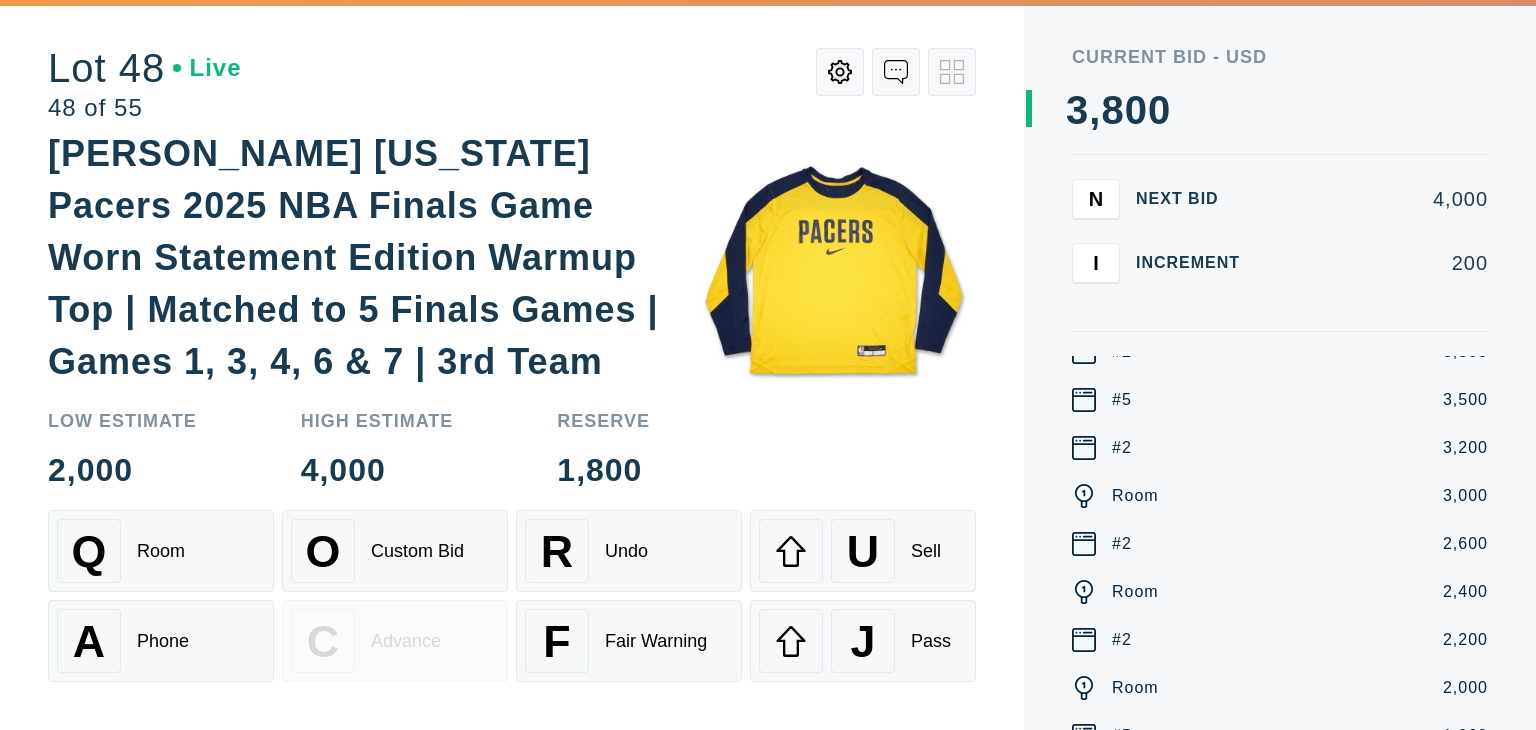 scroll, scrollTop: 0, scrollLeft: 0, axis: both 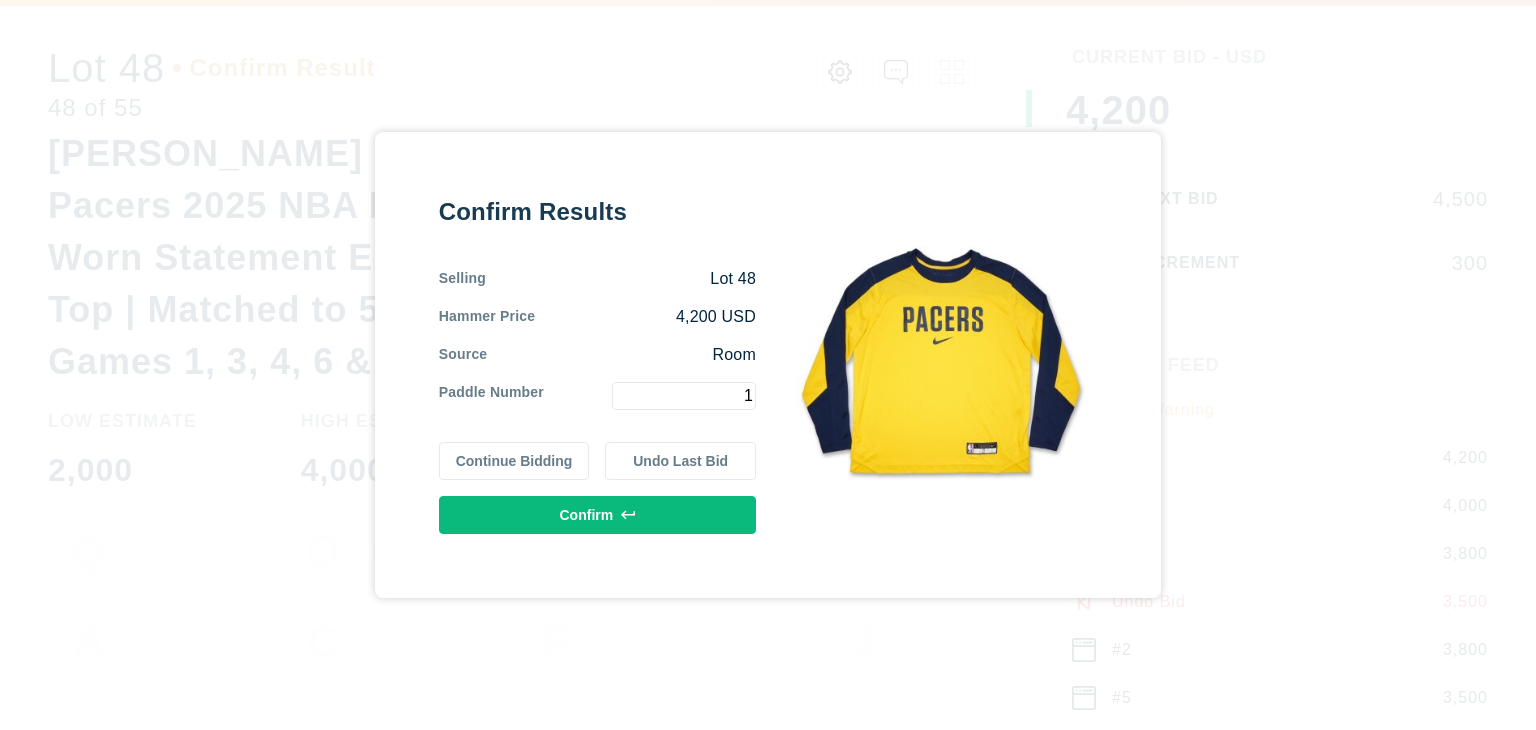 type on "1" 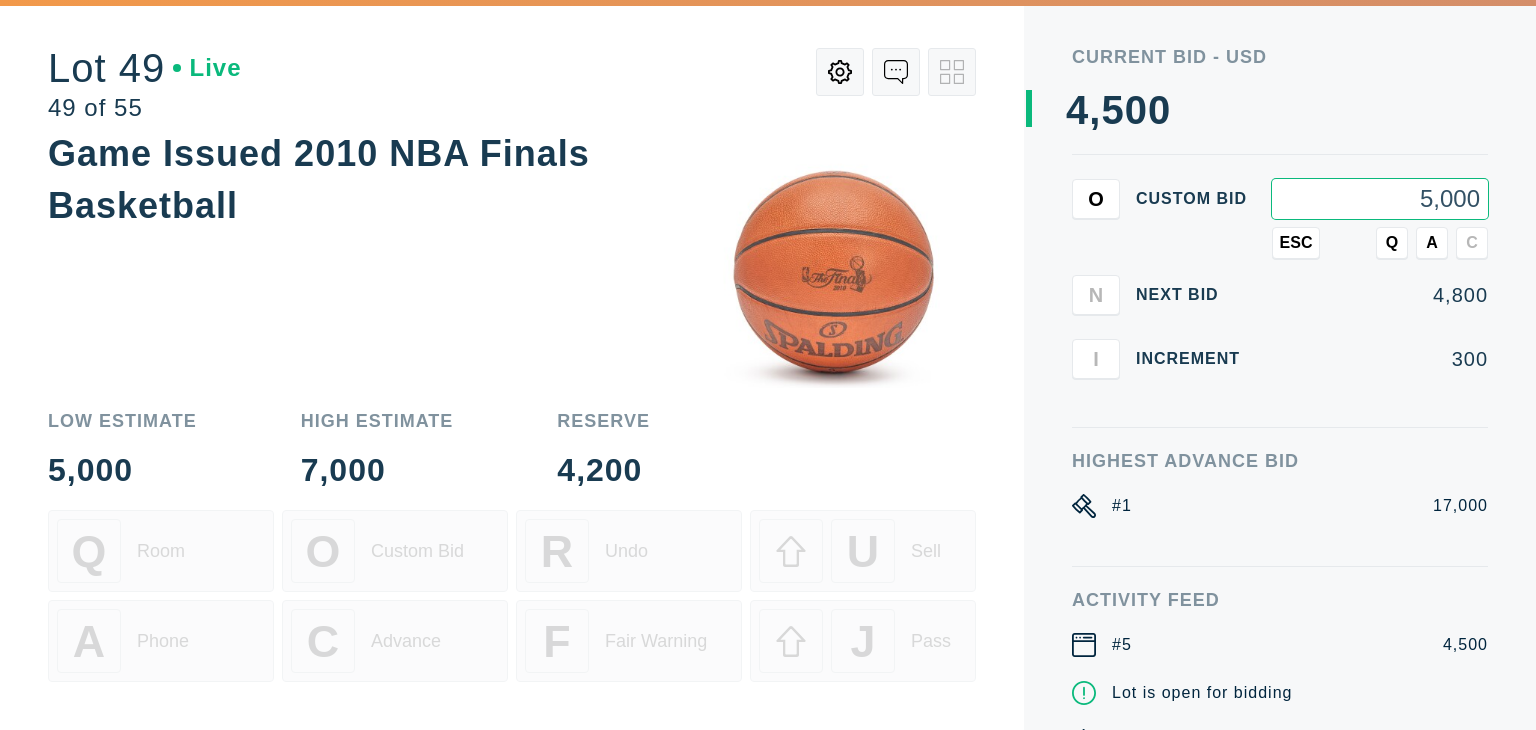 type on "5,000" 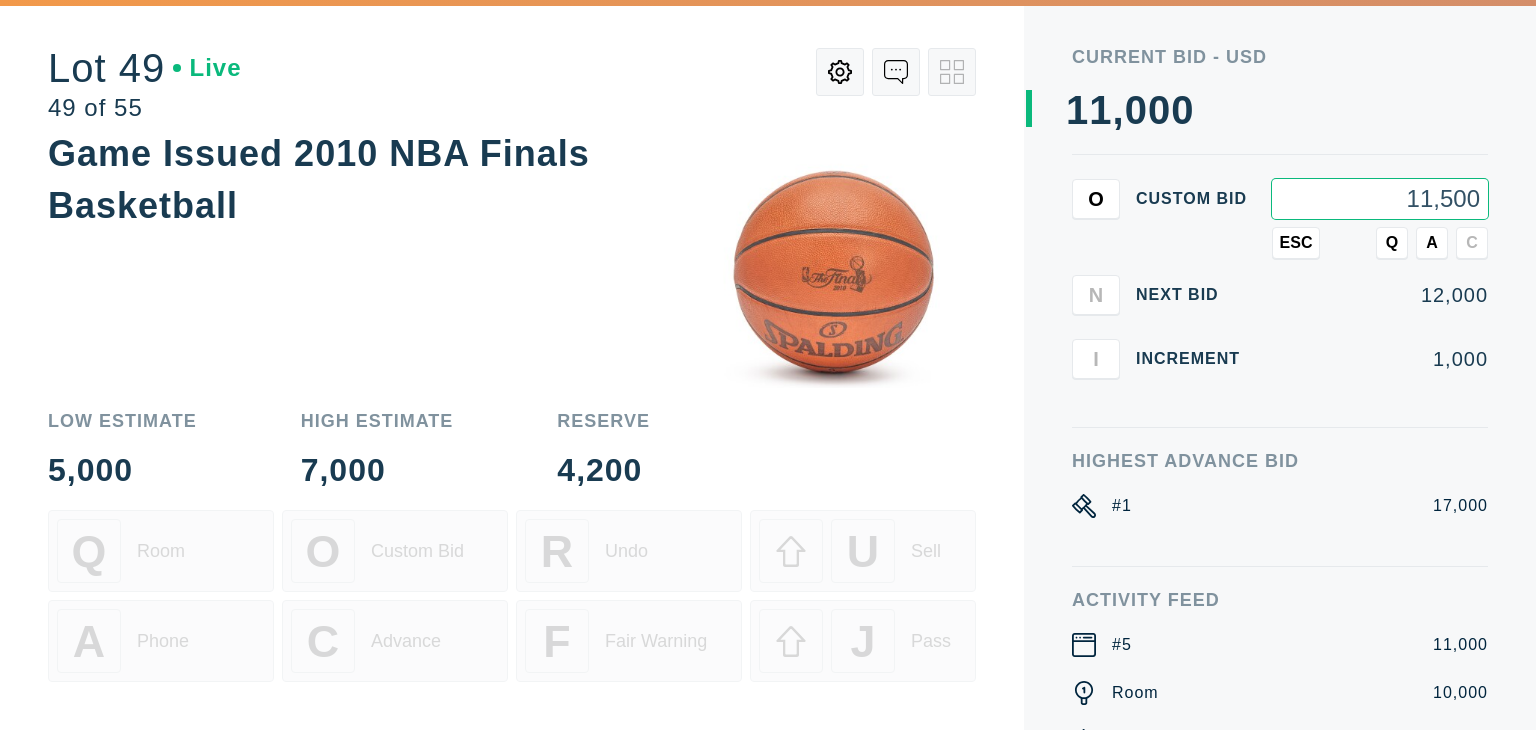 type on "11,500" 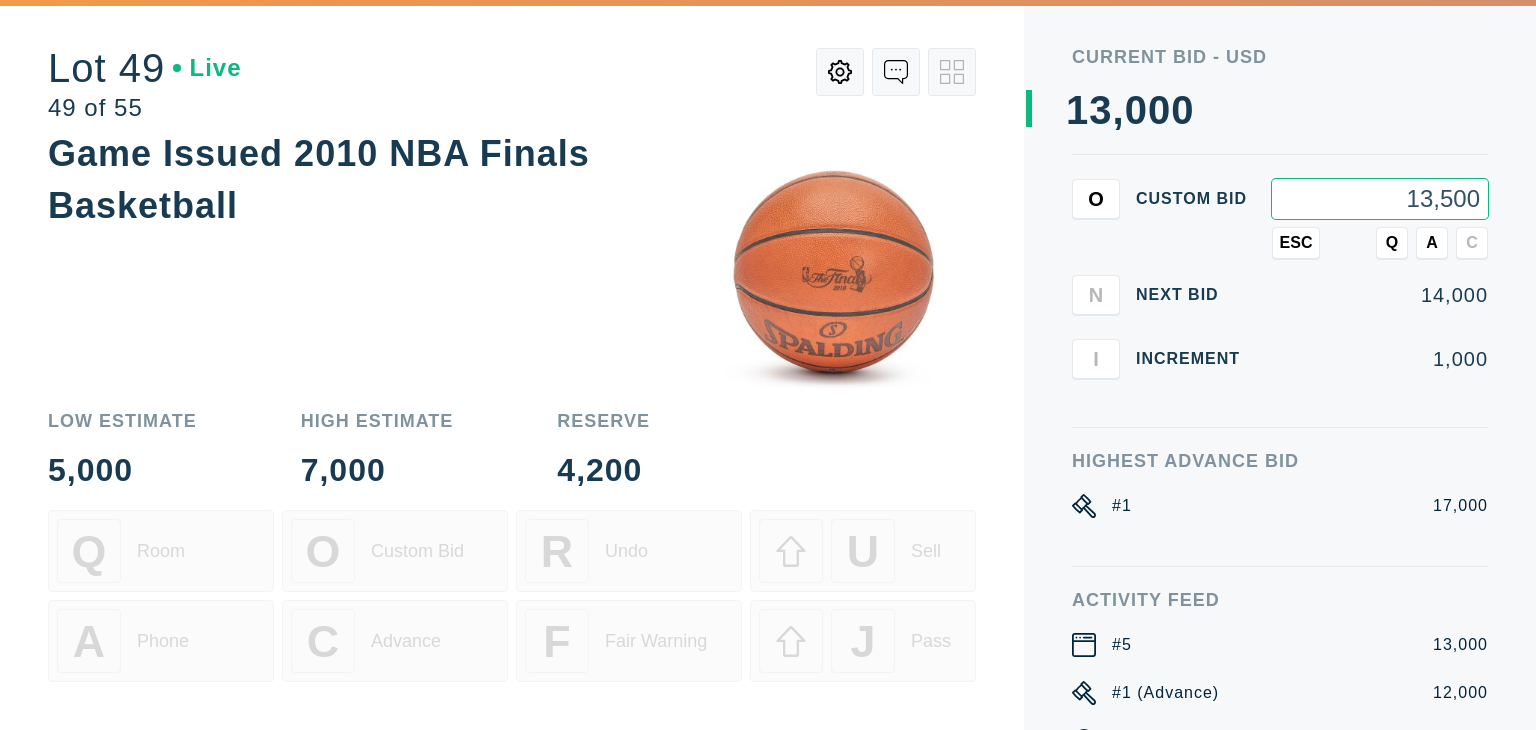 type on "13,500" 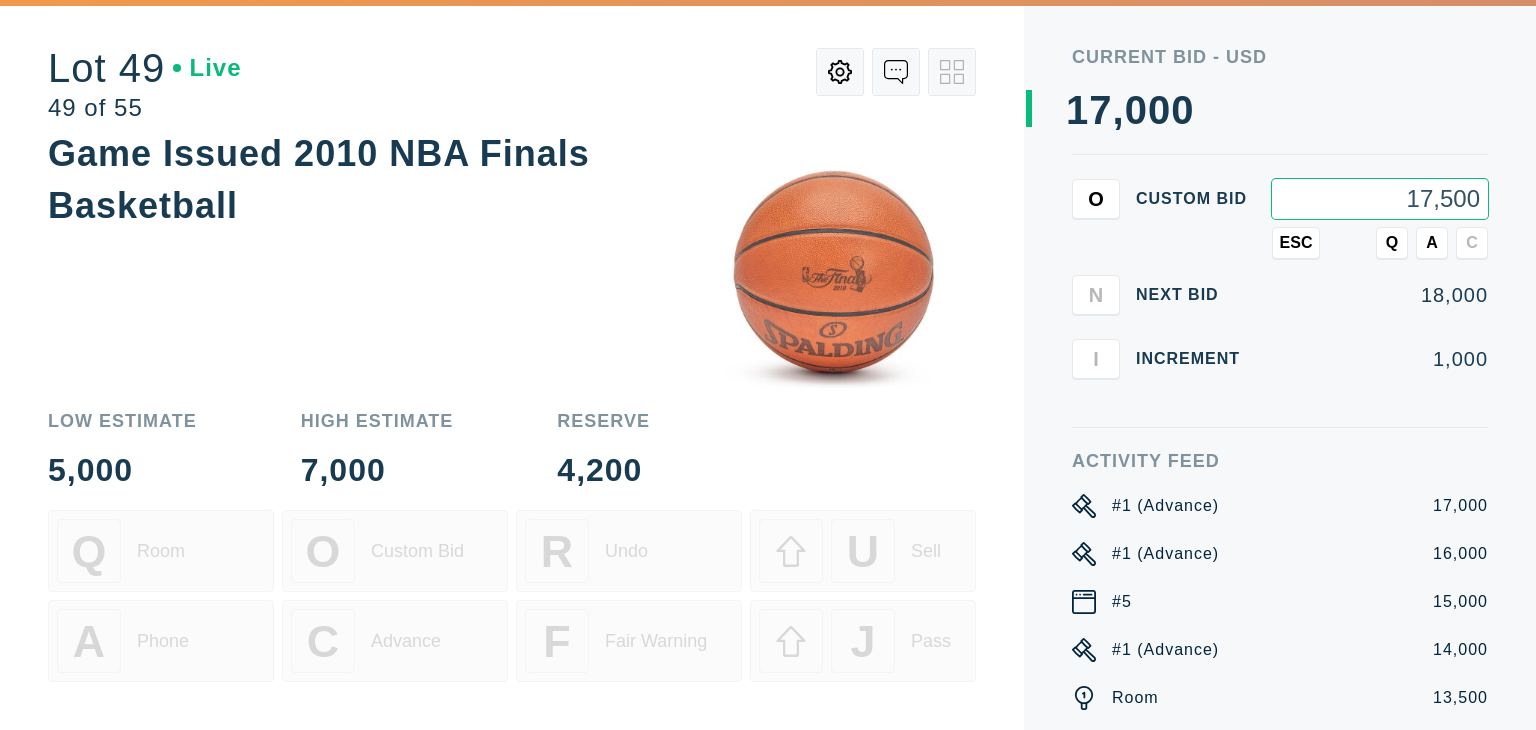 type on "17,500" 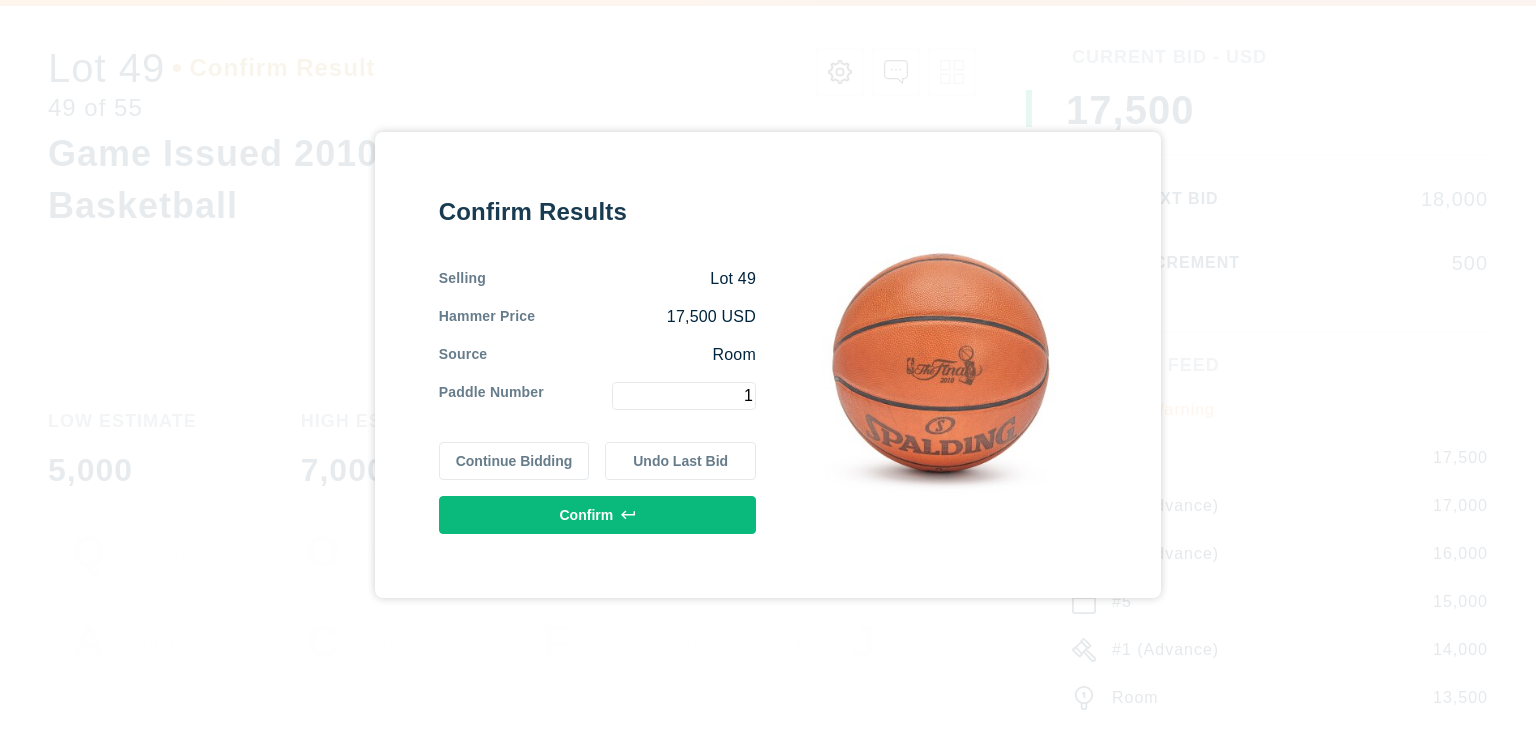 type on "1" 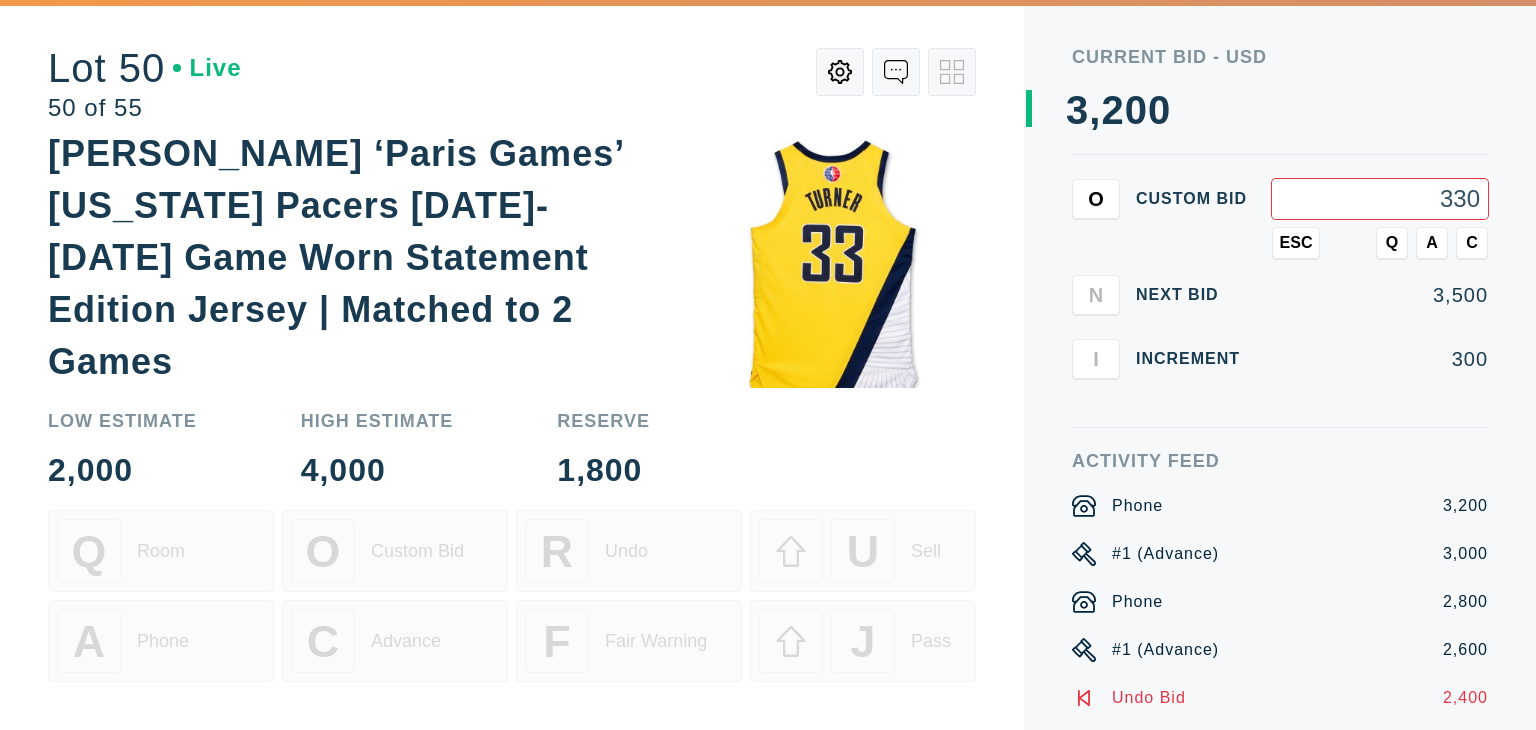 type on "3,300" 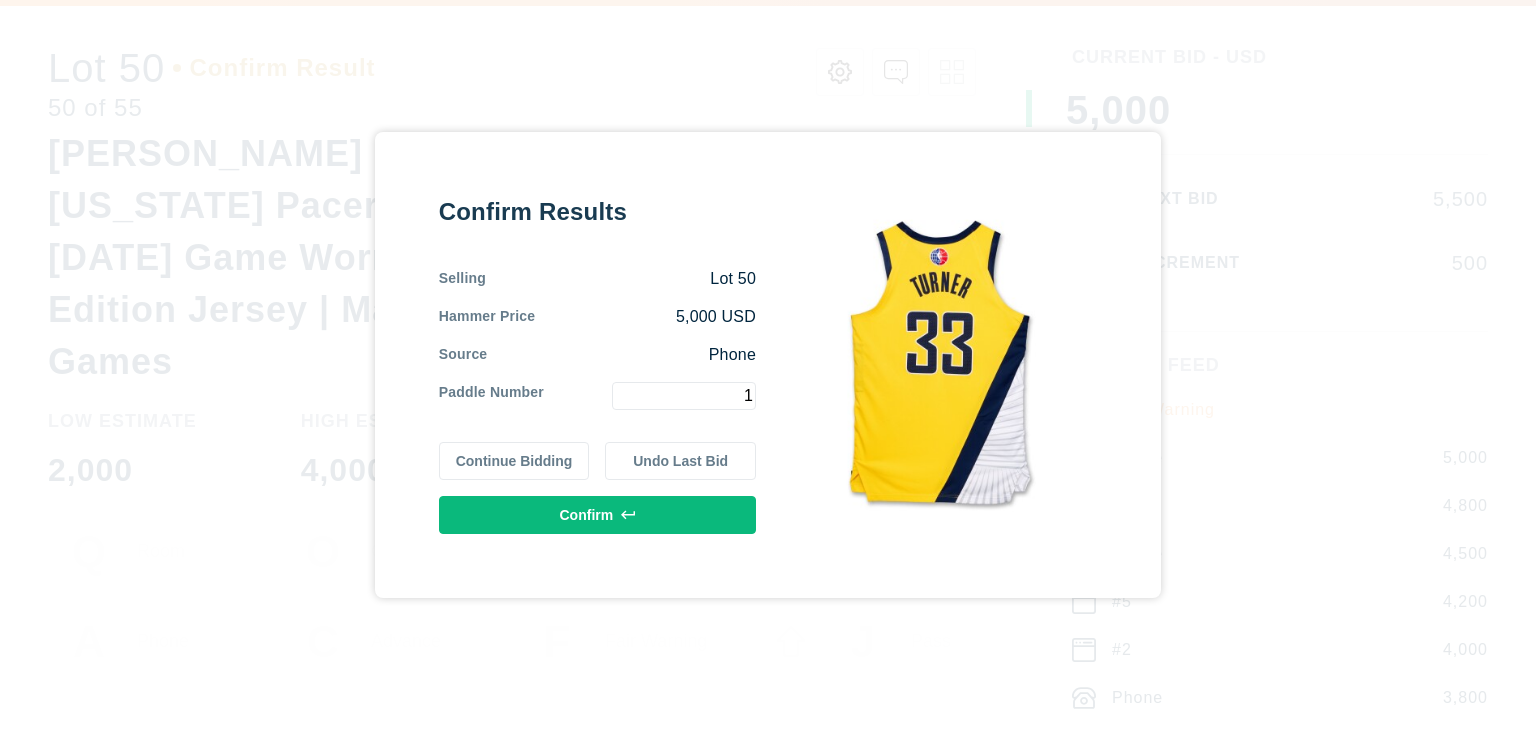 type on "1" 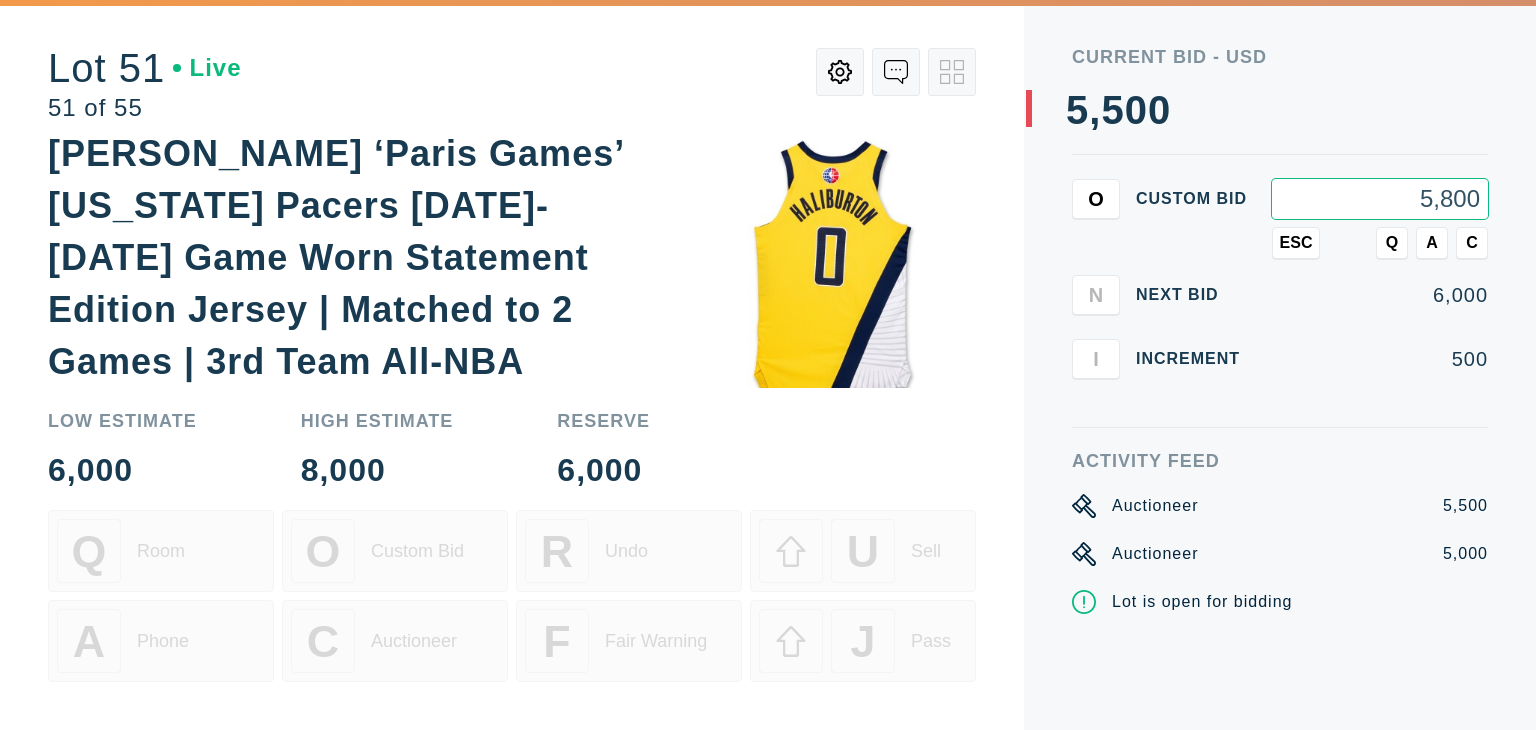type on "5,800" 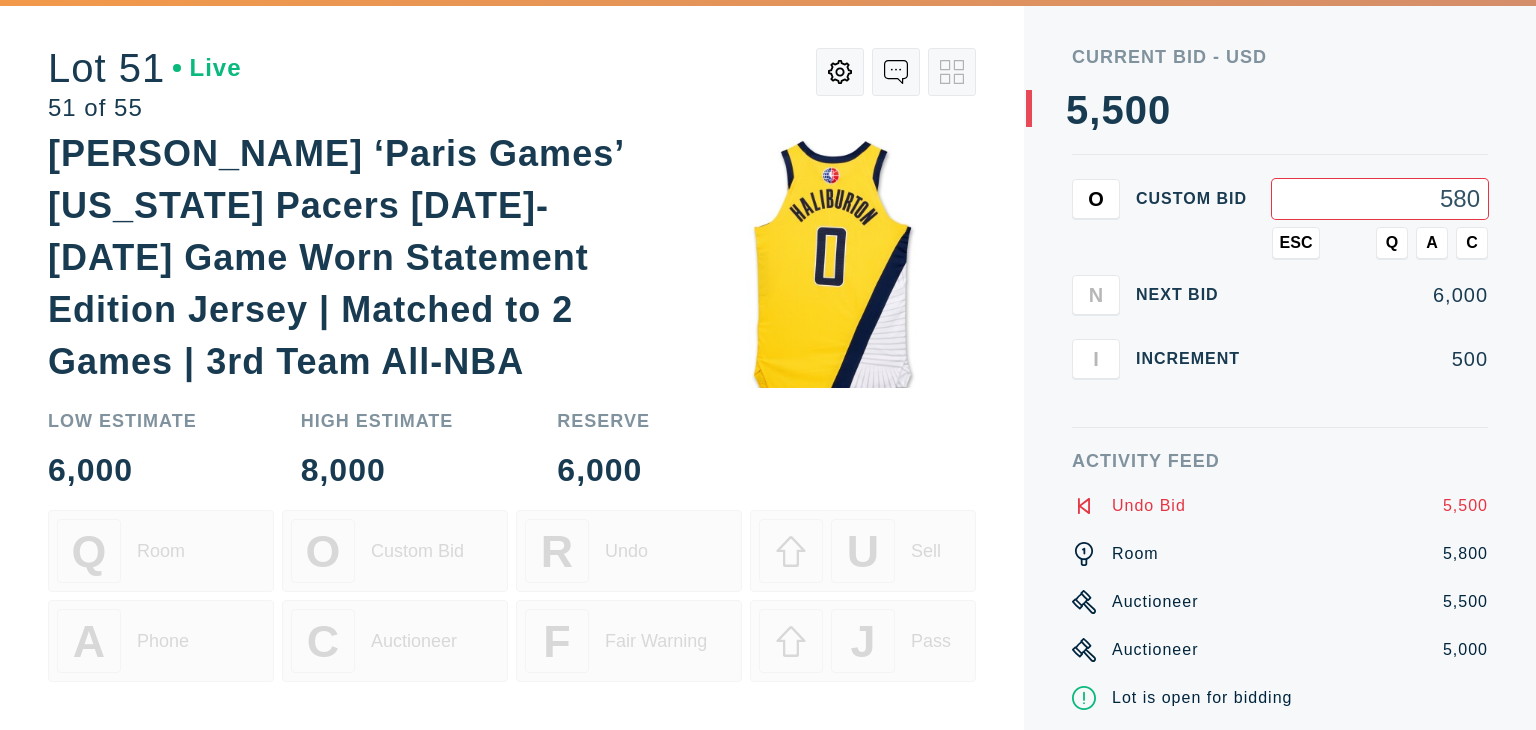 type on "5,800" 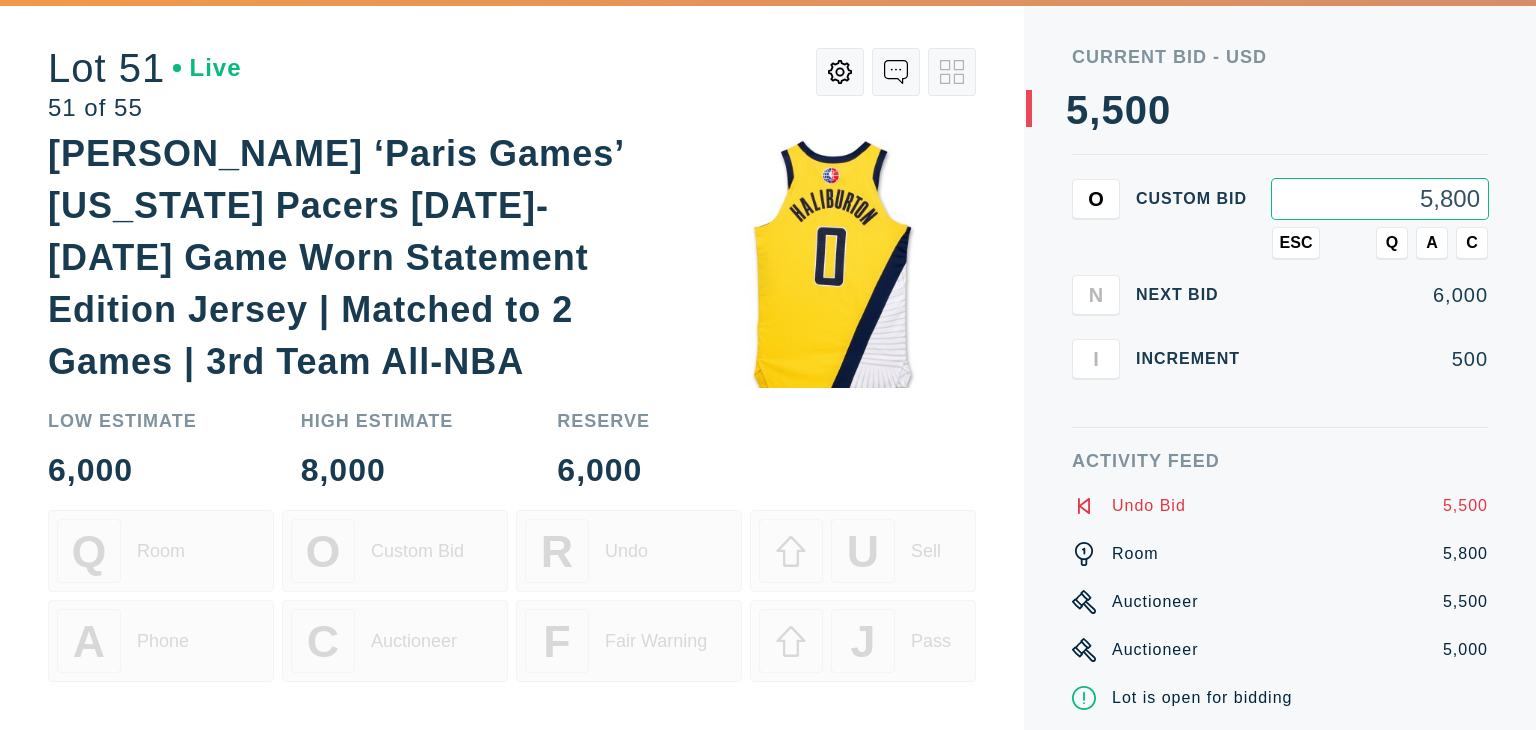 type on "5,800" 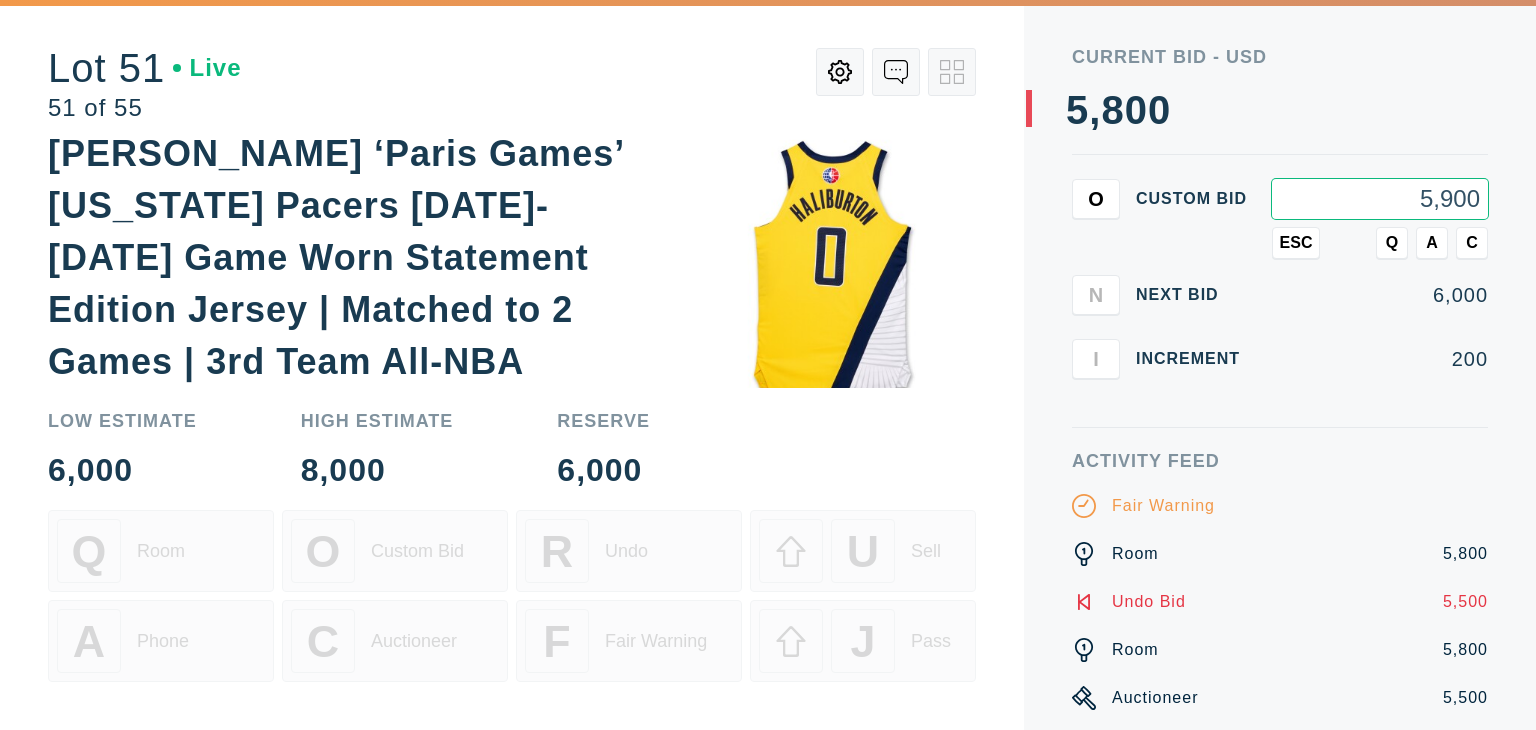 type on "5,900" 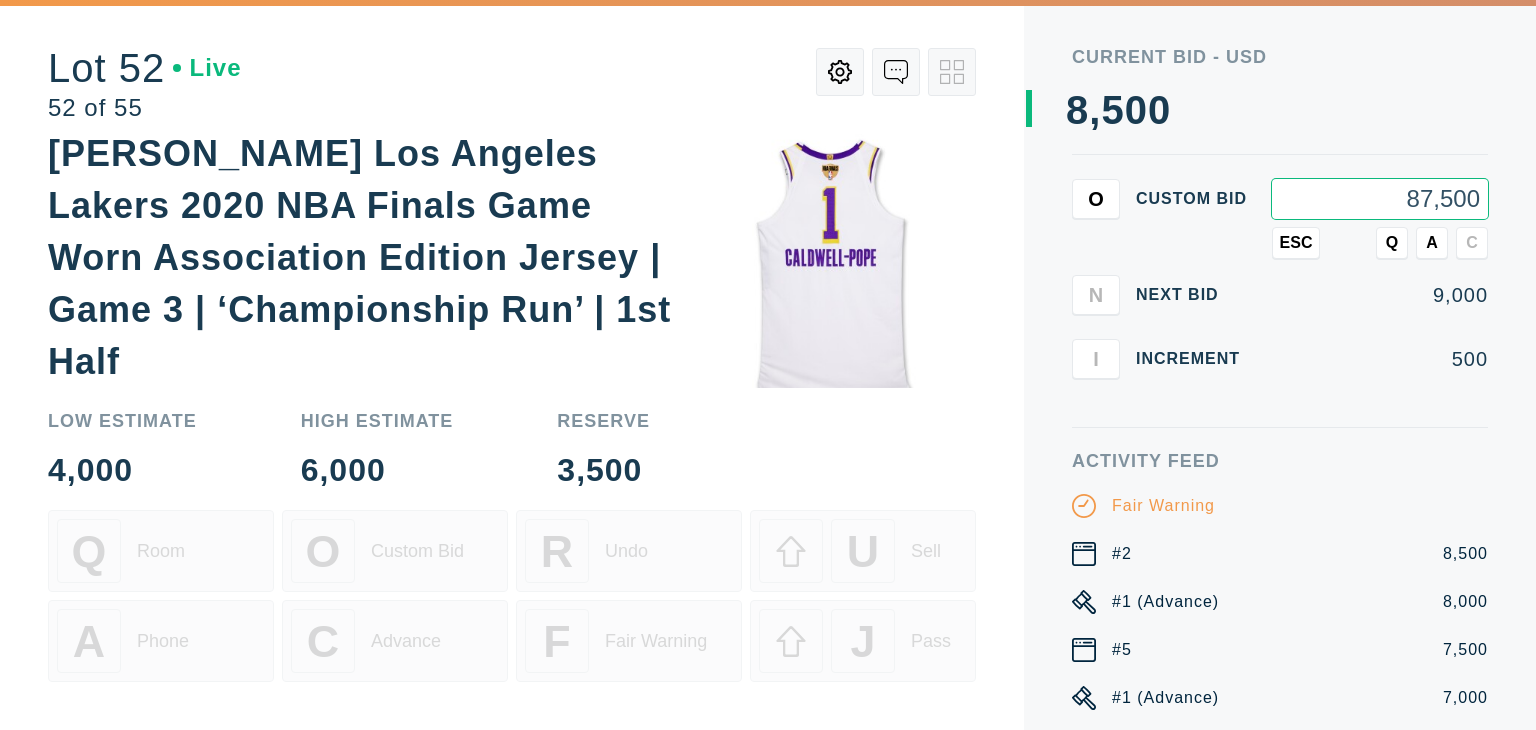 type on "8,750" 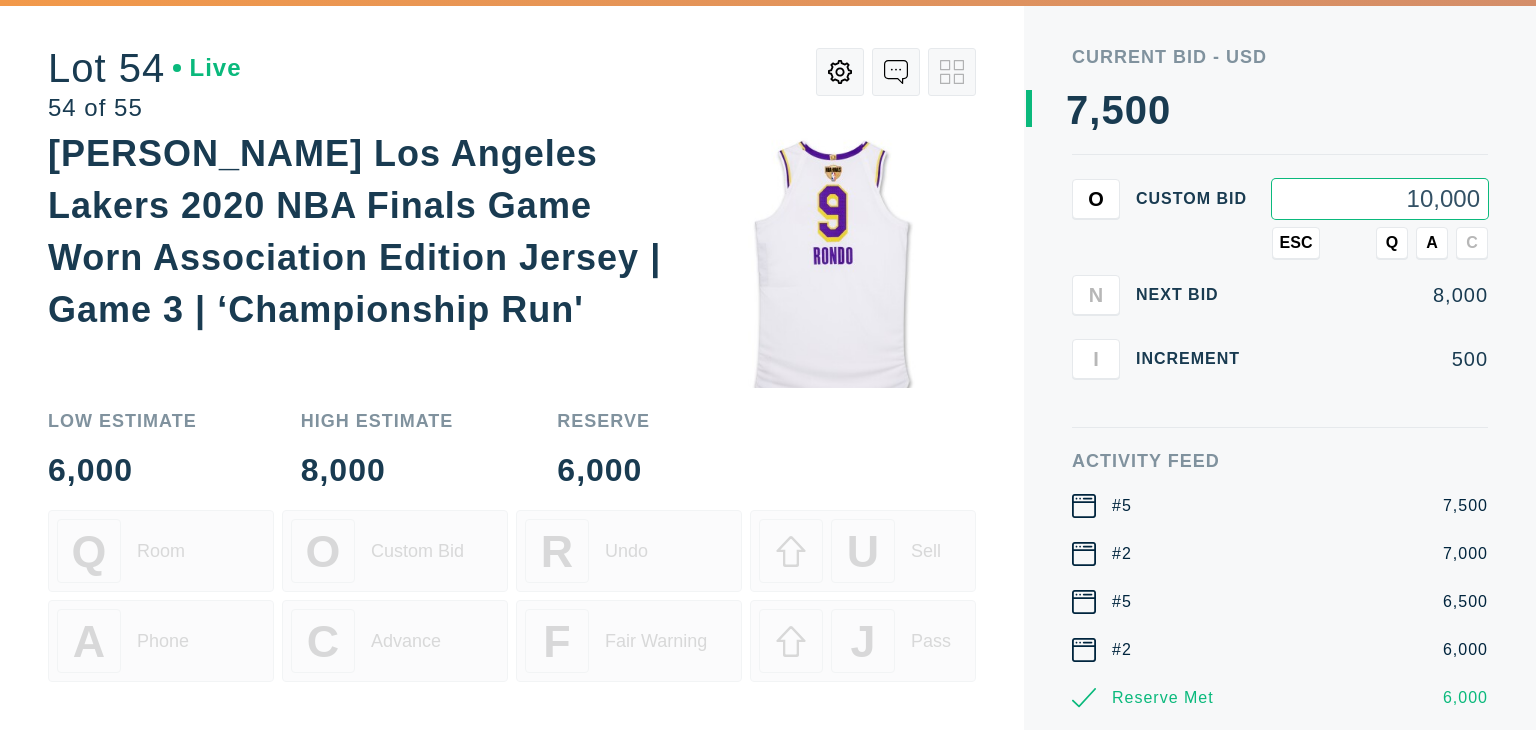 type on "10,000" 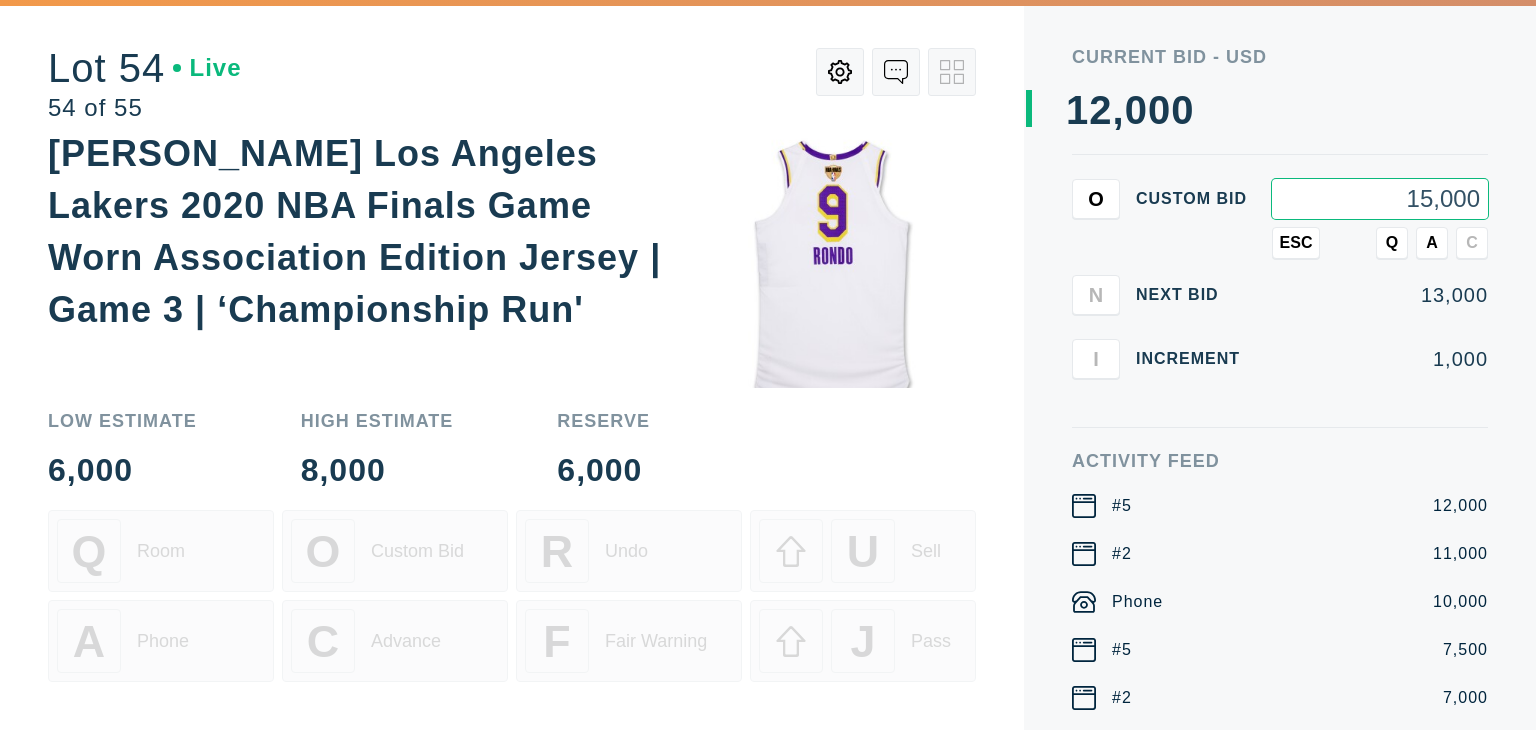 type on "15,000" 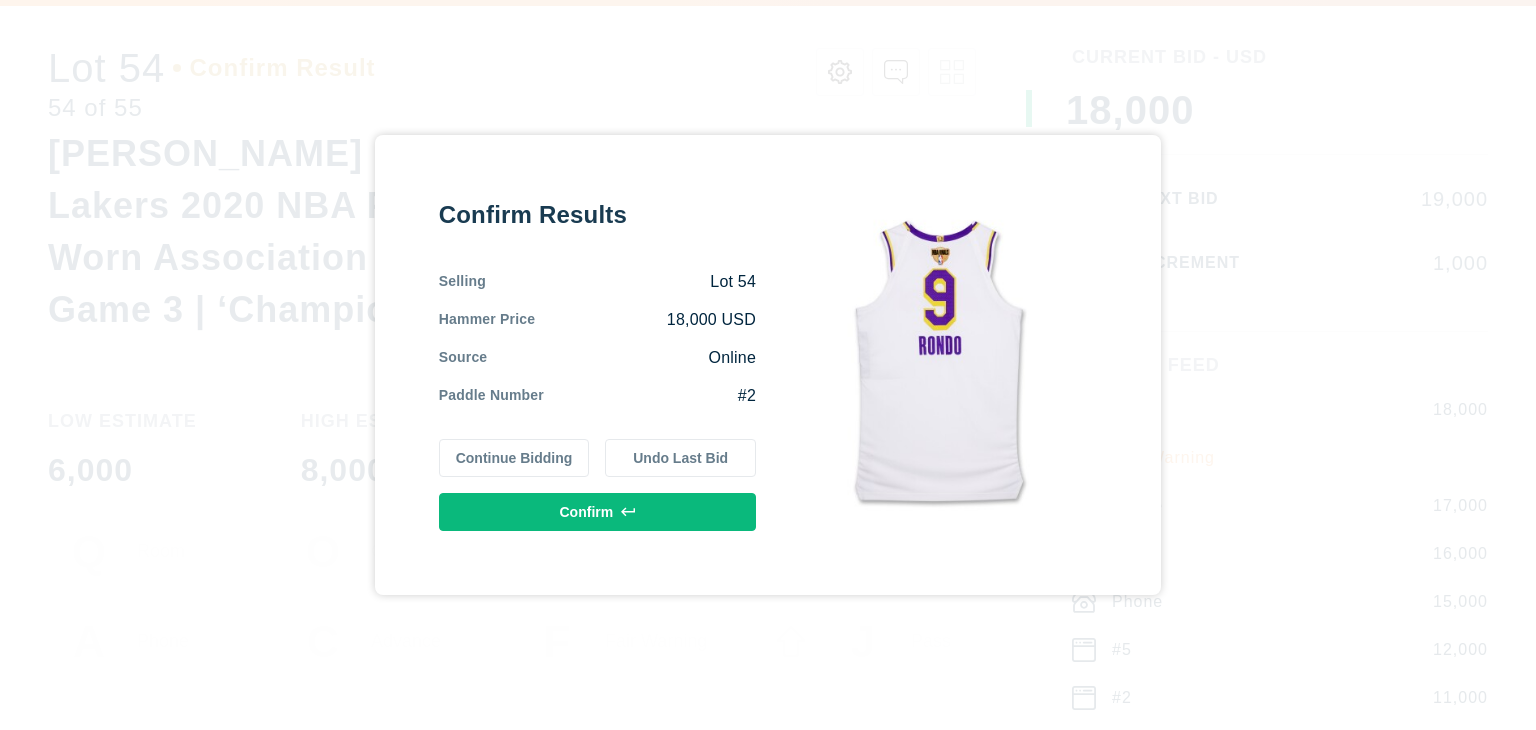 click on "Continue Bidding" at bounding box center [514, 458] 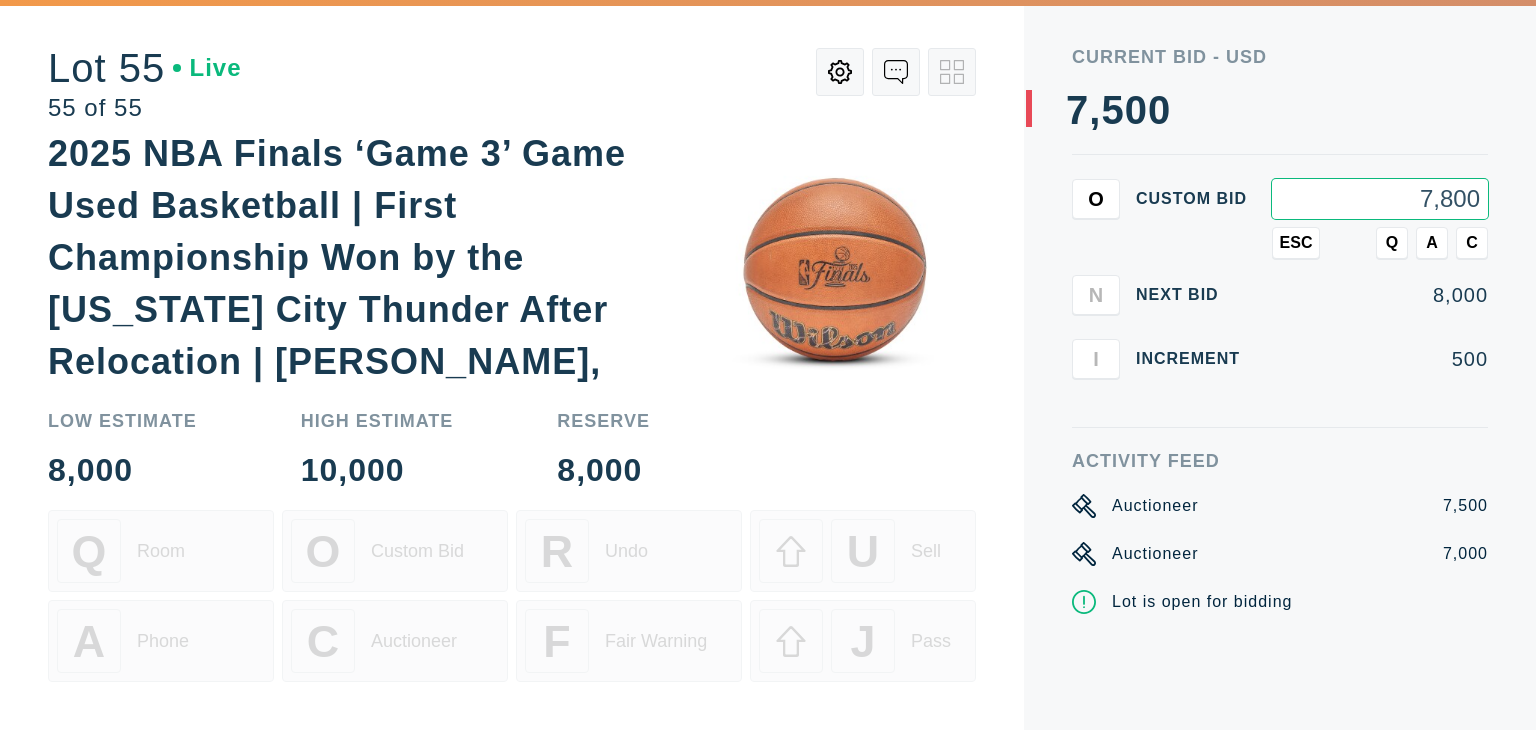 type on "7,800" 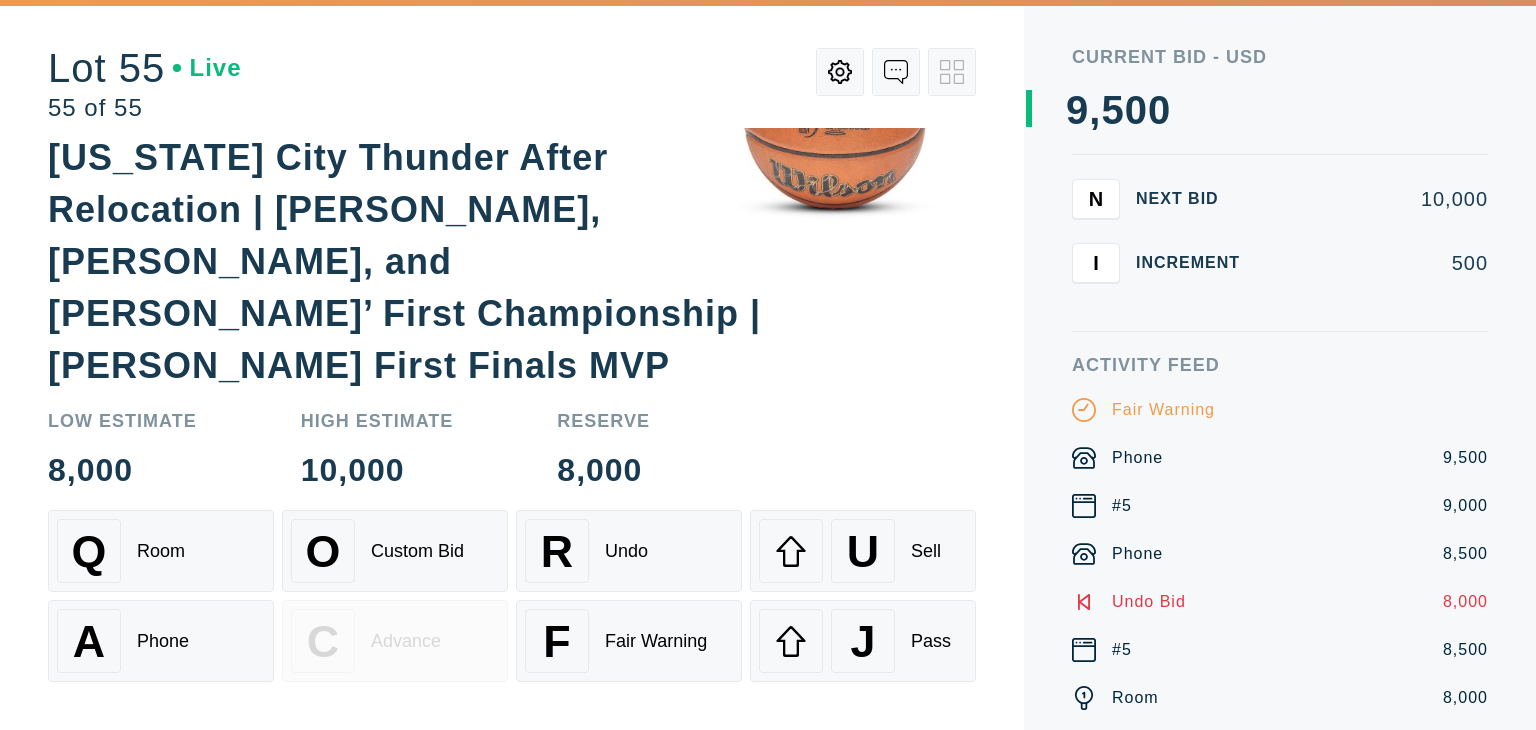 scroll, scrollTop: 0, scrollLeft: 0, axis: both 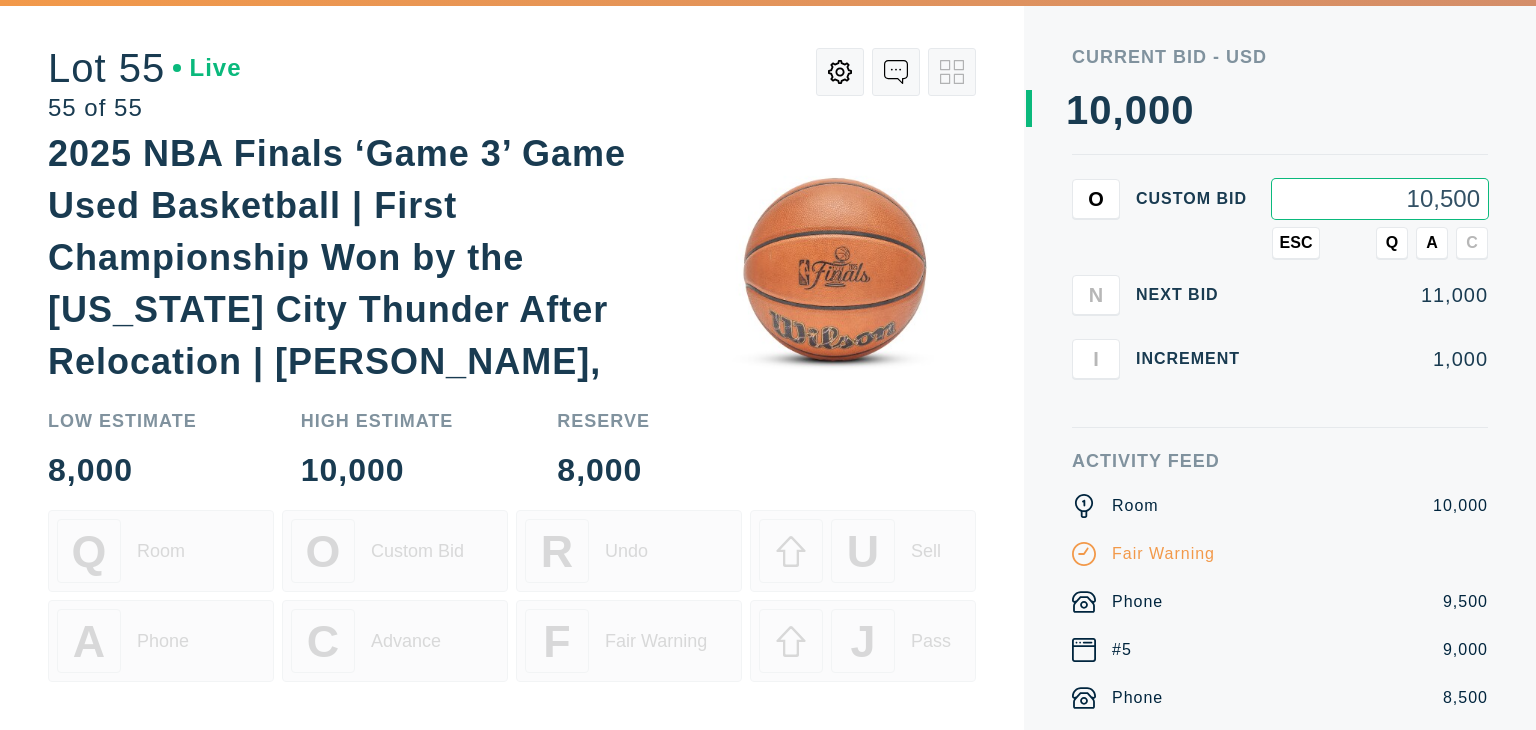 type on "10,500" 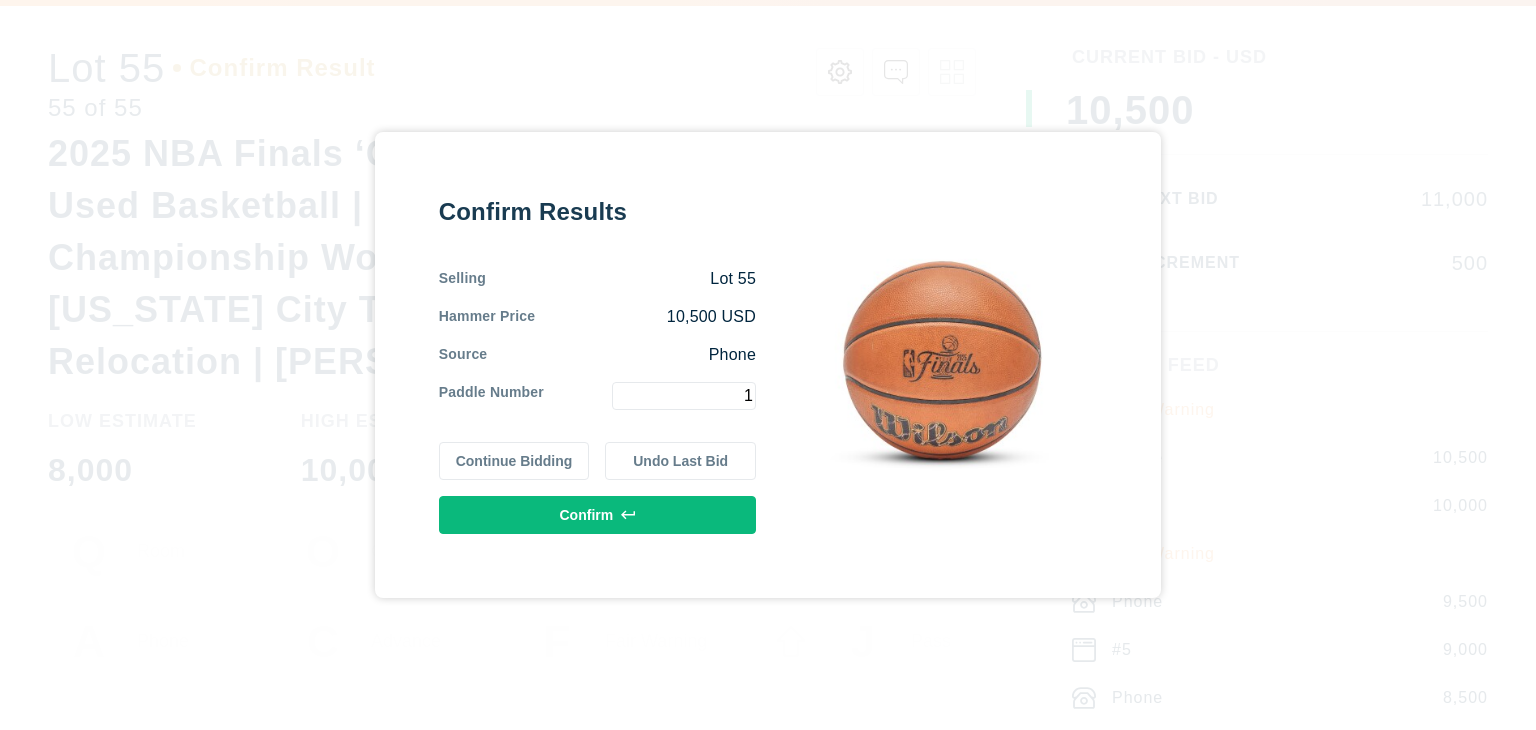 type on "1" 